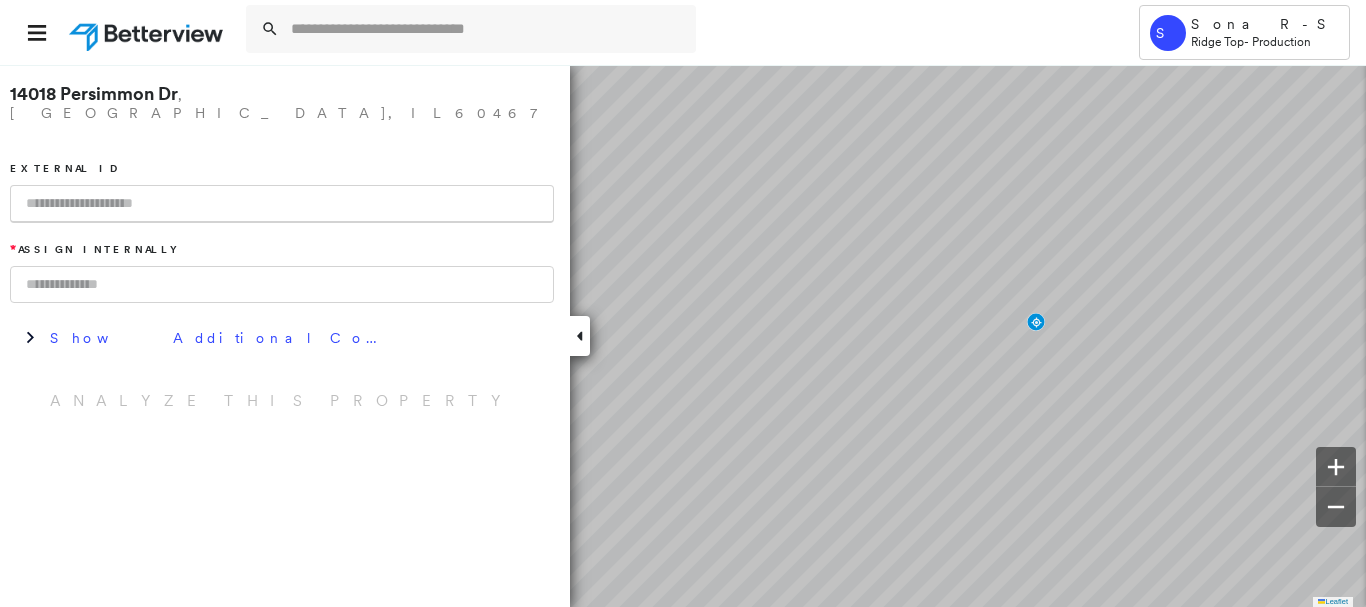 scroll, scrollTop: 0, scrollLeft: 0, axis: both 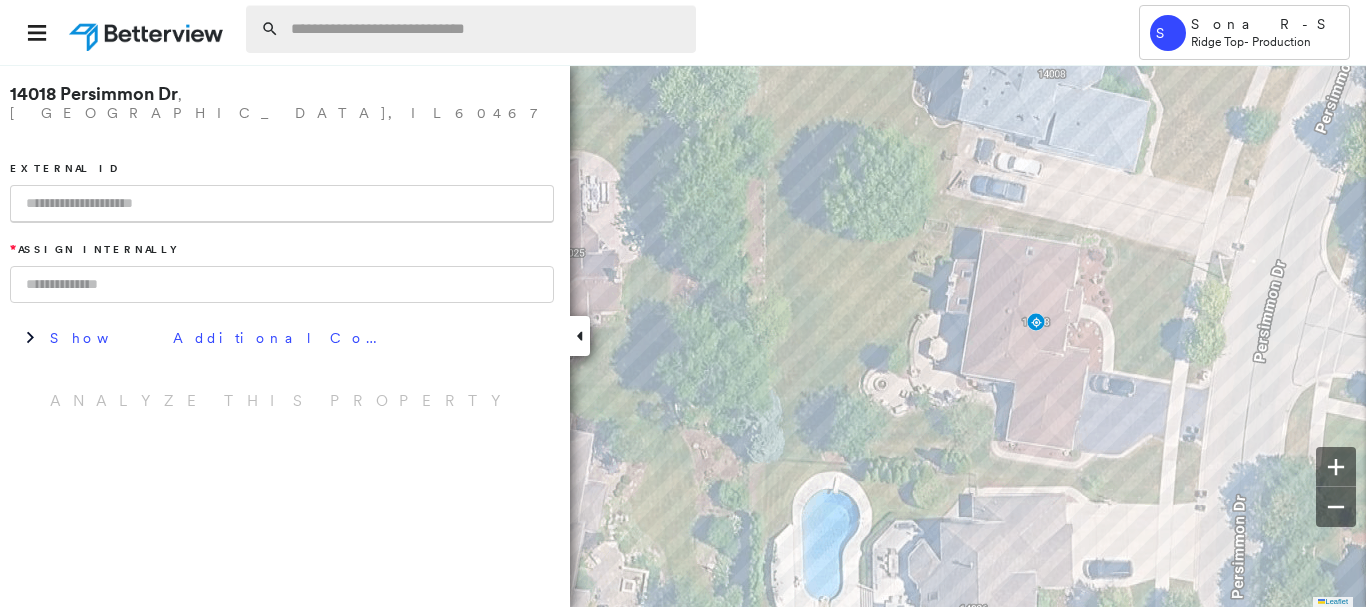 click at bounding box center (487, 29) 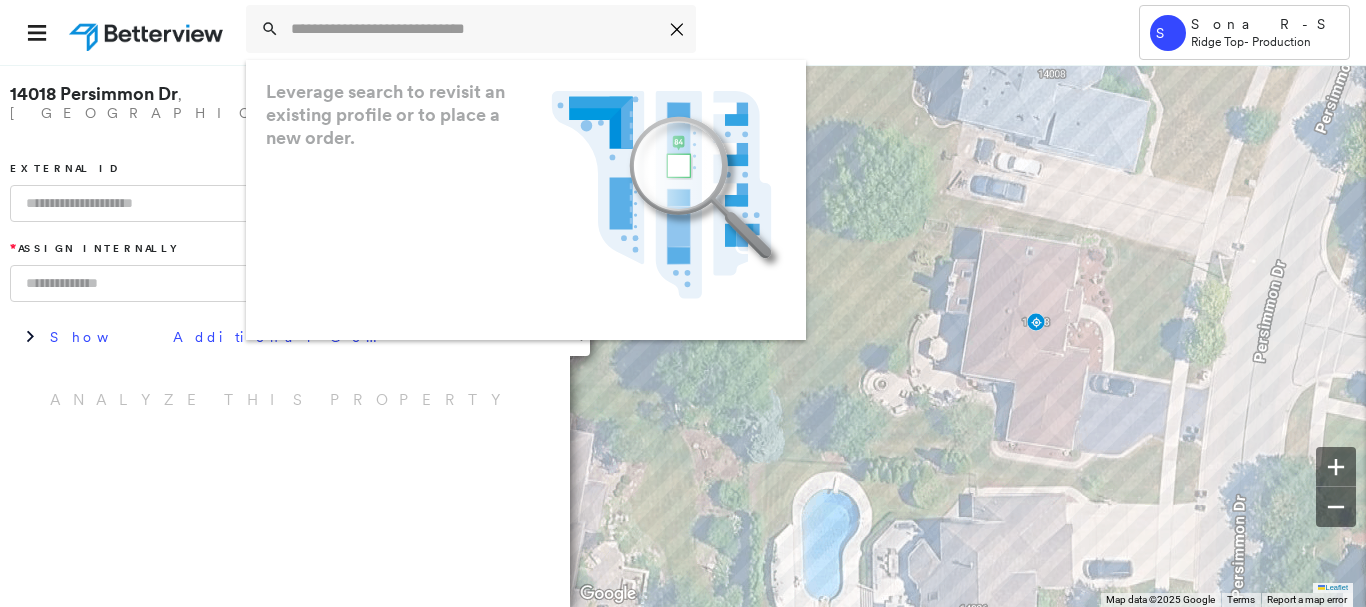 paste on "**********" 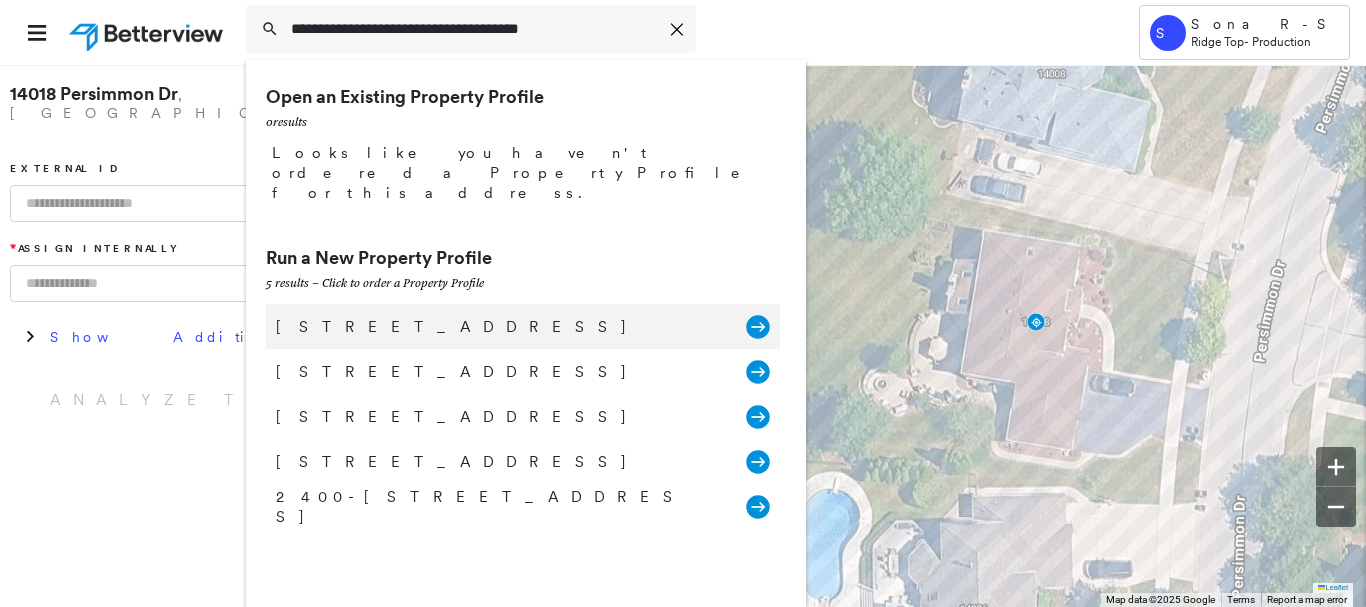 type on "**********" 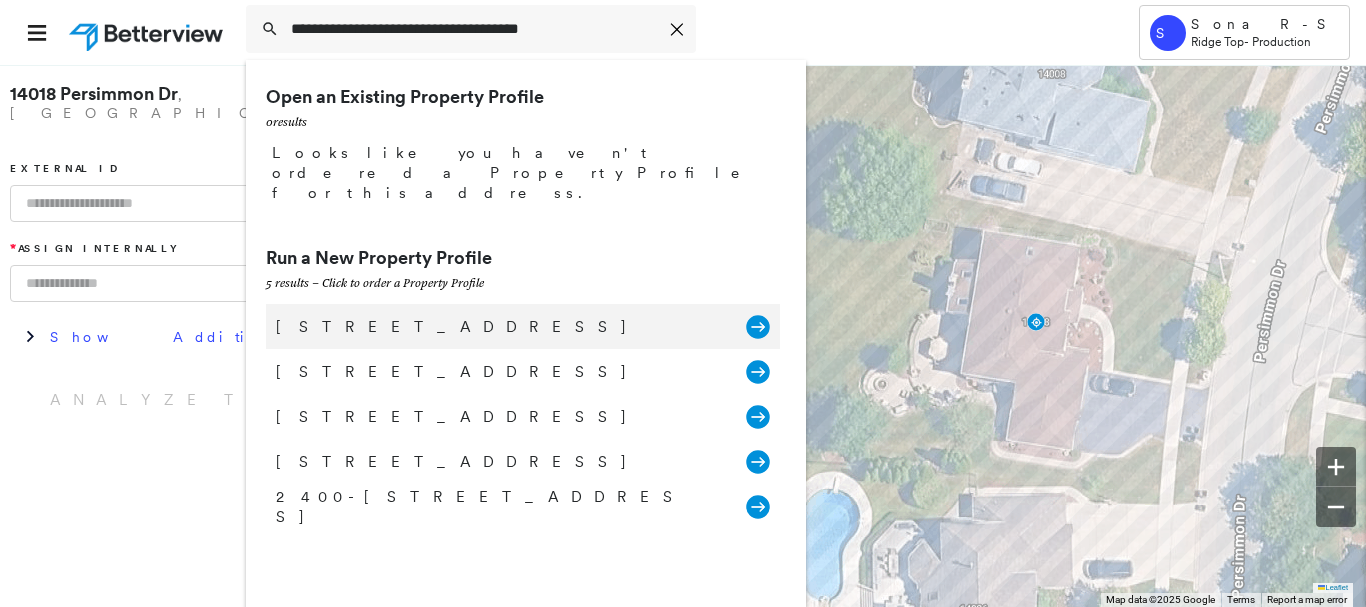 click 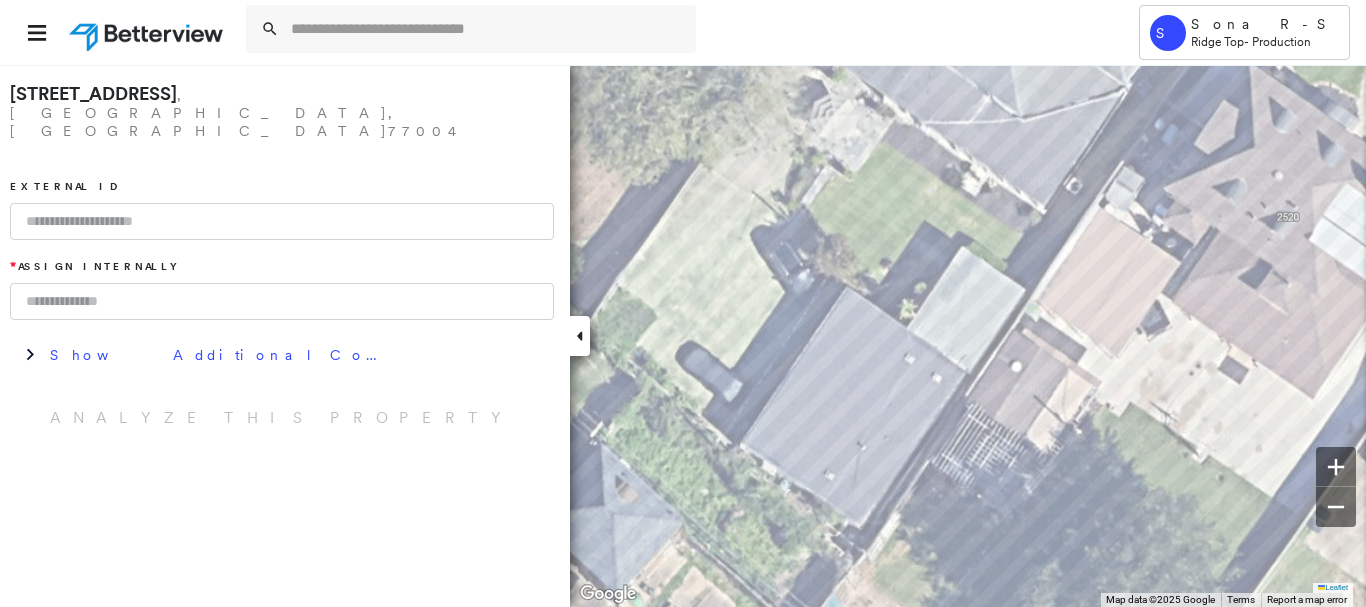 click at bounding box center [282, 221] 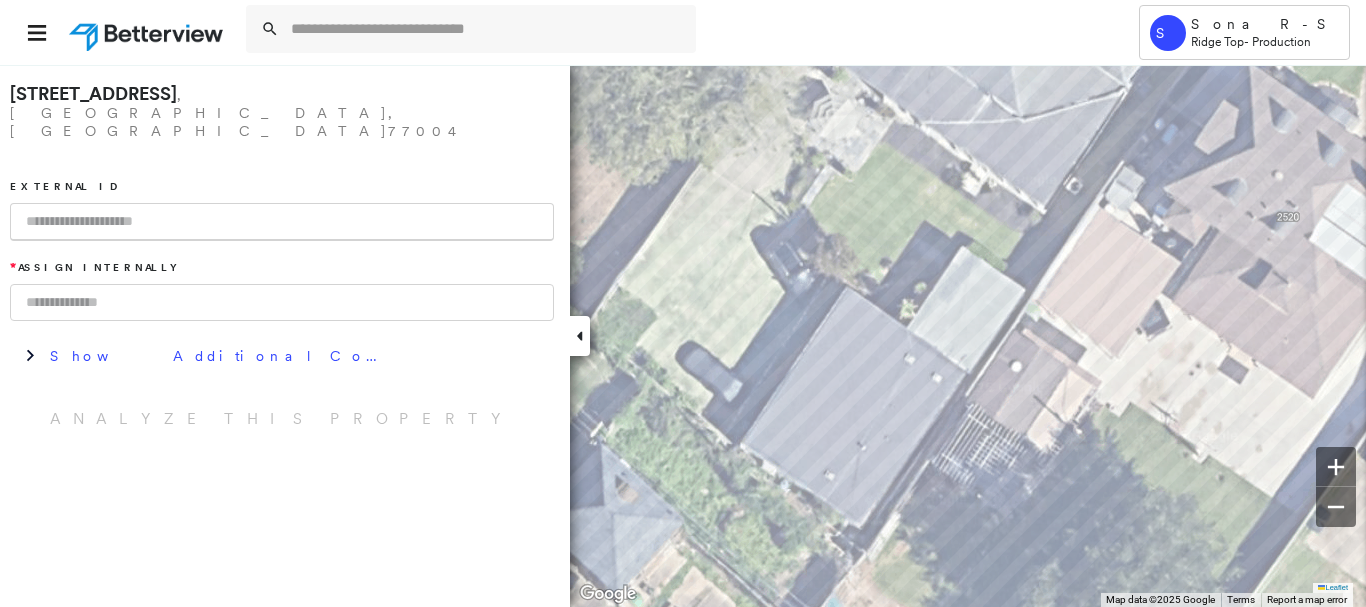 paste on "**********" 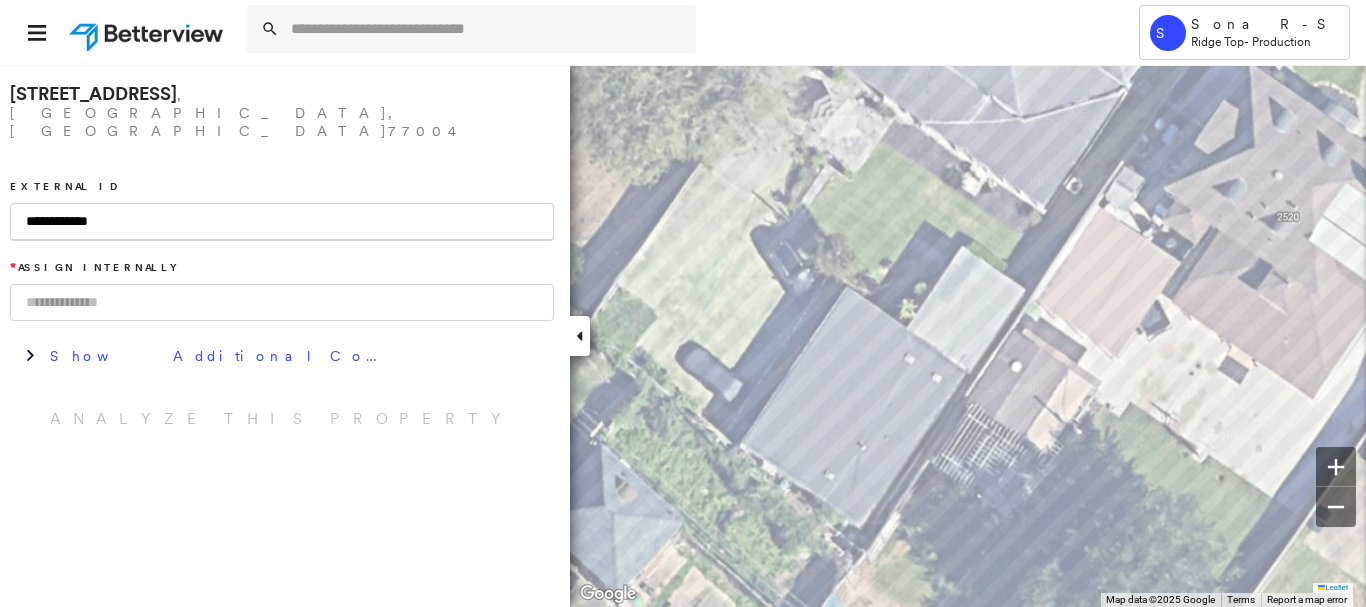 type on "**********" 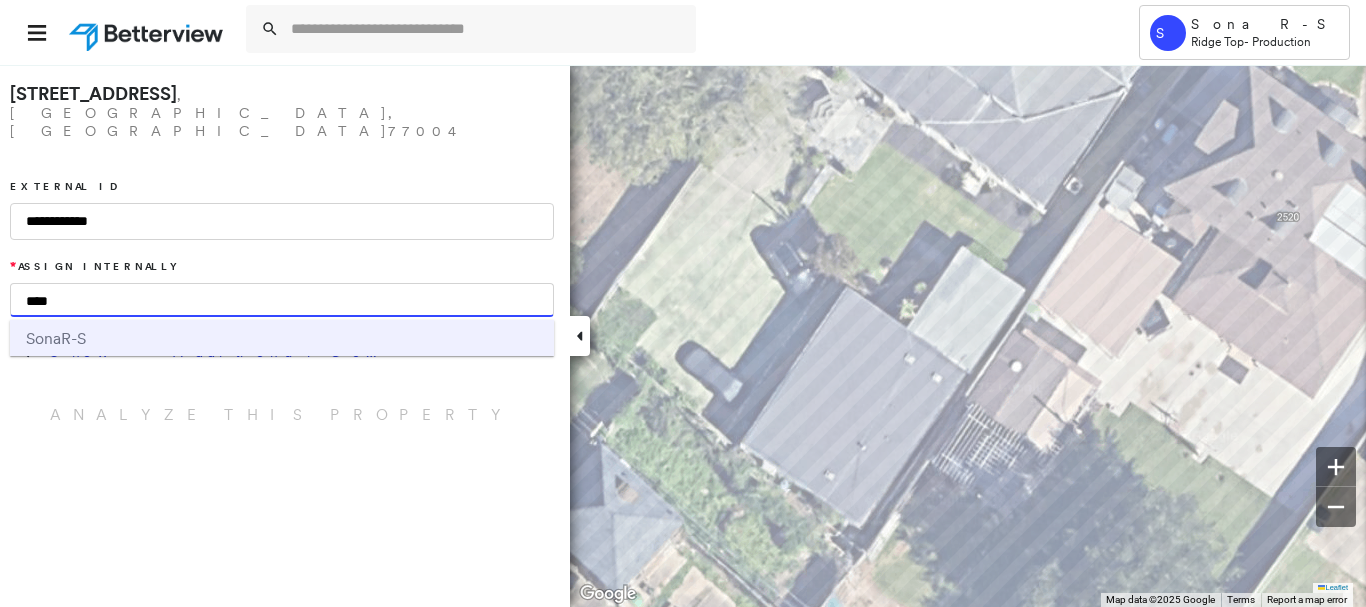 type on "****" 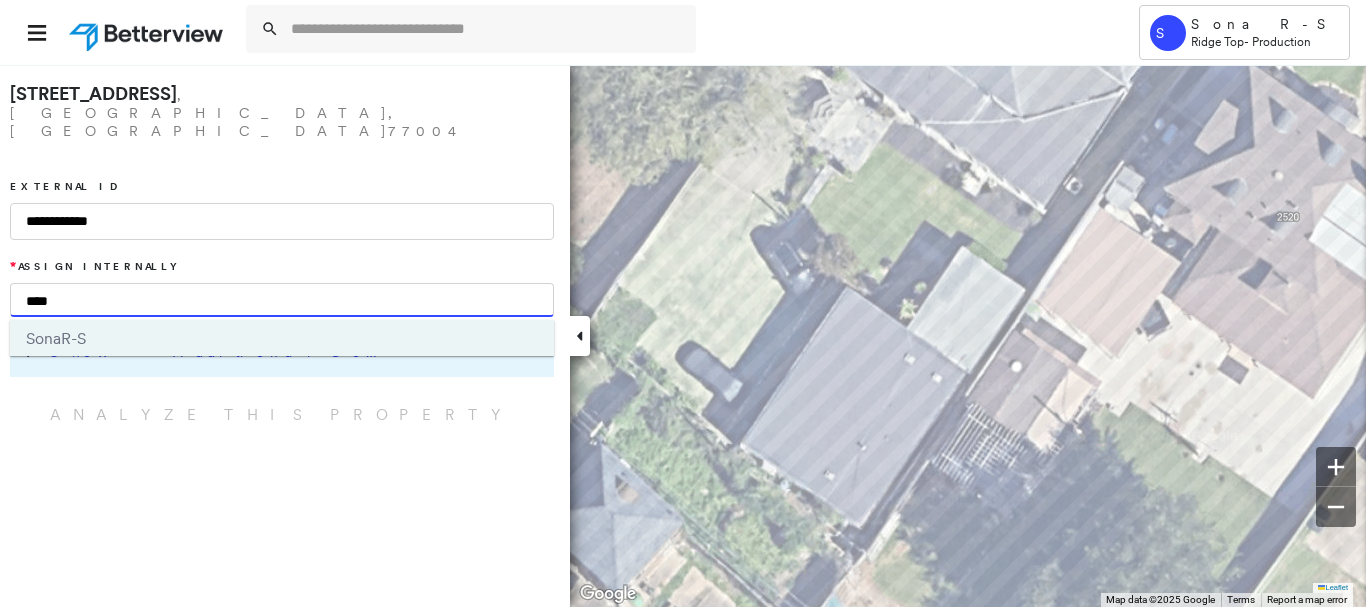 drag, startPoint x: 127, startPoint y: 311, endPoint x: 146, endPoint y: 331, distance: 27.58623 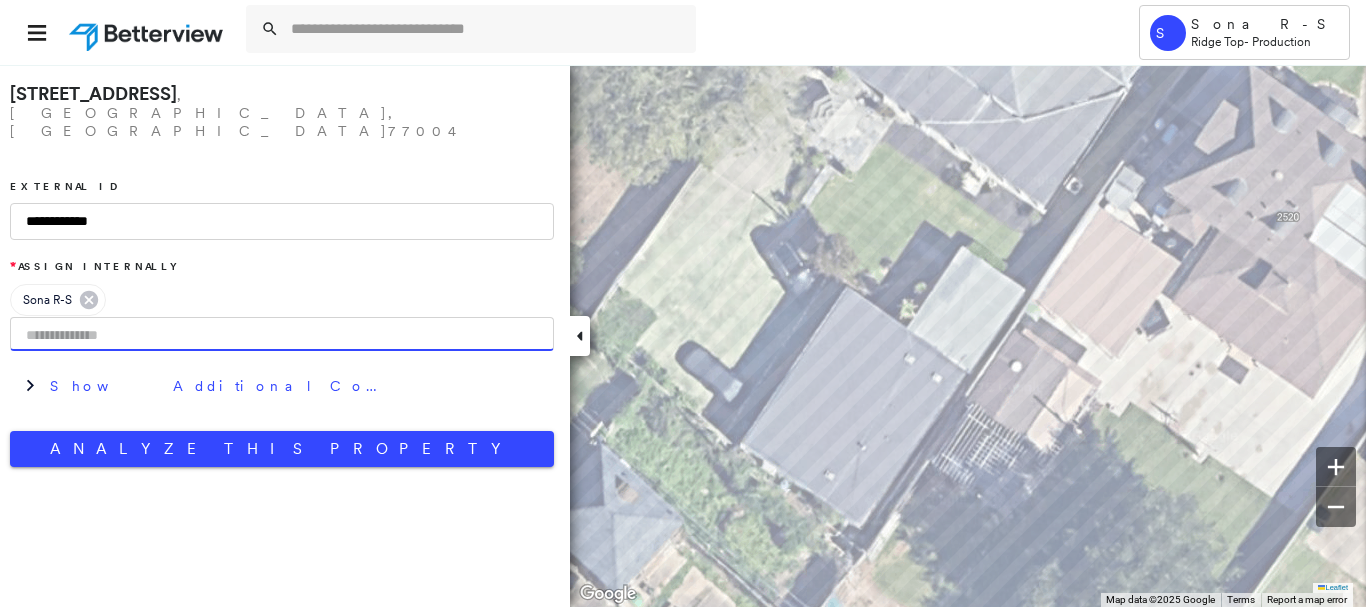 click on "**********" at bounding box center [282, 270] 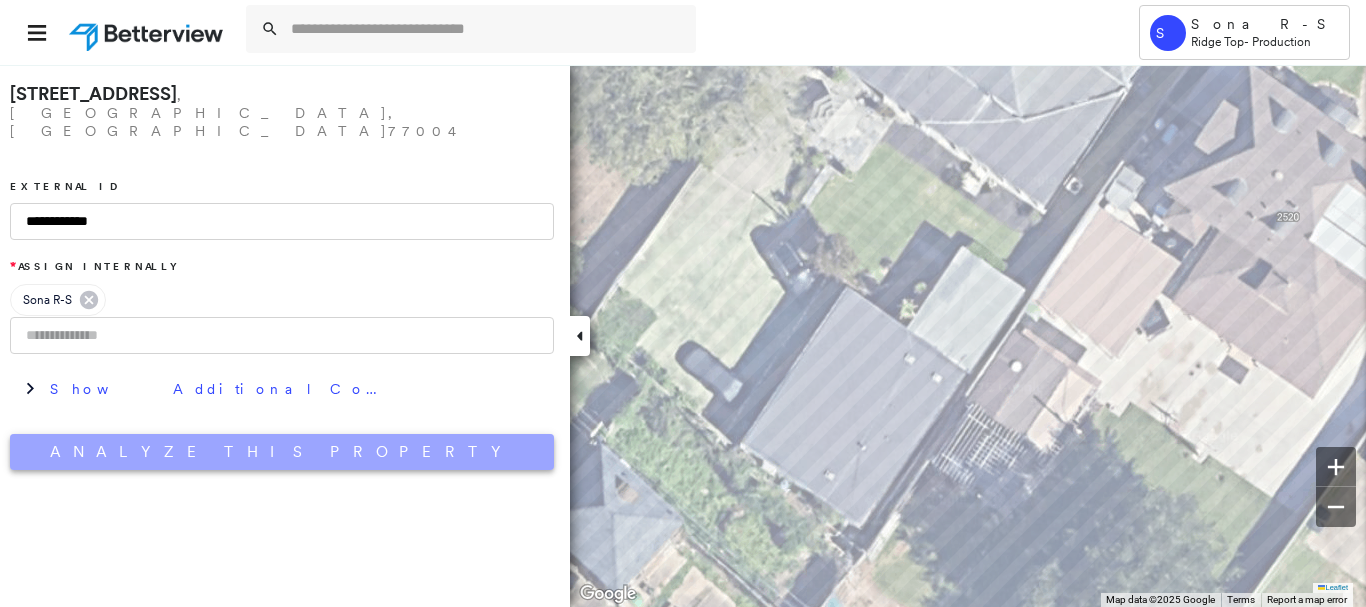 click on "Analyze This Property" at bounding box center (282, 452) 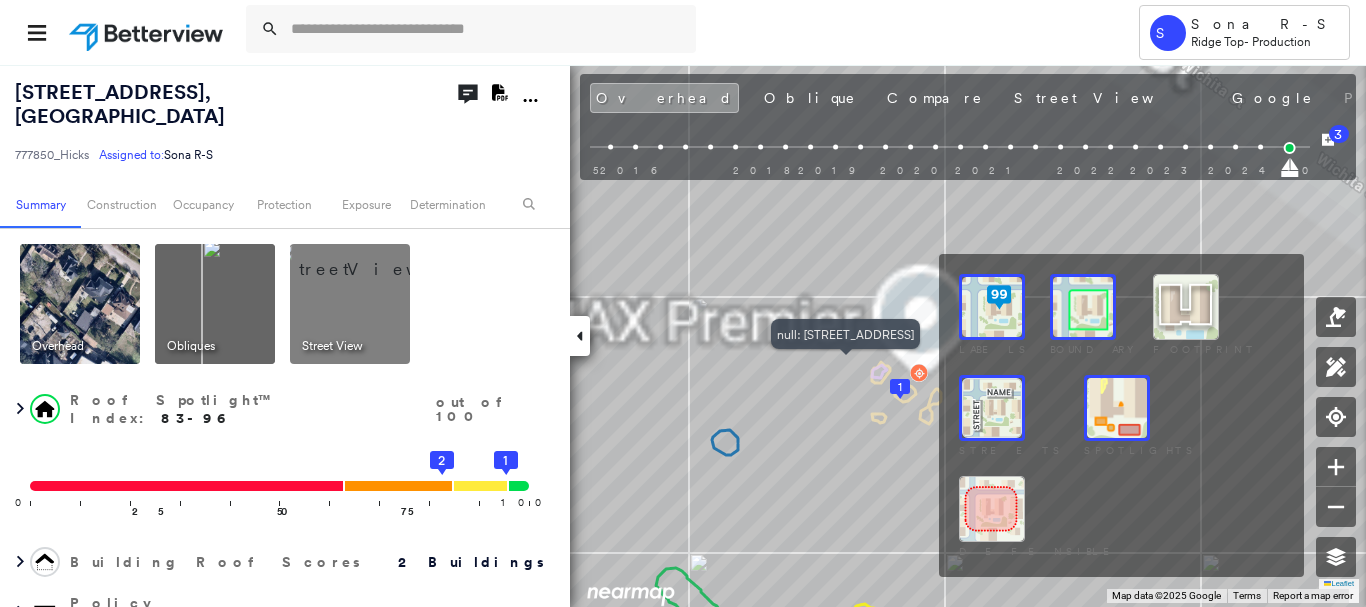 drag, startPoint x: 1322, startPoint y: 561, endPoint x: 1163, endPoint y: 543, distance: 160.01562 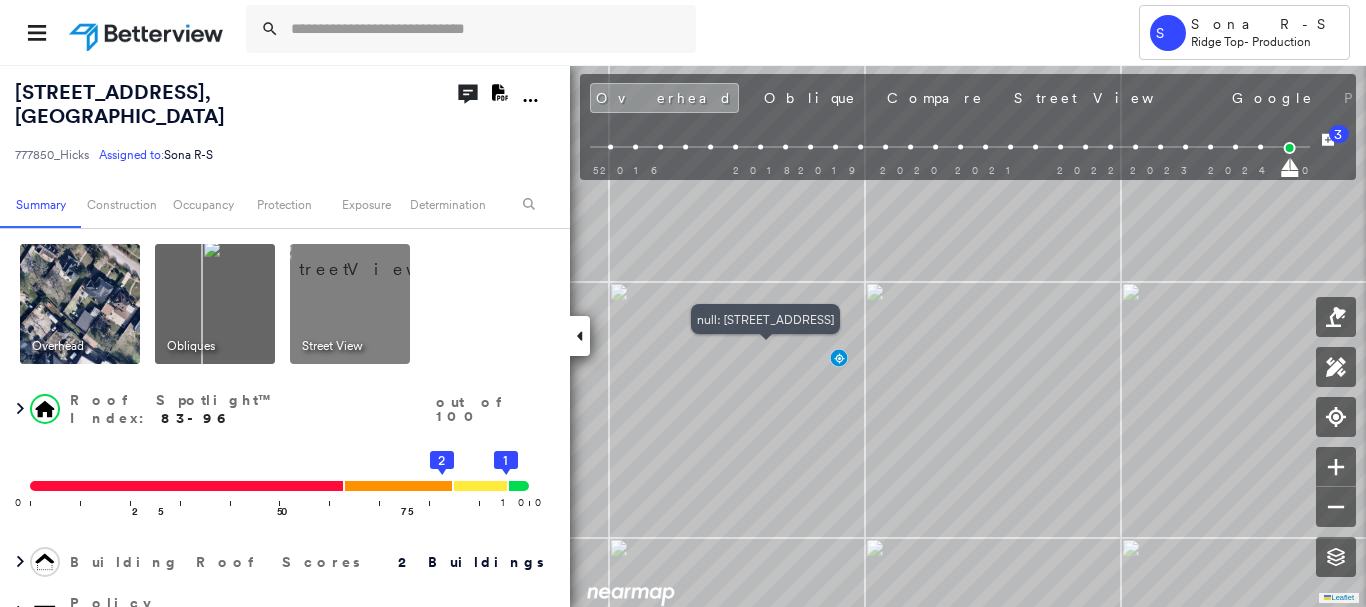 click at bounding box center (914, 166) 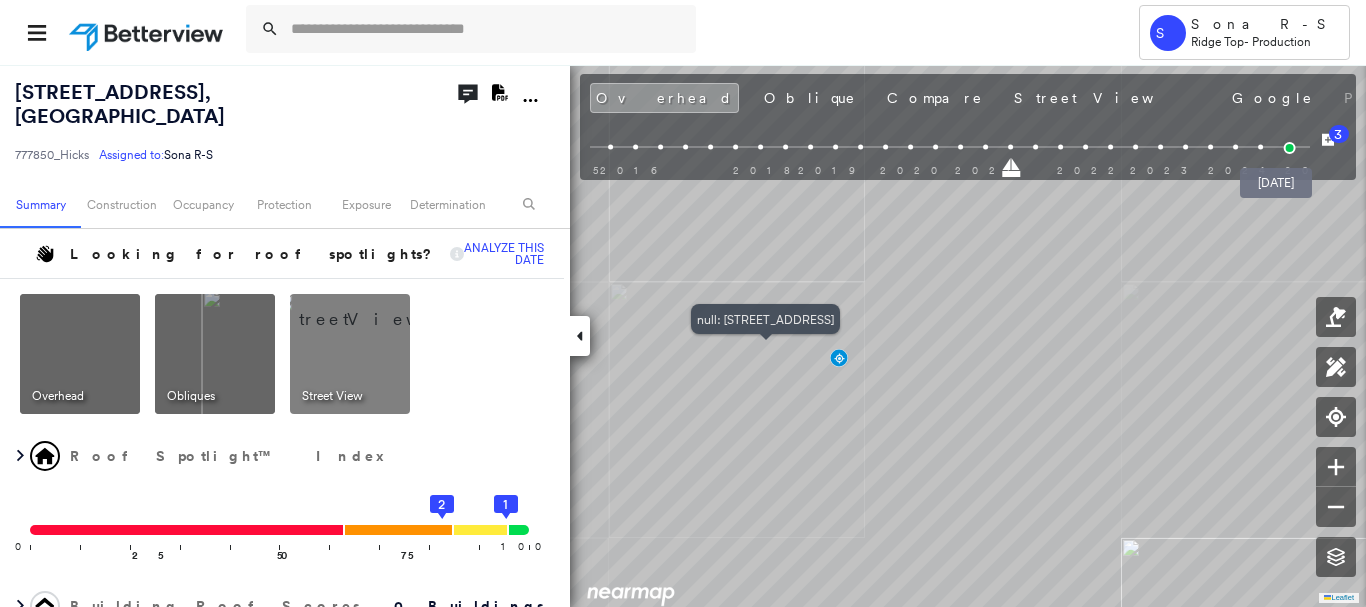 click at bounding box center (1289, 148) 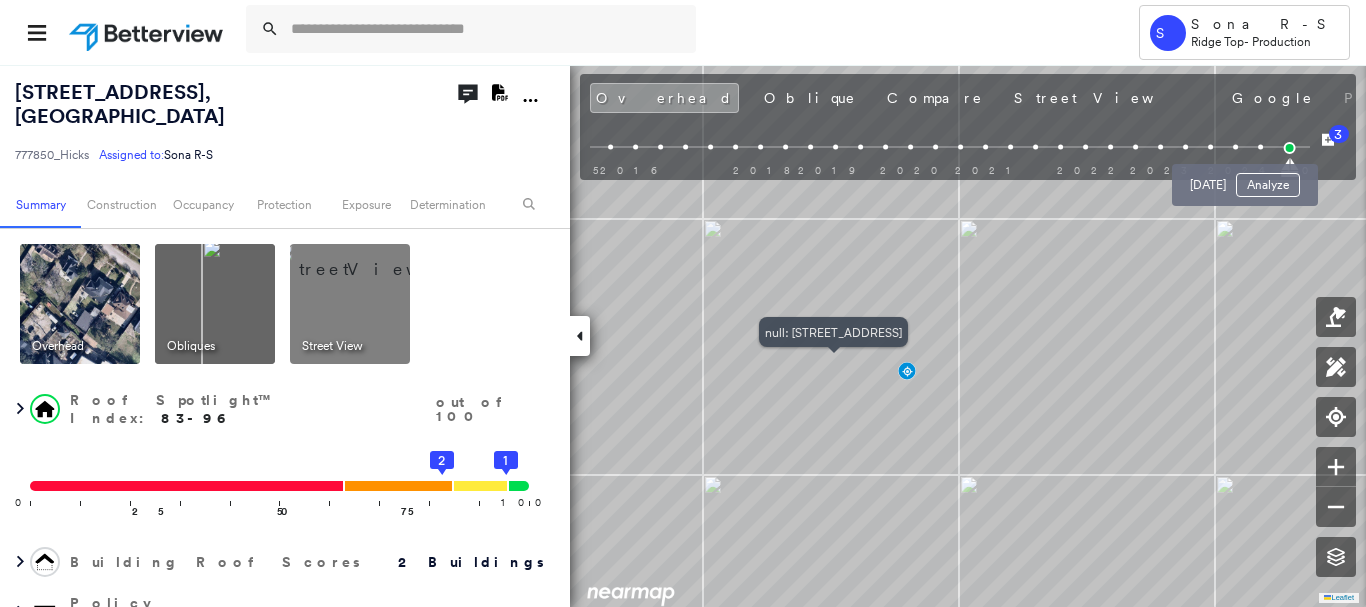 click at bounding box center [1260, 147] 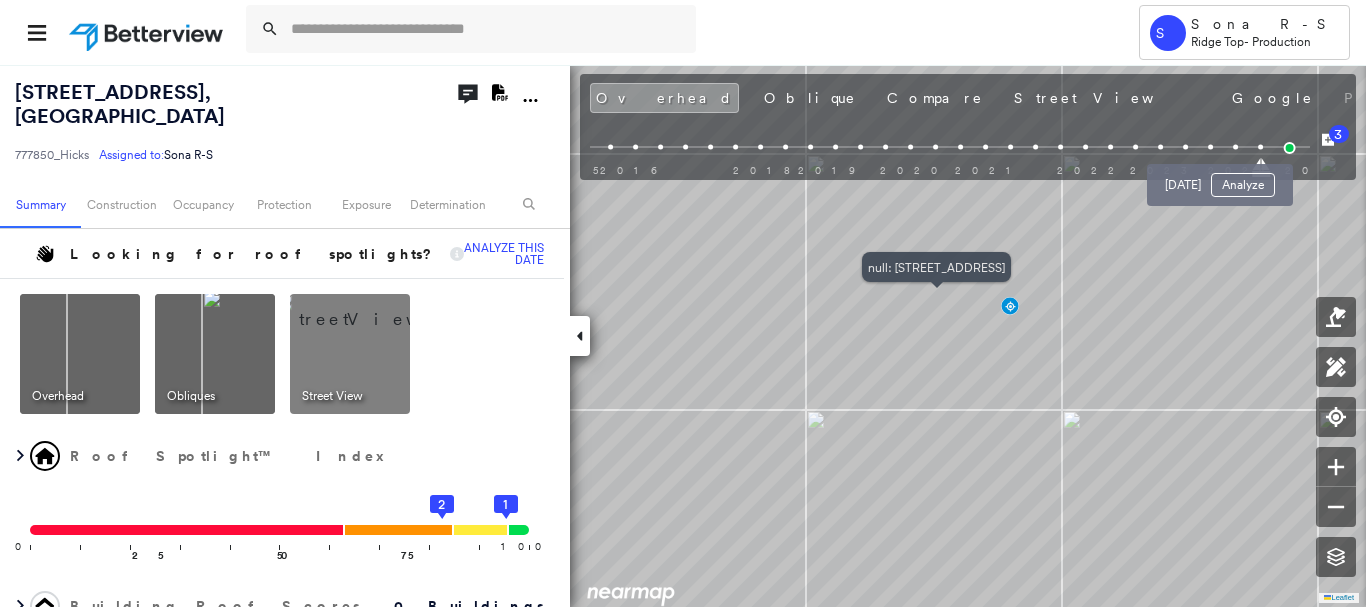 click at bounding box center (1235, 147) 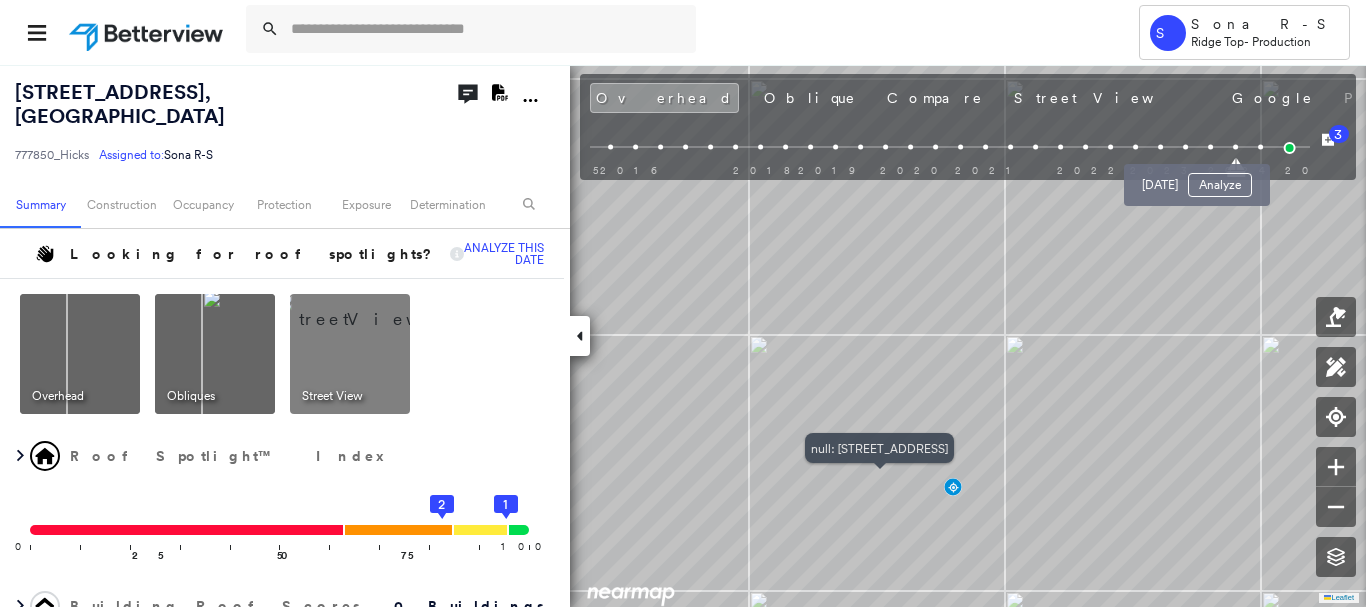 click at bounding box center [1210, 147] 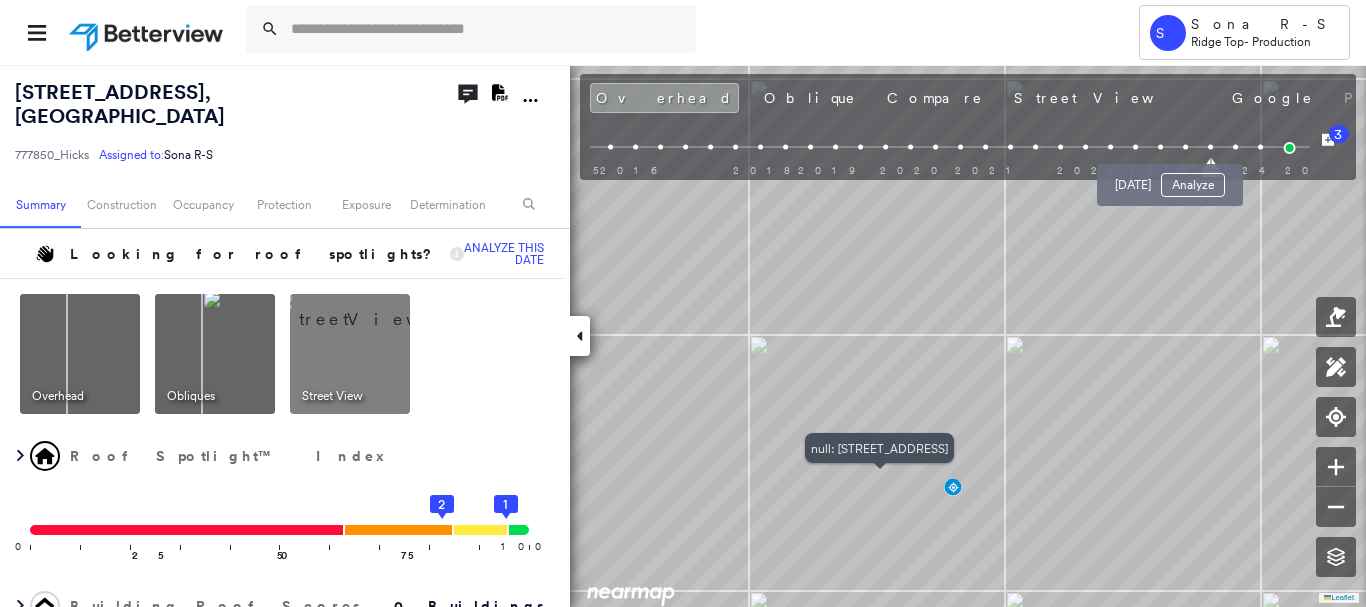 click at bounding box center [1185, 147] 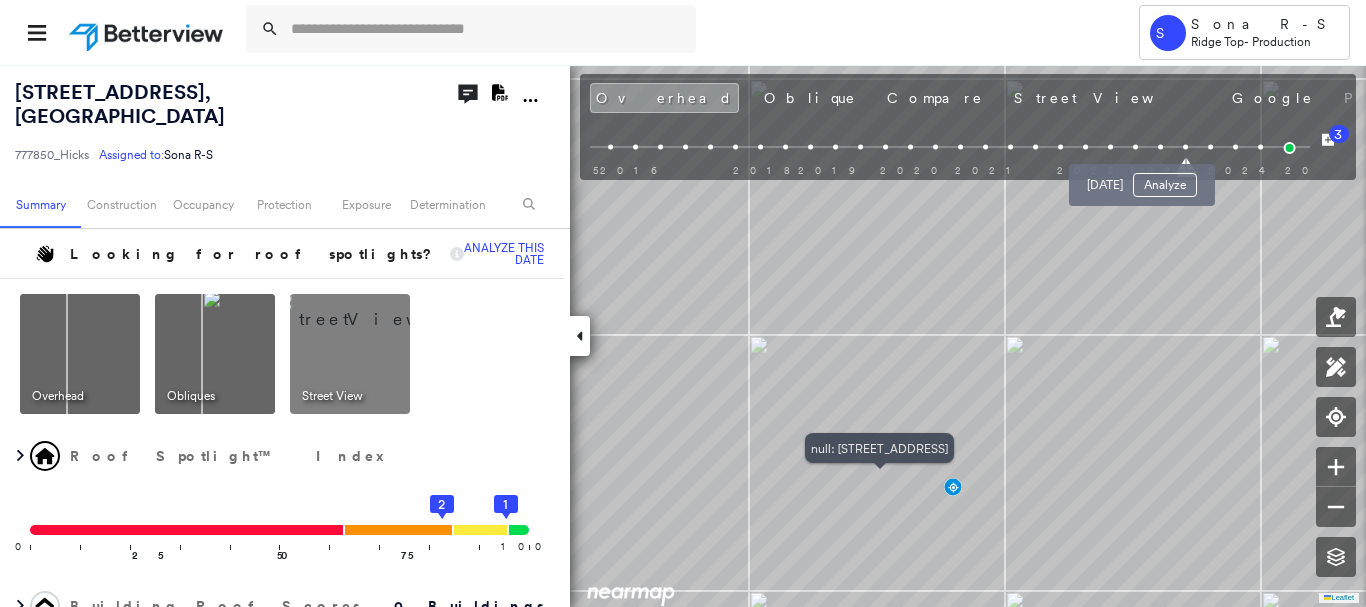 click at bounding box center (1160, 147) 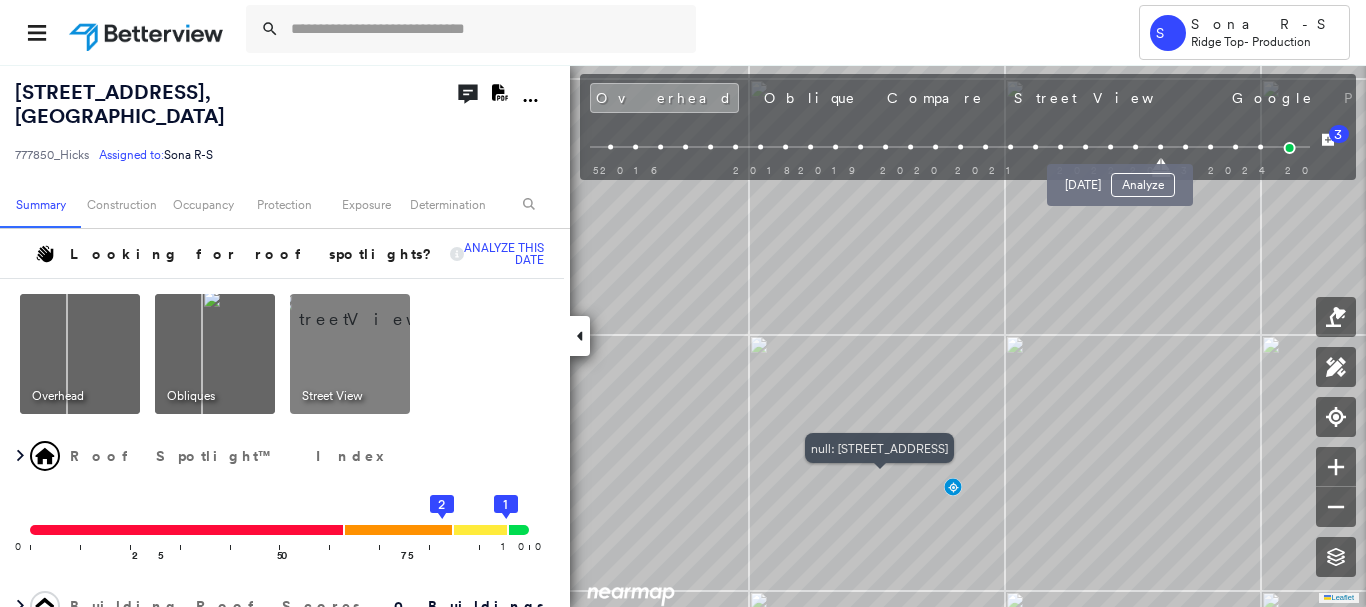click on "[DATE] Analyze" at bounding box center (1120, 179) 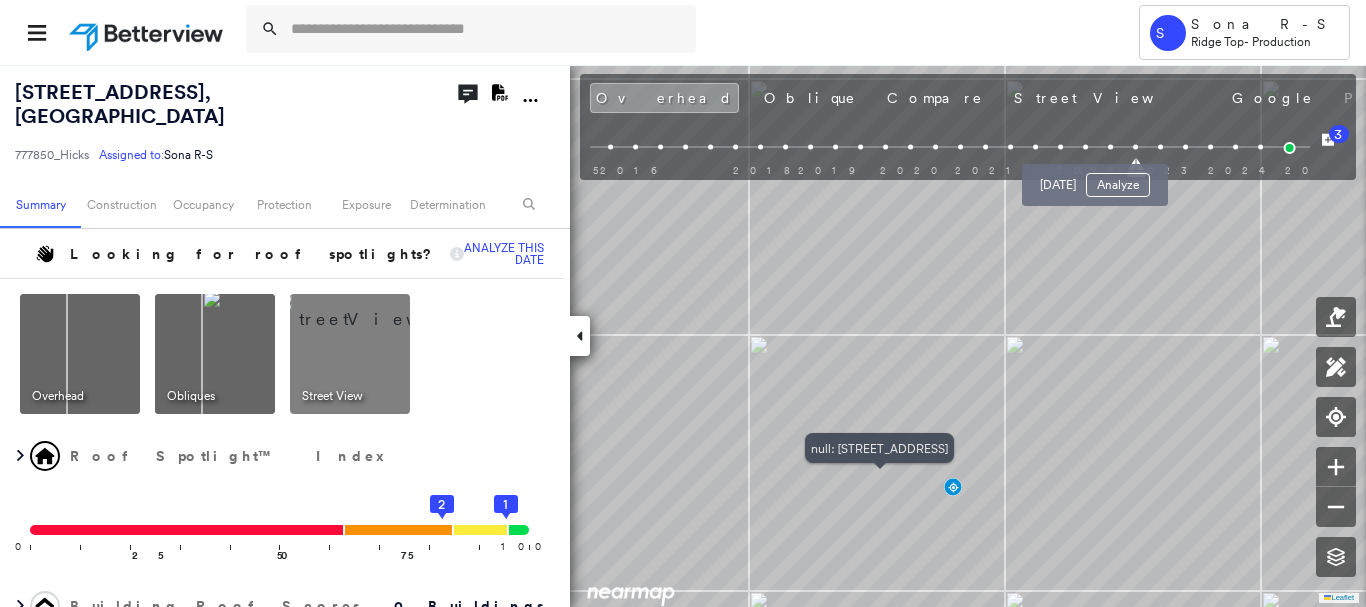 click at bounding box center [1110, 147] 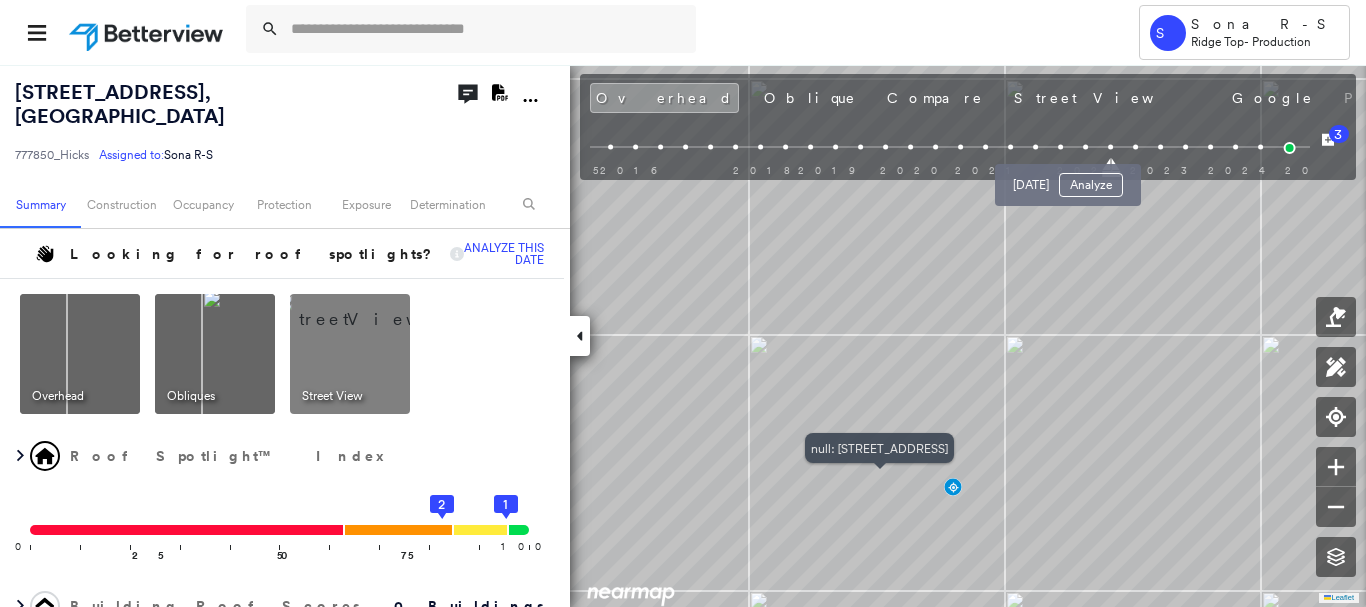 click on "[DATE] Analyze" at bounding box center [1068, 179] 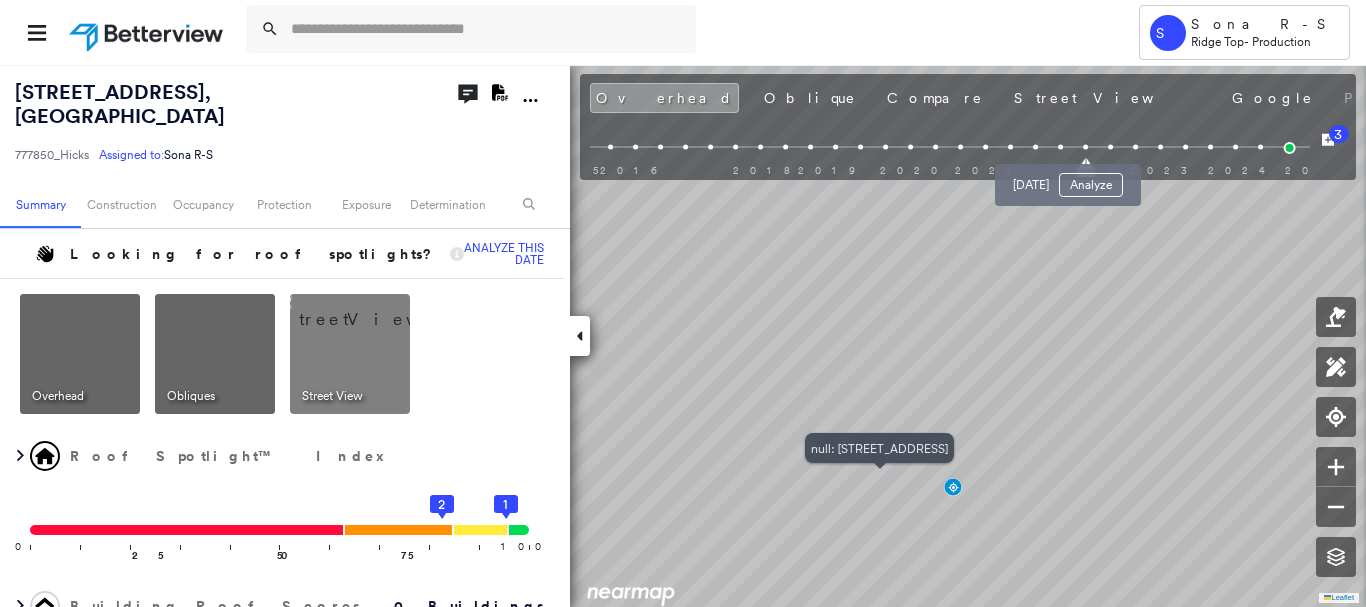 click at bounding box center [1085, 147] 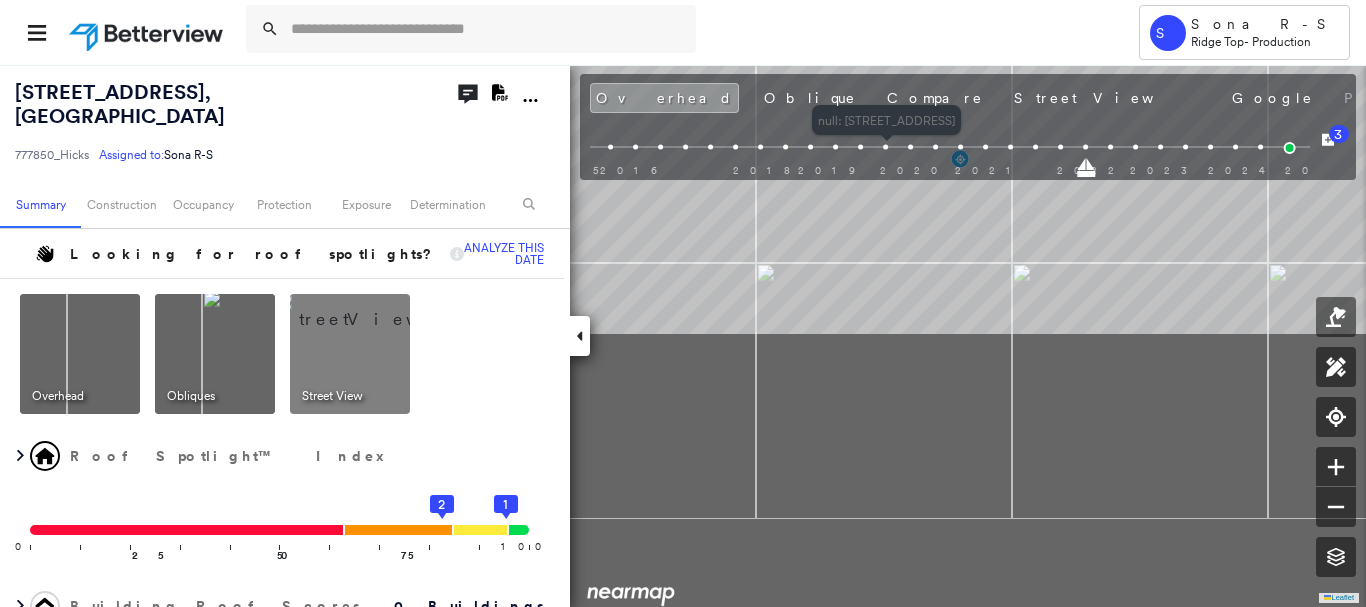 click on "S Sona R-S Ridge Top  -   Production [STREET_ADDRESS] Assigned to:  Sona R-S Assigned to:  Sona R-S 777850_Hicks Assigned to:  Sona R-S Open Comments Download PDF Report Summary Construction Occupancy Protection Exposure Determination Looking for roof spotlights? Analyze this date Overhead Obliques Street View Roof Spotlight™ Index 0 100 25 50 75 1 2 Building Roof Scores 0 Buildings Policy Information :  777850_Hicks Flags :  1 (0 cleared, 1 uncleared) Construction Occupancy Protection Exposure Determination Flags :  1 (0 cleared, 1 uncleared) Uncleared Flags (1) Cleared Flags  (0) Betterview Property Flagged [DATE] Clear Action Taken New Entry History Quote/New Business Terms & Conditions Added ACV Endorsement Added Cosmetic Endorsement Inspection/Loss Control Report Information Added to Inspection Survey Onsite Inspection Ordered Determined No Inspection Needed General Used Report to Further Agent/Insured Discussion Reject/Decline - New Business Save Renewal Save" at bounding box center [683, 335] 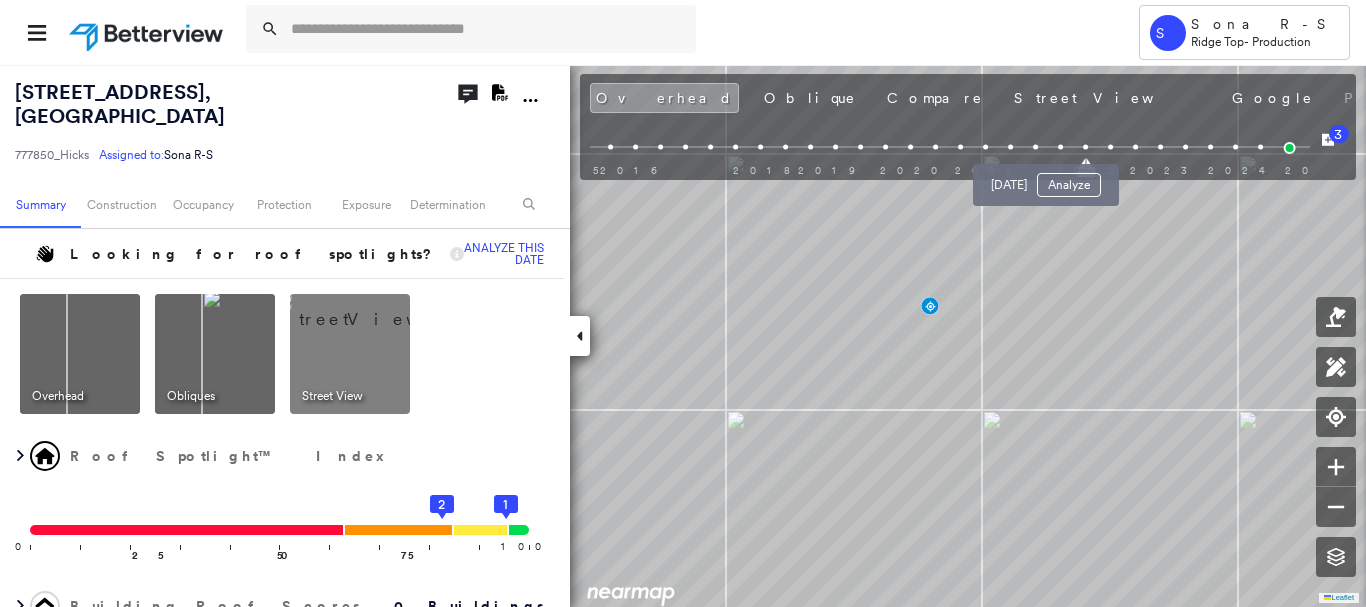 click at bounding box center (1060, 147) 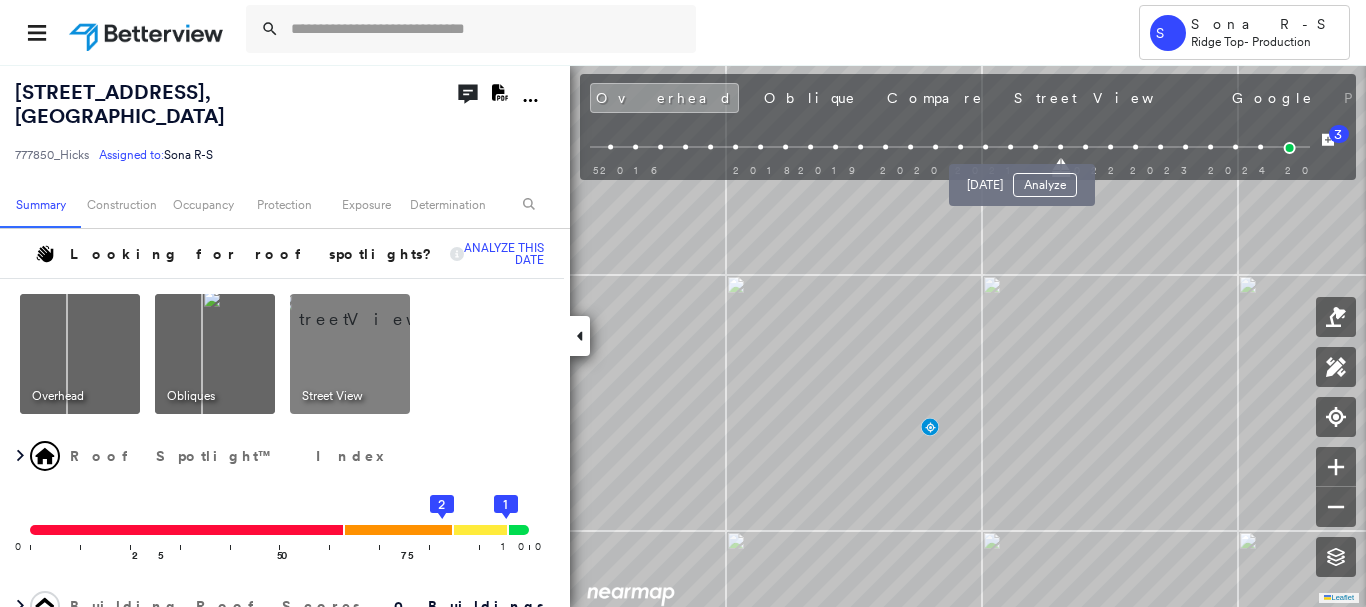 click at bounding box center [1035, 147] 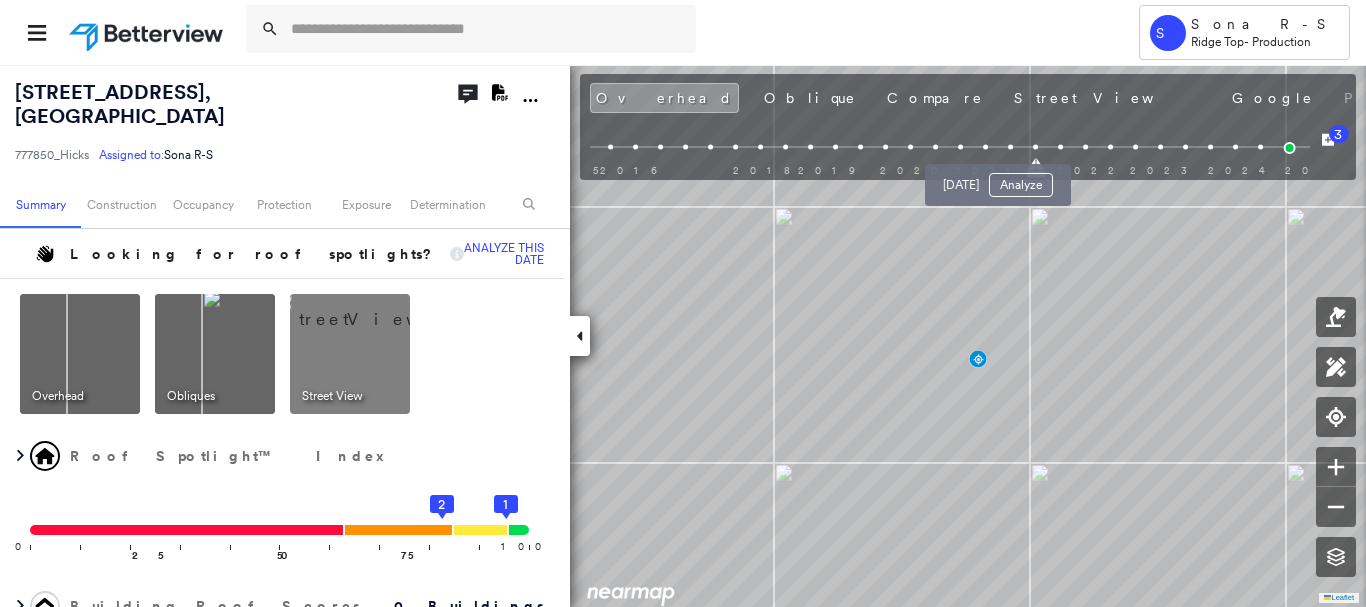 click at bounding box center (1010, 147) 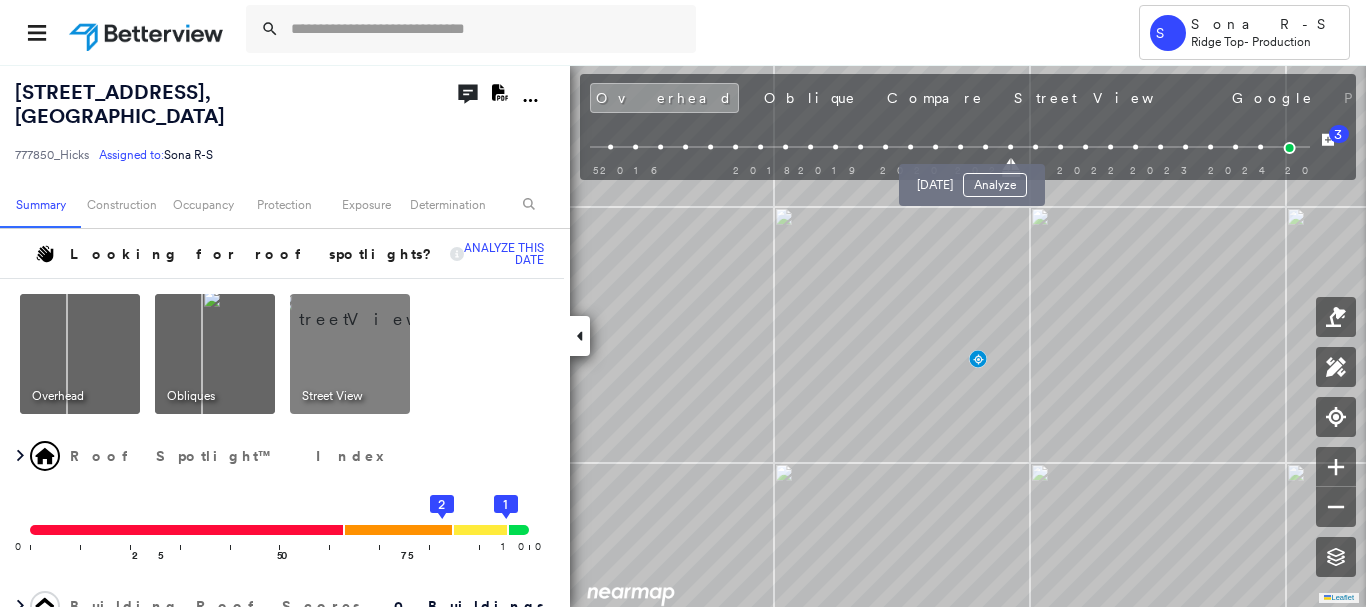 click at bounding box center [985, 147] 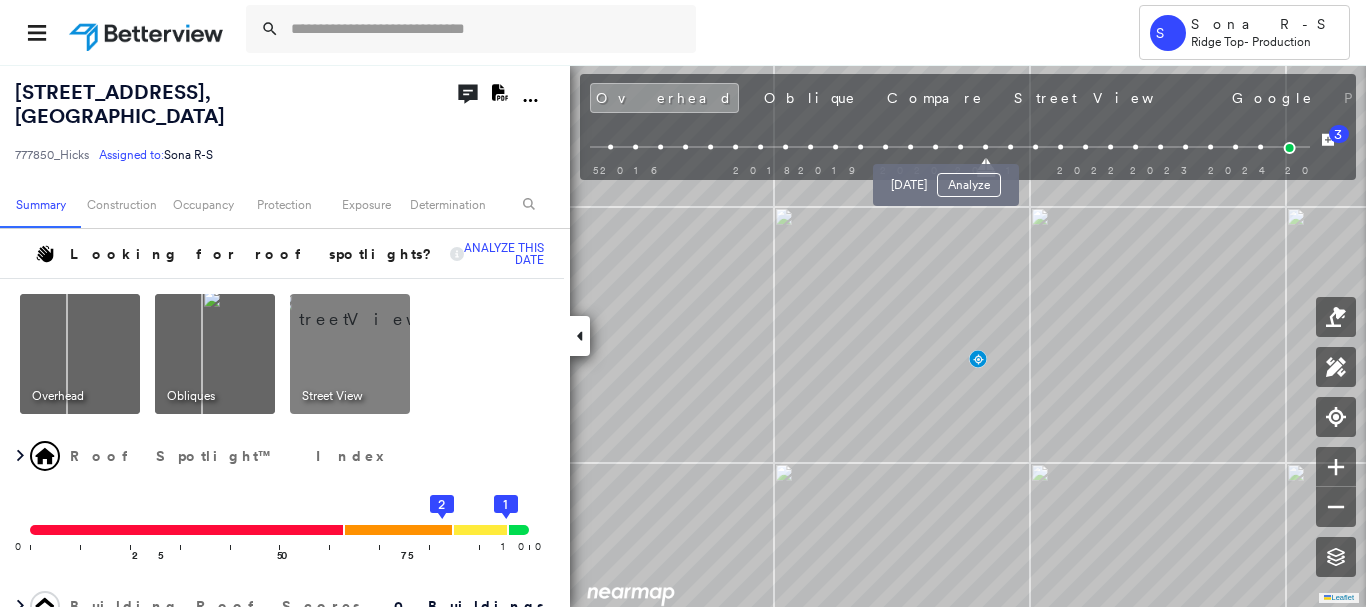 click at bounding box center (960, 147) 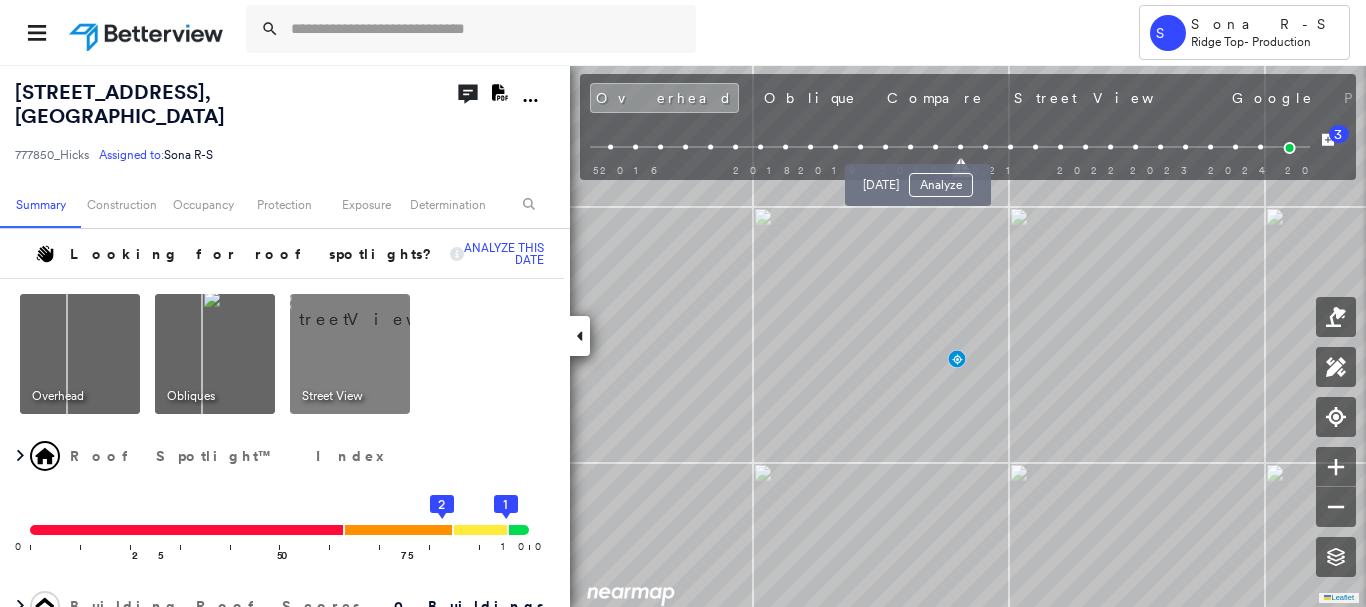 click at bounding box center [935, 147] 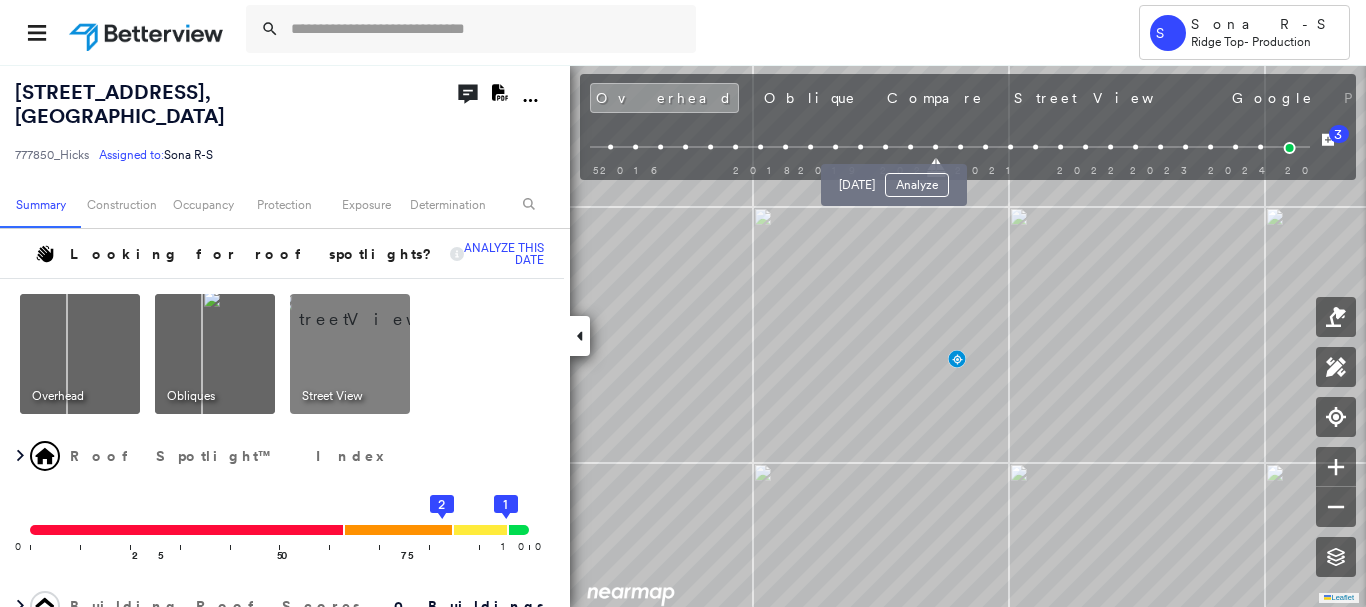 click at bounding box center (910, 147) 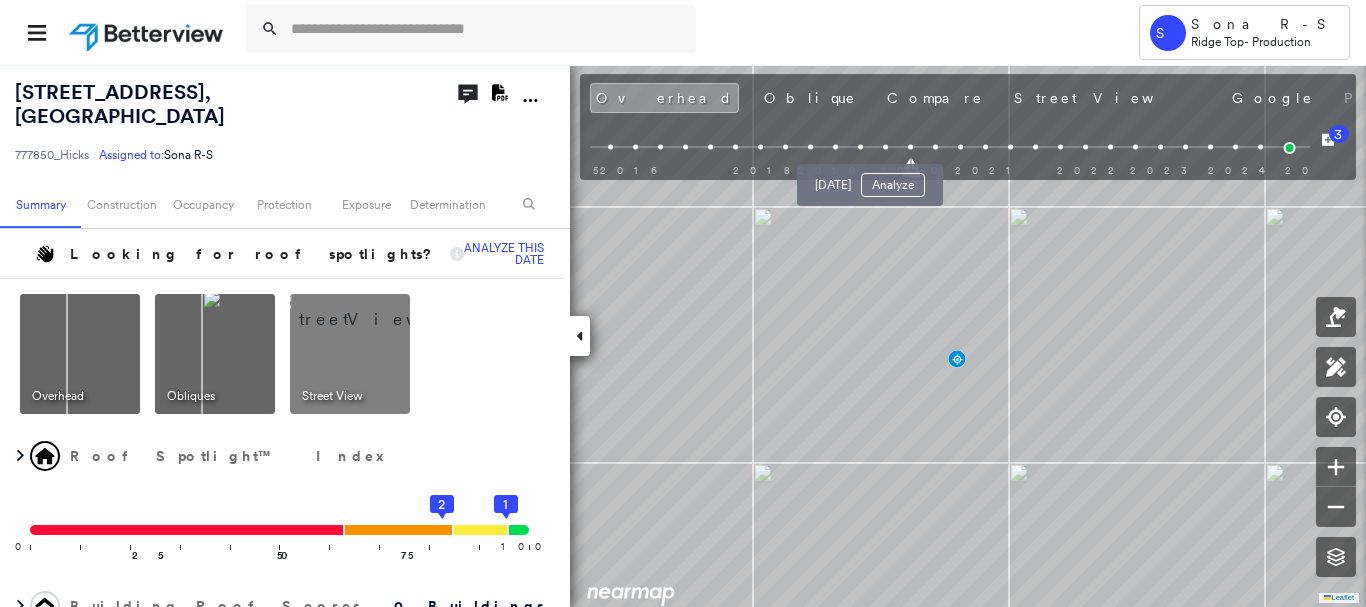 click at bounding box center (885, 147) 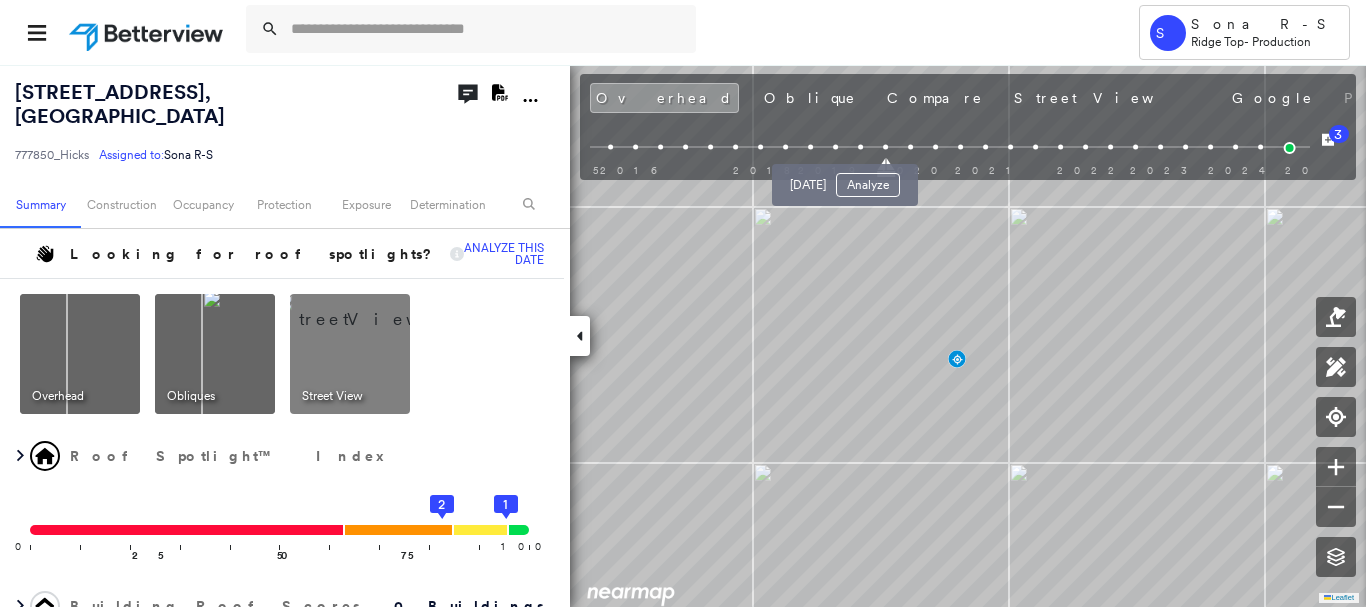 click at bounding box center [860, 147] 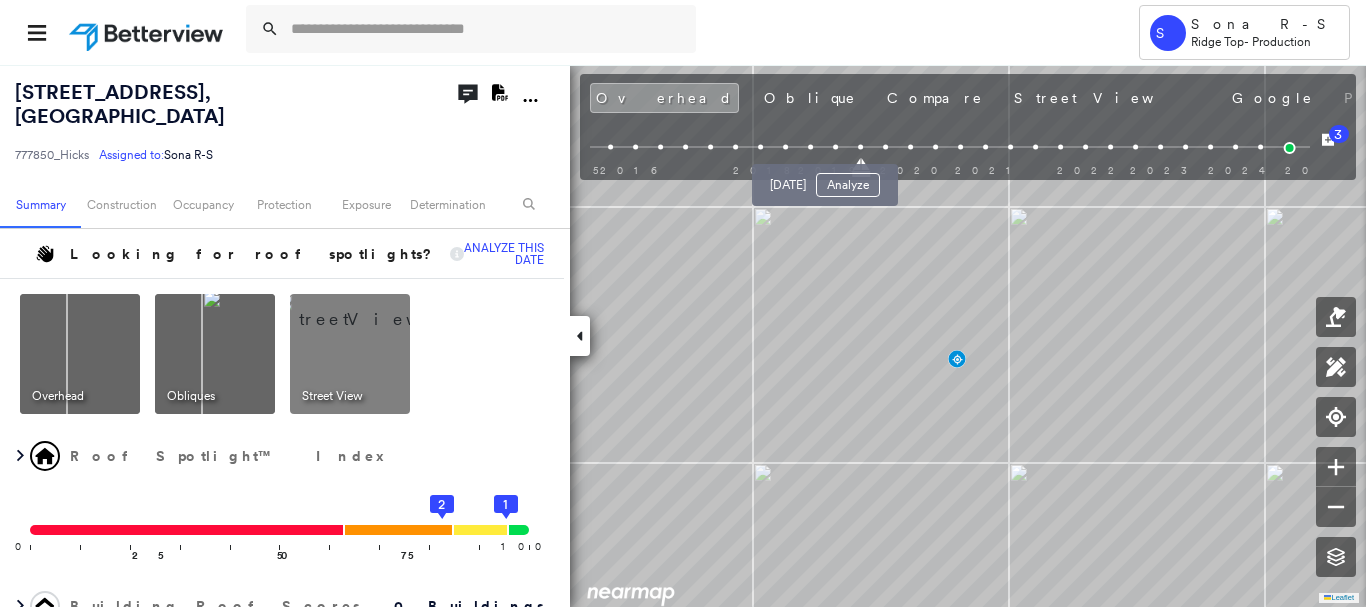 click at bounding box center (835, 147) 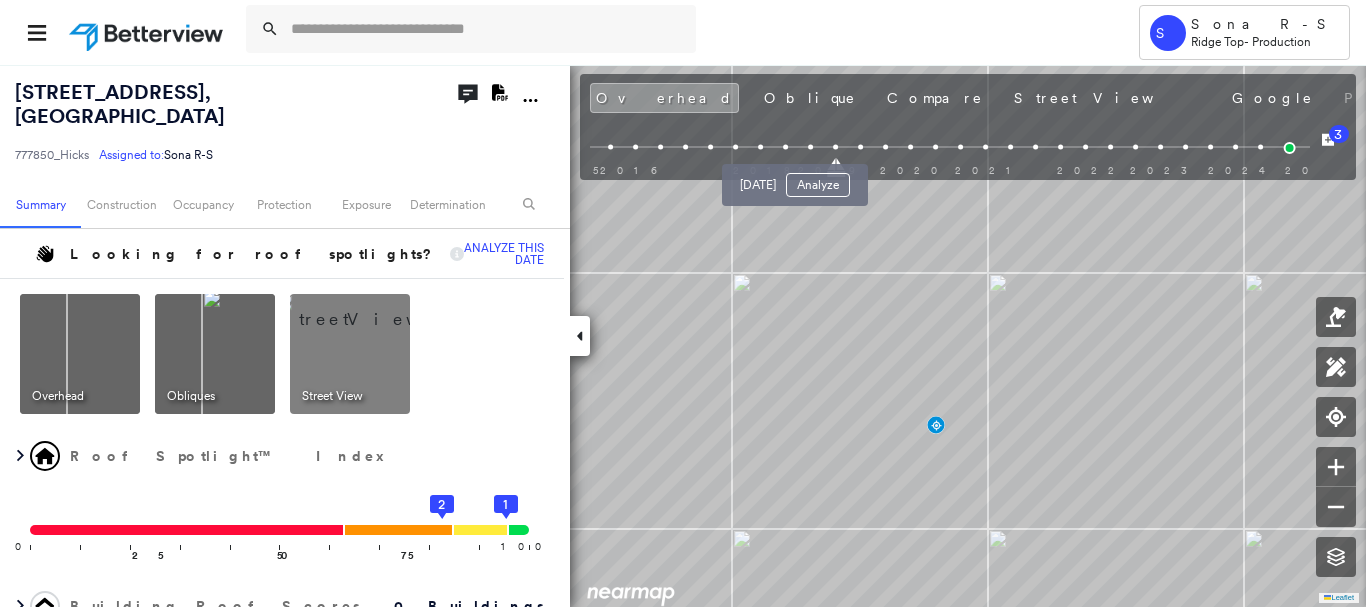 drag, startPoint x: 809, startPoint y: 139, endPoint x: 796, endPoint y: 146, distance: 14.764823 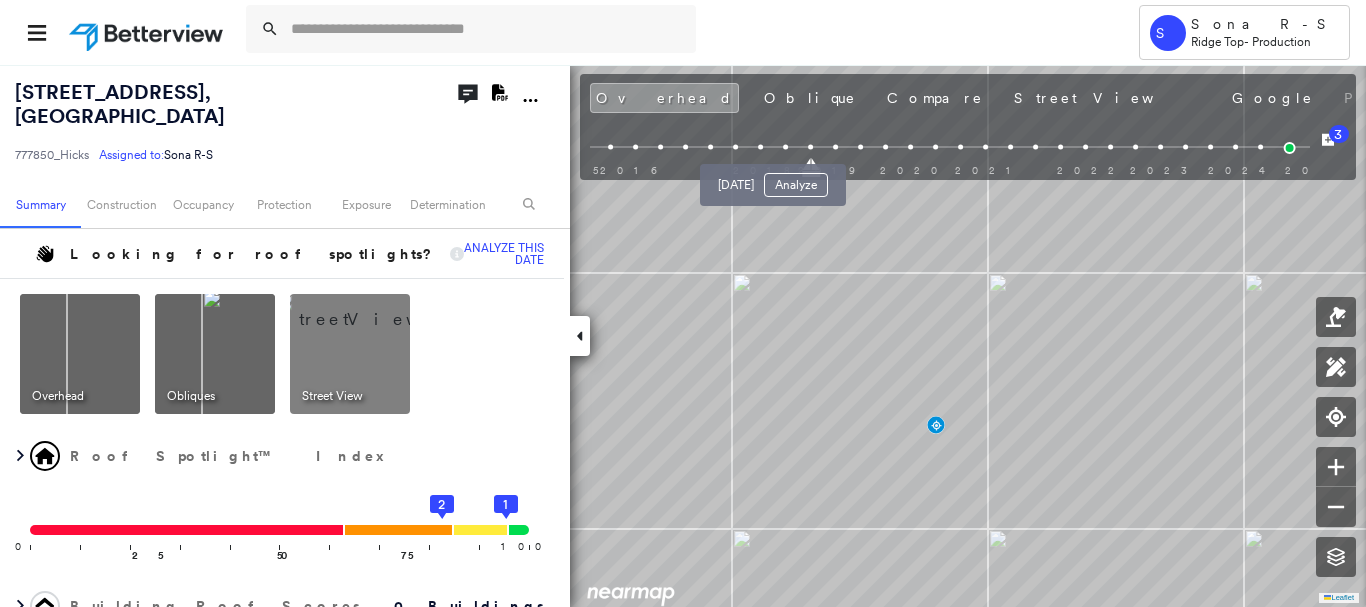 click at bounding box center [785, 147] 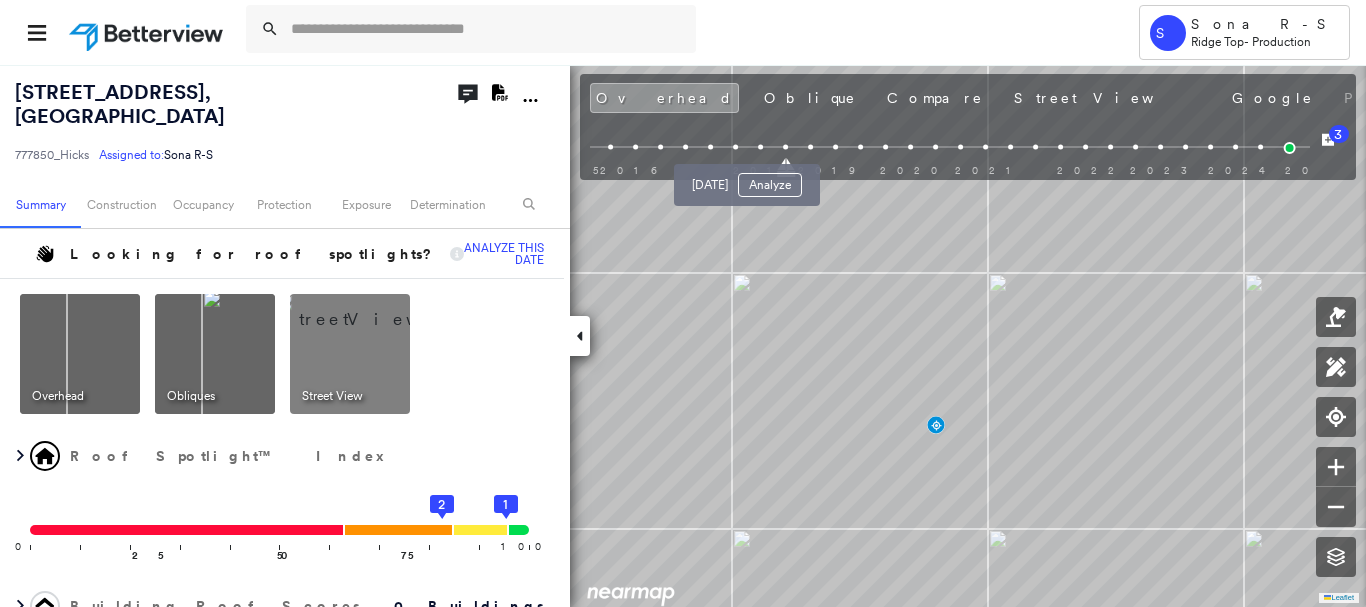 click at bounding box center [760, 147] 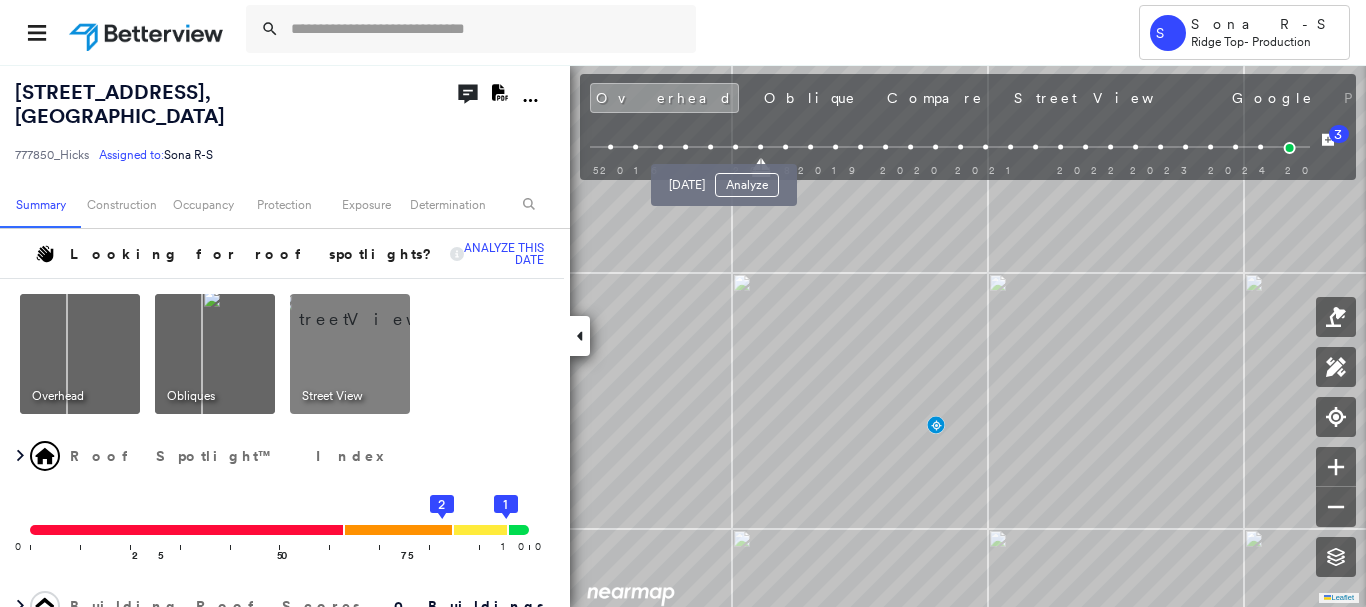 click at bounding box center (735, 147) 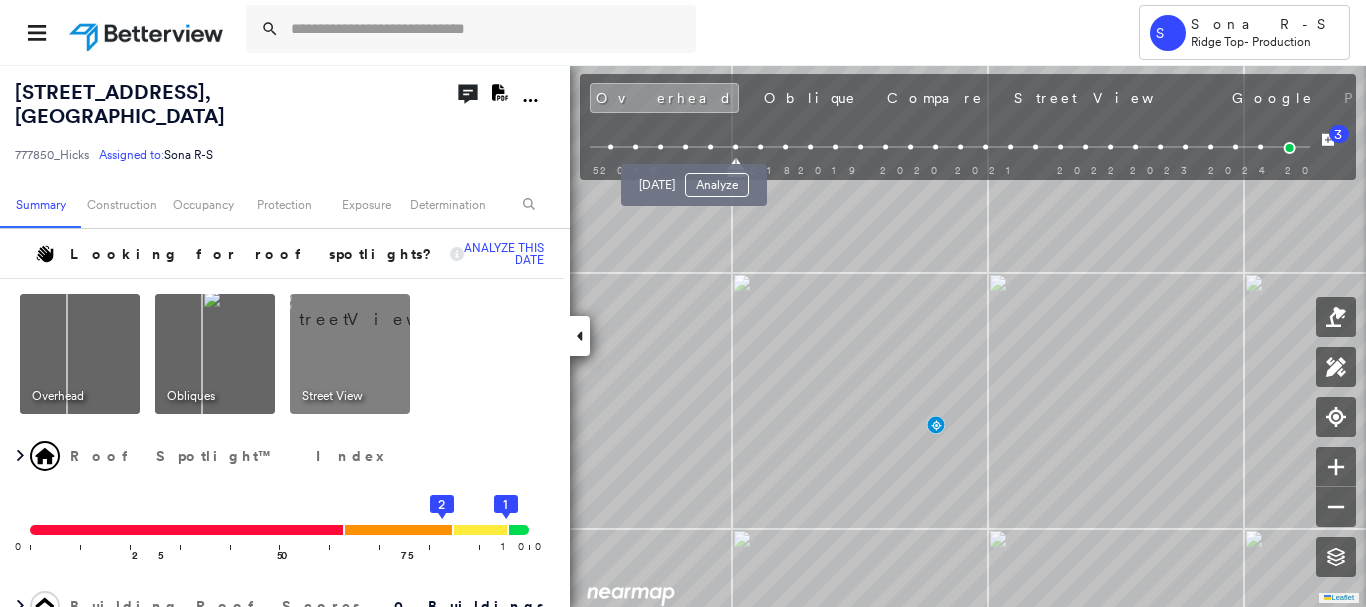 click at bounding box center [710, 147] 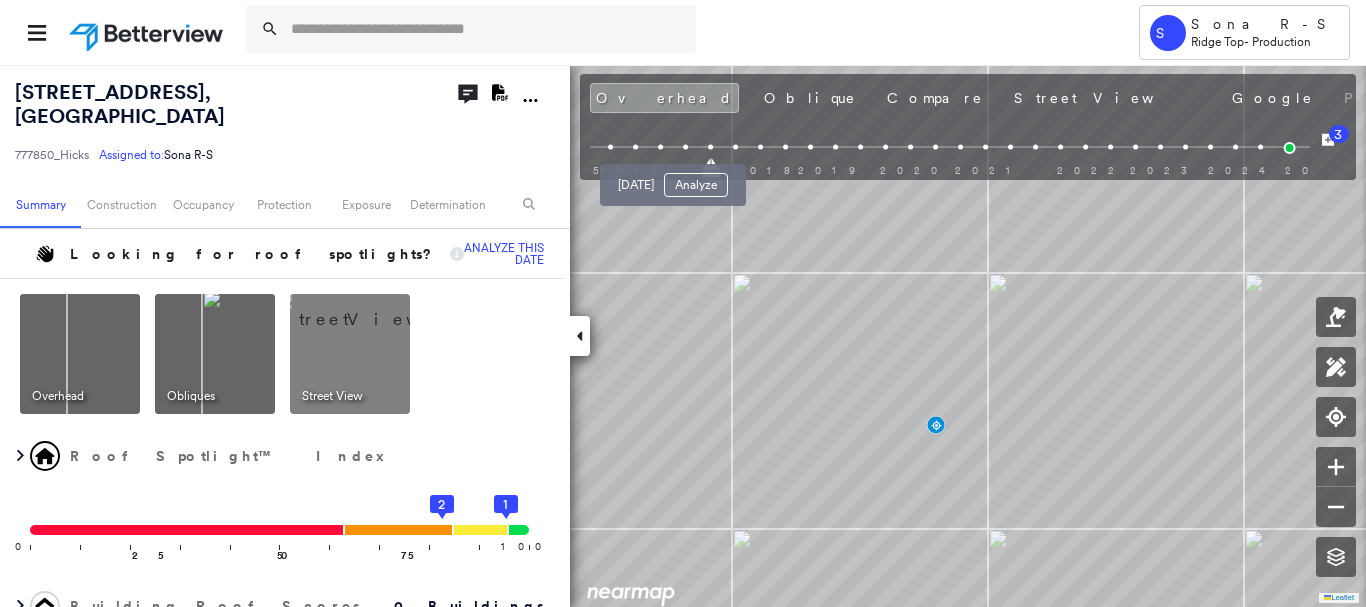 click at bounding box center [685, 147] 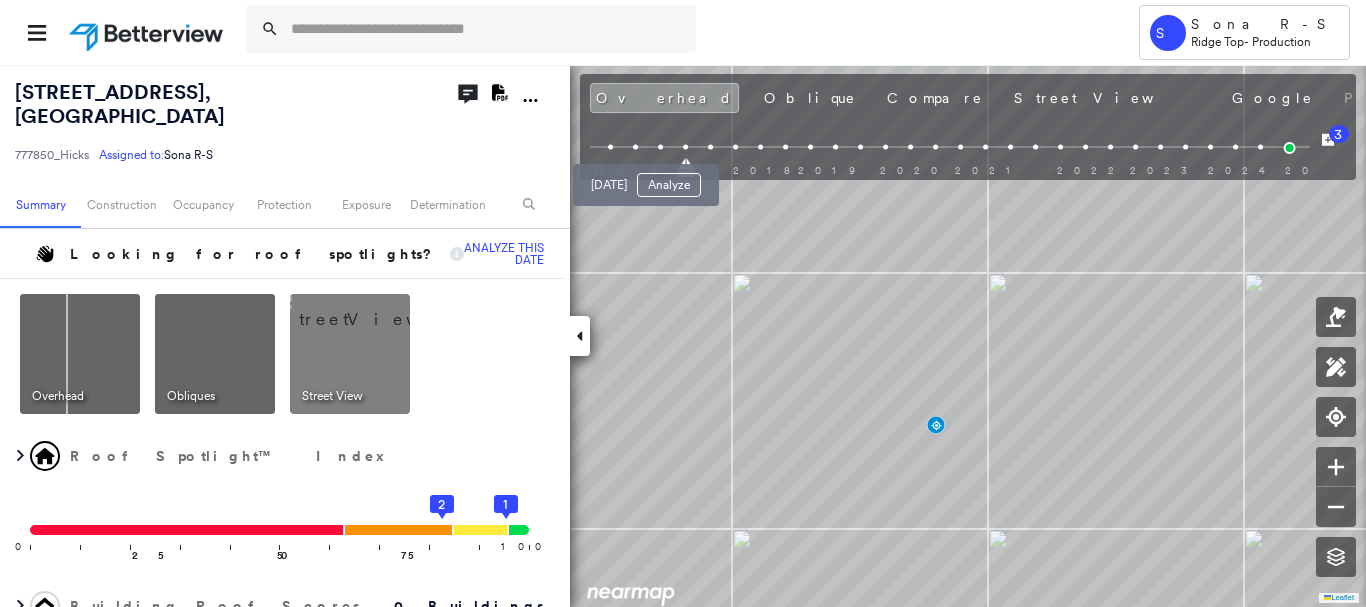click at bounding box center [660, 147] 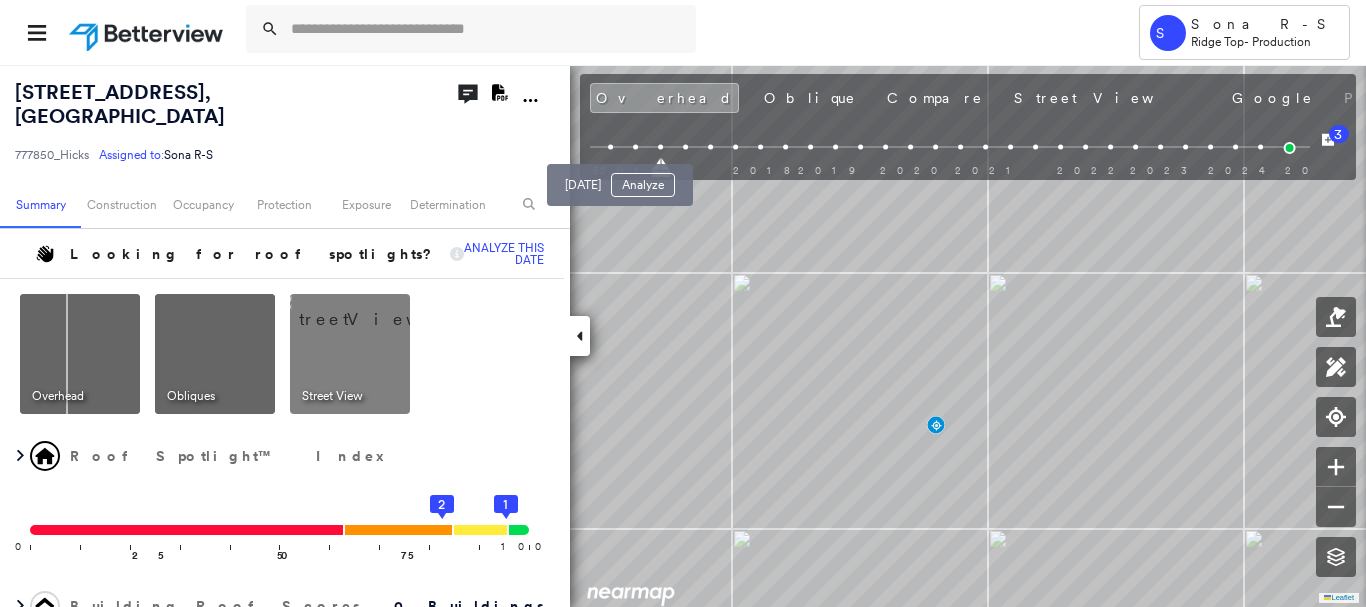 click at bounding box center [635, 147] 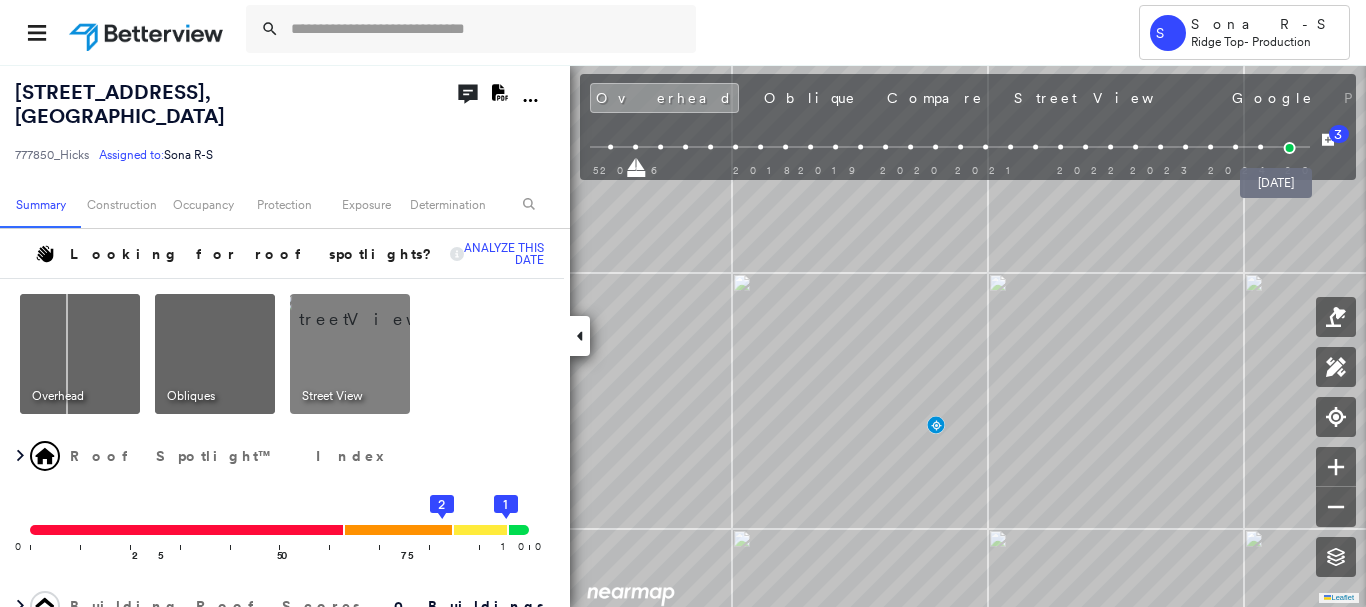 click at bounding box center (1289, 148) 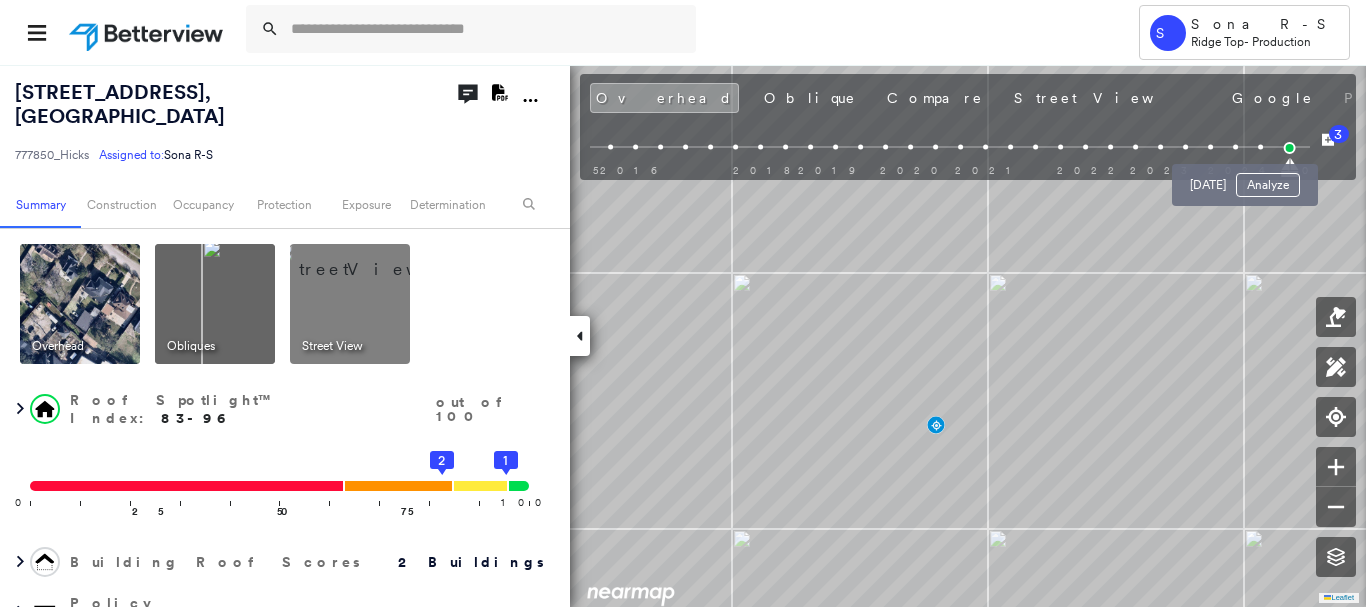click at bounding box center (1260, 147) 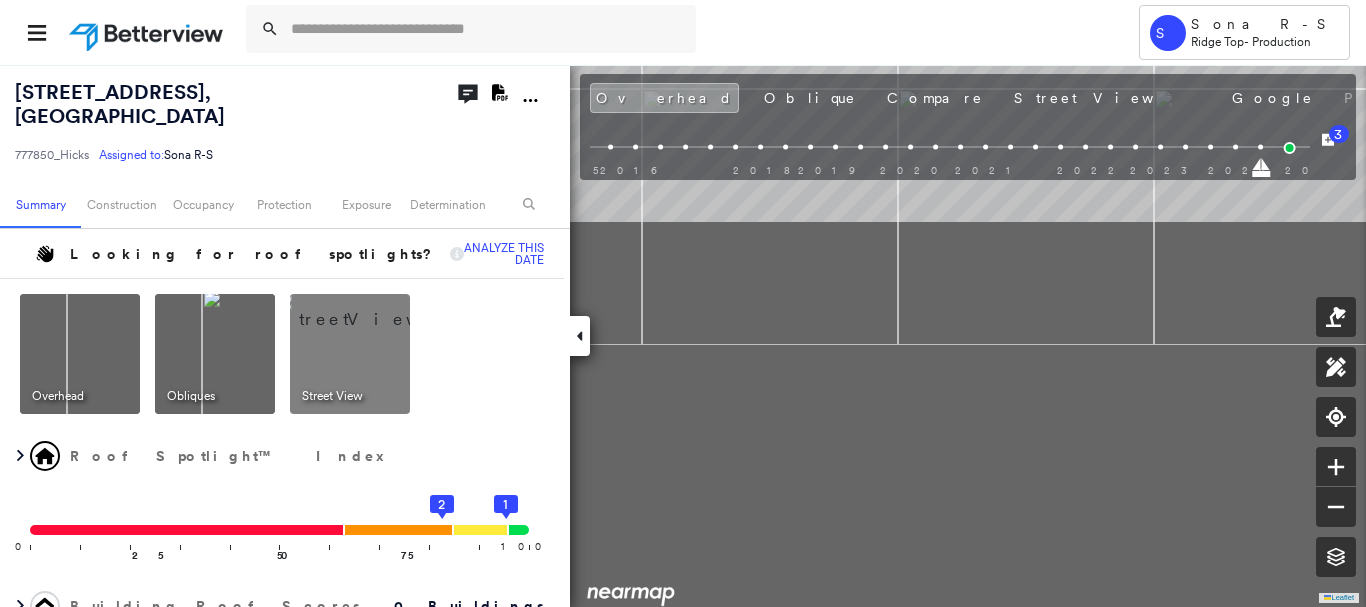 click on "S Sona R-S Ridge Top  -   Production [STREET_ADDRESS] Assigned to:  Sona R-S Assigned to:  Sona R-S 777850_Hicks Assigned to:  Sona R-S Open Comments Download PDF Report Summary Construction Occupancy Protection Exposure Determination Looking for roof spotlights? Analyze this date Overhead Obliques Street View Roof Spotlight™ Index 0 100 25 50 75 2 1 Building Roof Scores 0 Buildings Policy Information :  777850_Hicks Flags :  1 (0 cleared, 1 uncleared) Construction Occupancy Protection Exposure Determination Flags :  1 (0 cleared, 1 uncleared) Uncleared Flags (1) Cleared Flags  (0) Betterview Property Flagged [DATE] Clear Action Taken New Entry History Quote/New Business Terms & Conditions Added ACV Endorsement Added Cosmetic Endorsement Inspection/Loss Control Report Information Added to Inspection Survey Onsite Inspection Ordered Determined No Inspection Needed General Used Report to Further Agent/Insured Discussion Reject/Decline - New Business Save Renewal Save" at bounding box center [683, 335] 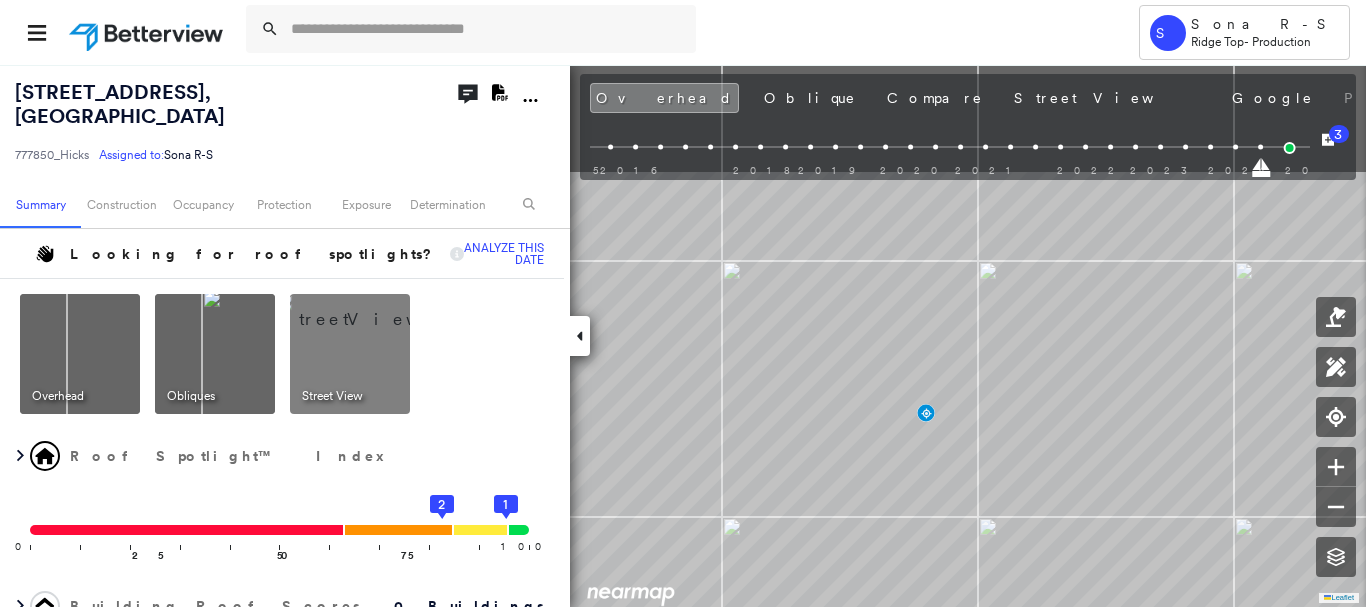 click on "[GEOGRAPHIC_DATA] Top  -   Production [STREET_ADDRESS] Assigned to:  Sona R-S Assigned to:  Sona R-S 777850_Hicks Assigned to:  Sona R-S Open Comments Download PDF Report Summary Construction Occupancy Protection Exposure Determination Looking for roof spotlights? Analyze this date Overhead Obliques Street View Roof Spotlight™ Index 0 100 25 50 75 2 1 Building Roof Scores 0 Buildings Policy Information :  777850_Hicks Flags :  1 (0 cleared, 1 uncleared) Construction Occupancy Protection Exposure Determination Flags :  1 (0 cleared, 1 uncleared) Uncleared Flags (1) Cleared Flags  (0) Betterview Property Flagged [DATE] Clear Action Taken New Entry History Quote/New Business Terms & Conditions Added ACV Endorsement Added Cosmetic Endorsement Inspection/Loss Control Report Information Added to Inspection Survey Onsite Inspection Ordered Determined No Inspection Needed General Used Report to Further Agent/Insured Discussion Reject/Decline - New Business Save Save 3" at bounding box center [683, 303] 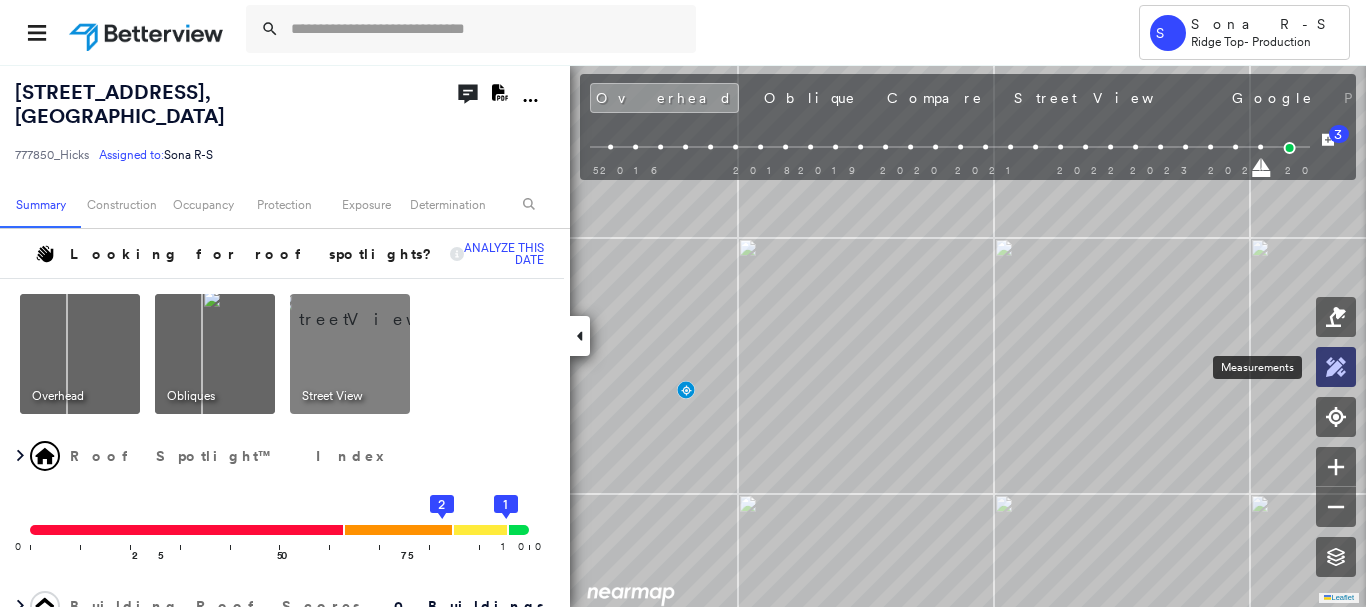 click at bounding box center [1336, 367] 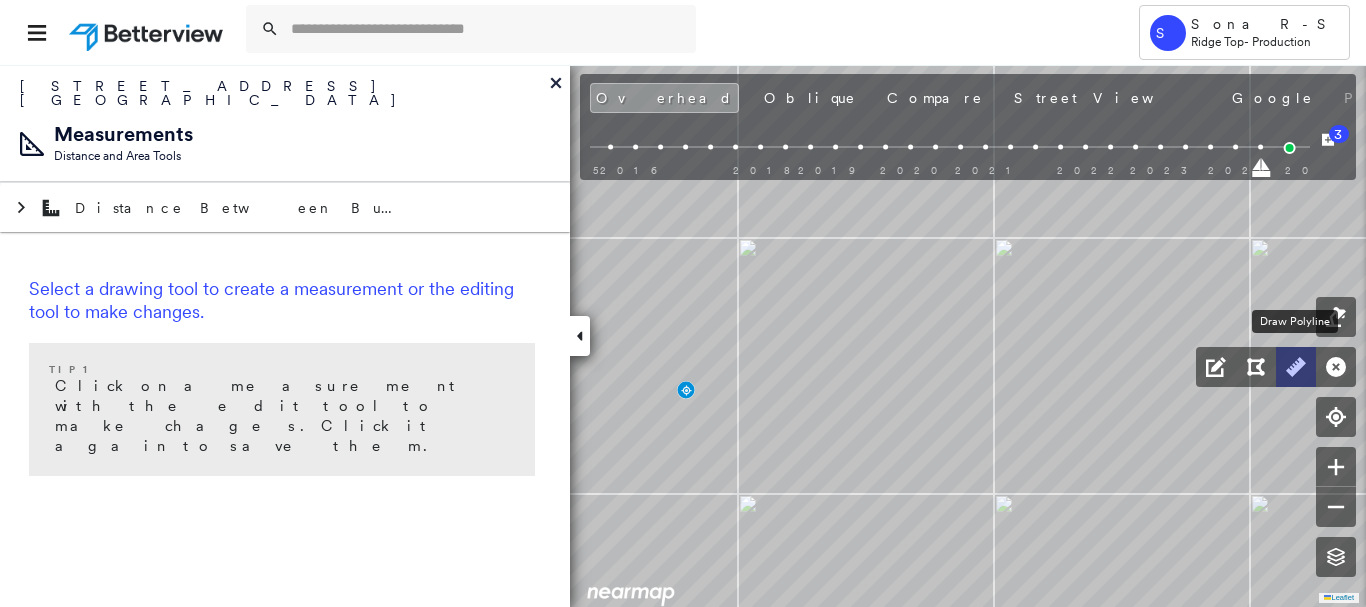 click 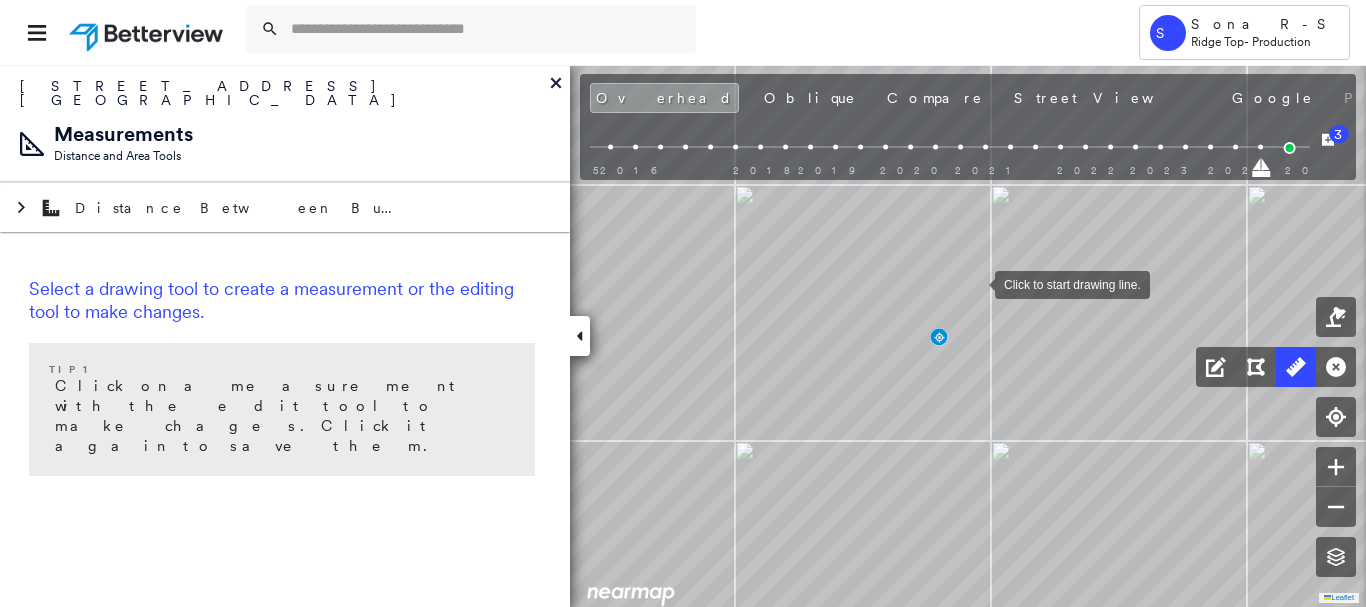 drag, startPoint x: 734, startPoint y: 333, endPoint x: 974, endPoint y: 283, distance: 245.15302 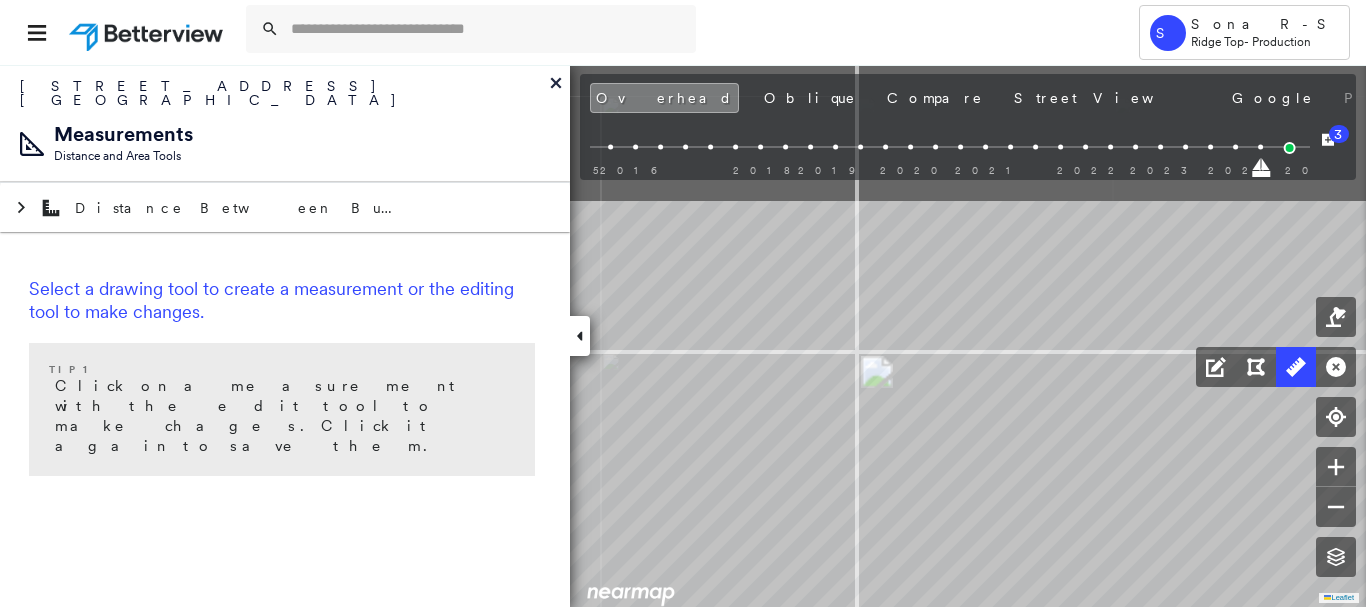 click at bounding box center (965, 440) 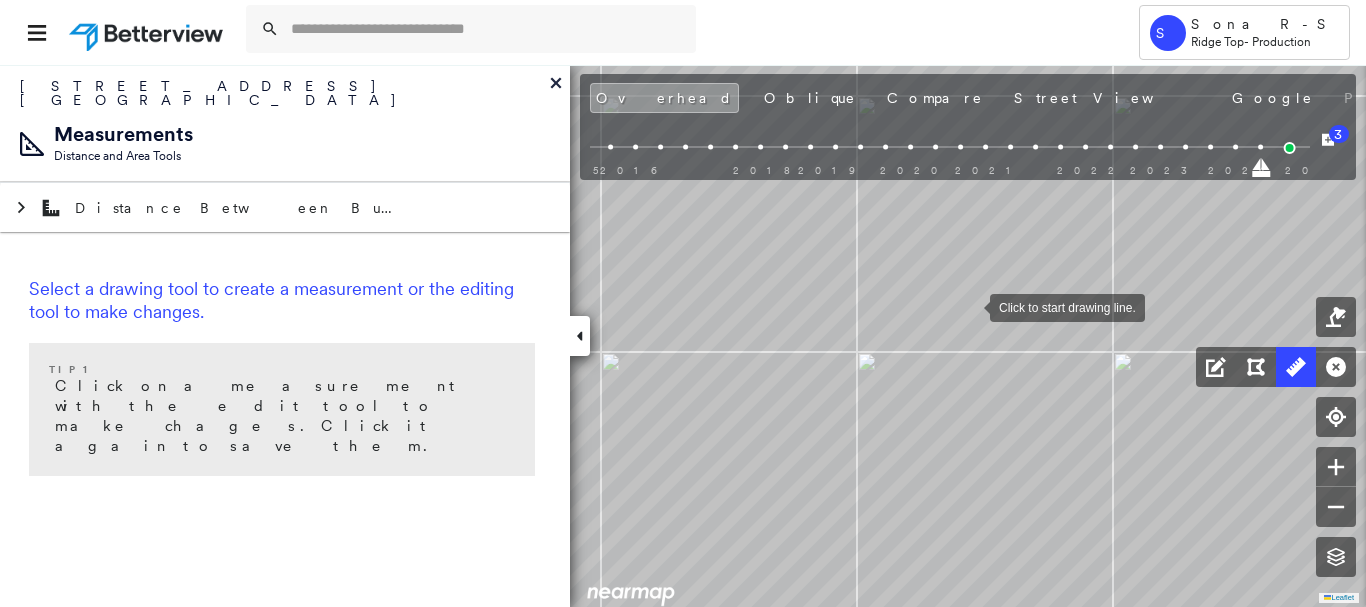 click at bounding box center [970, 306] 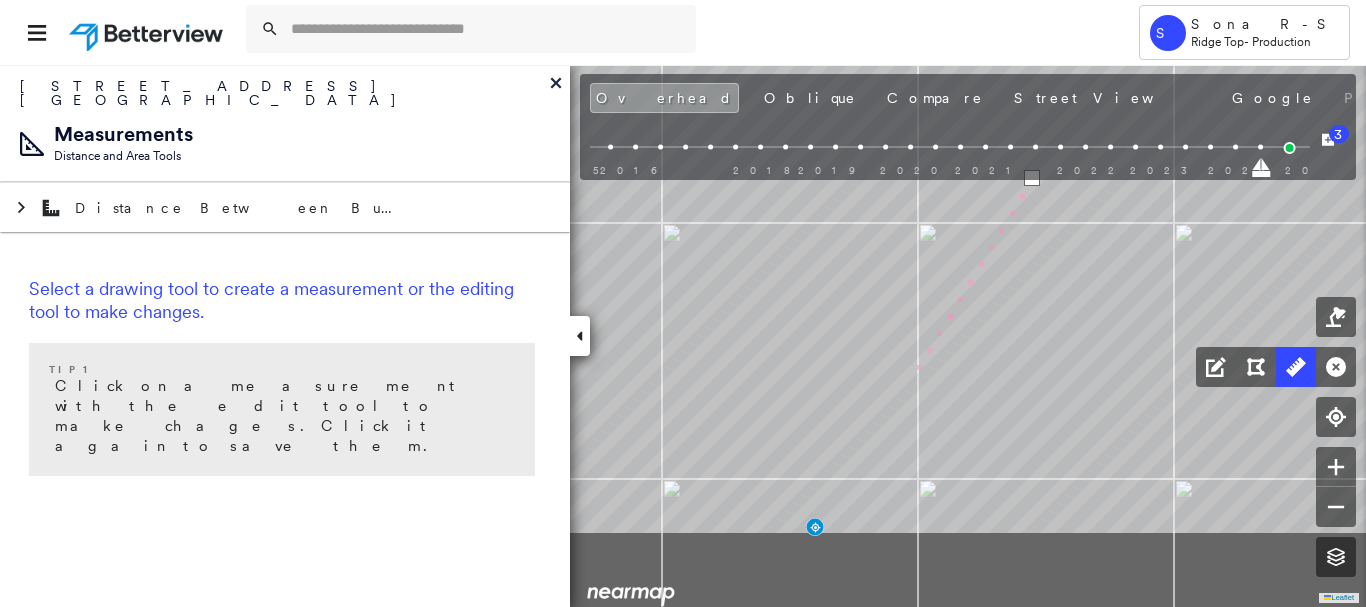 drag, startPoint x: 862, startPoint y: 506, endPoint x: 948, endPoint y: 257, distance: 263.4331 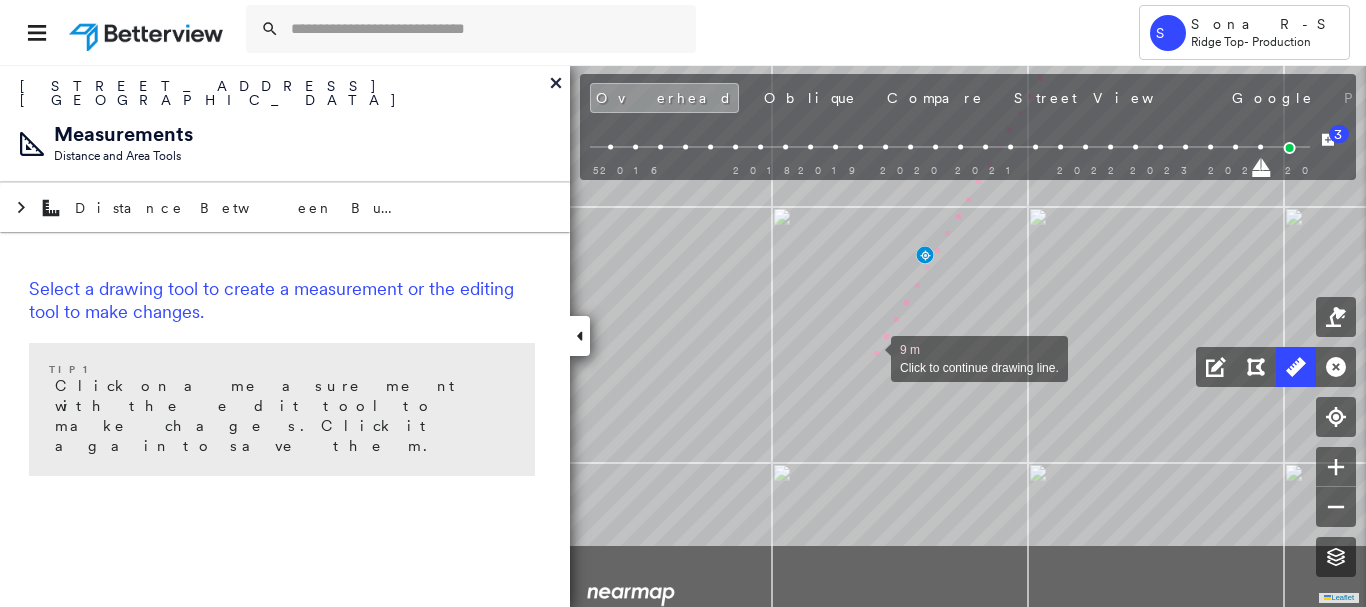drag, startPoint x: 844, startPoint y: 416, endPoint x: 876, endPoint y: 354, distance: 69.77106 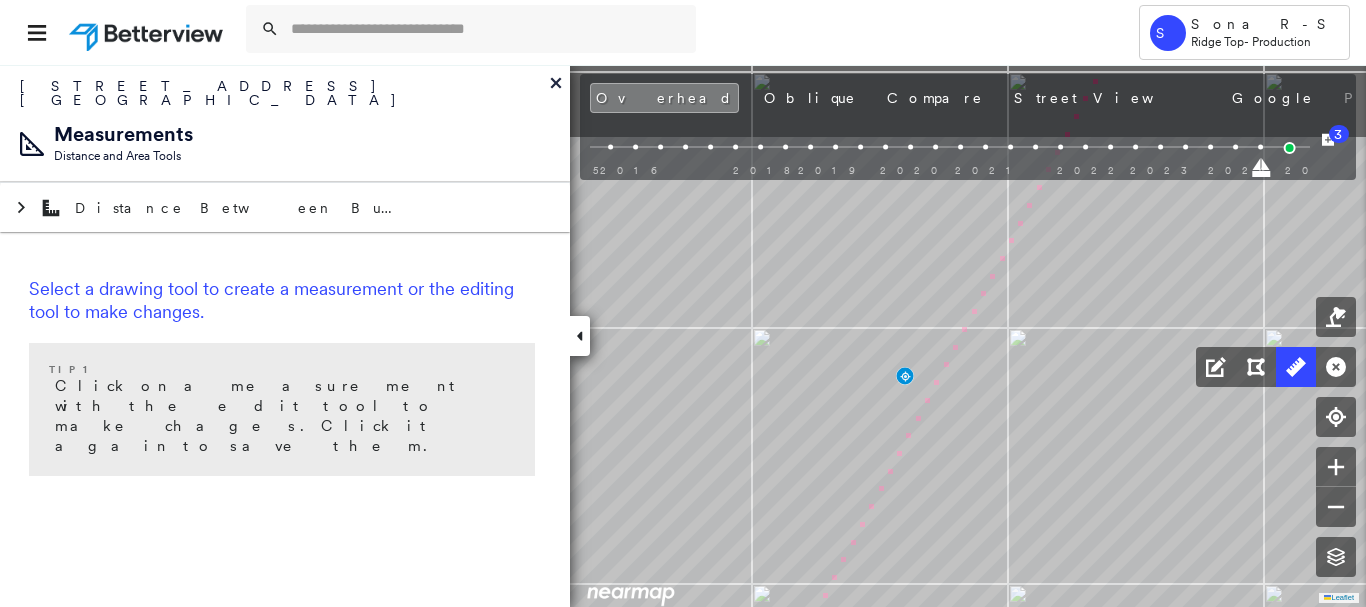 drag, startPoint x: 820, startPoint y: 522, endPoint x: 794, endPoint y: 646, distance: 126.69649 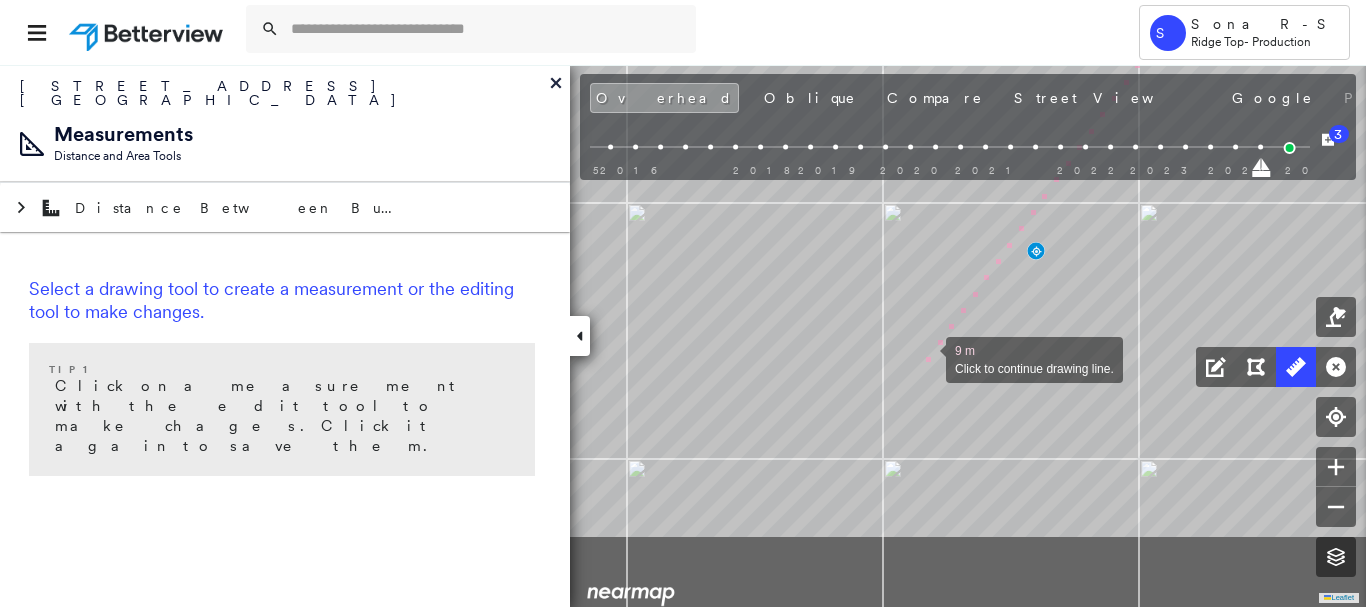 drag, startPoint x: 793, startPoint y: 488, endPoint x: 884, endPoint y: 431, distance: 107.37784 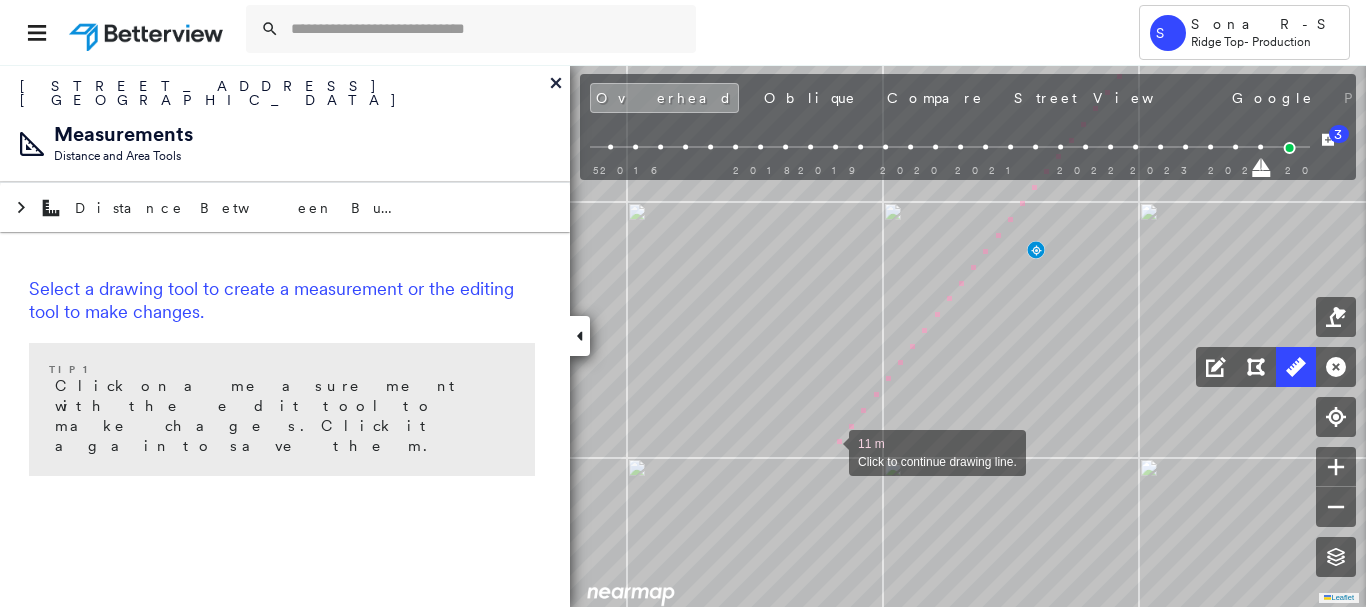 click at bounding box center (829, 451) 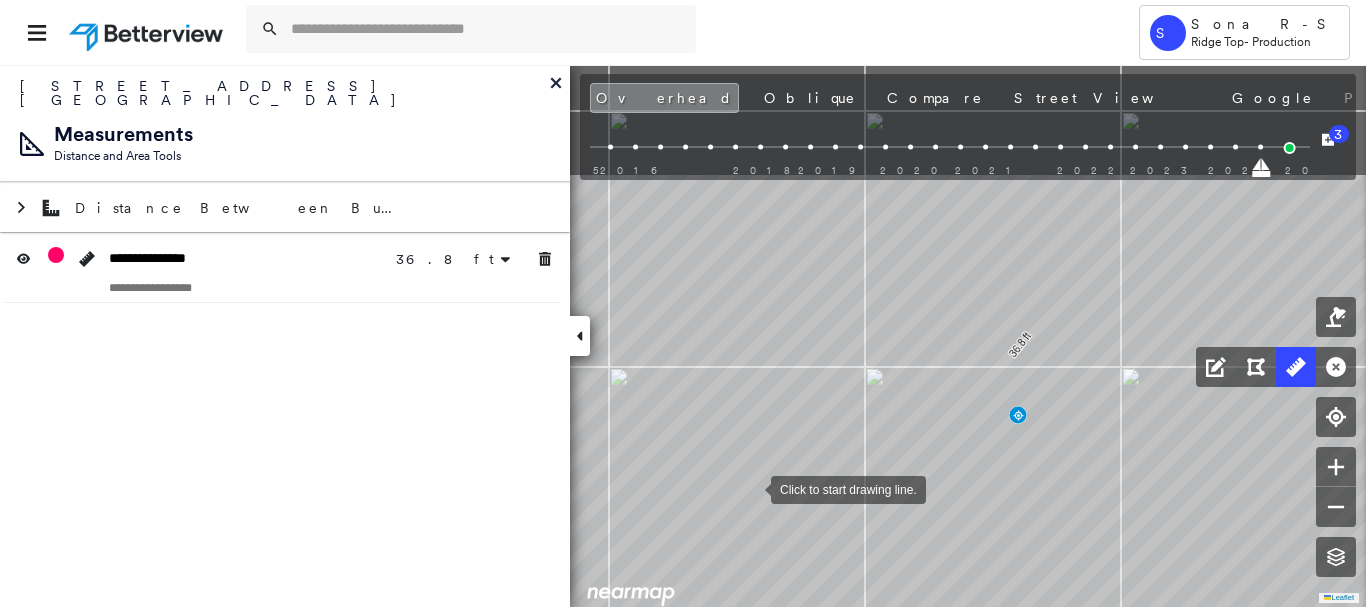 drag, startPoint x: 761, startPoint y: 379, endPoint x: 754, endPoint y: 480, distance: 101.24229 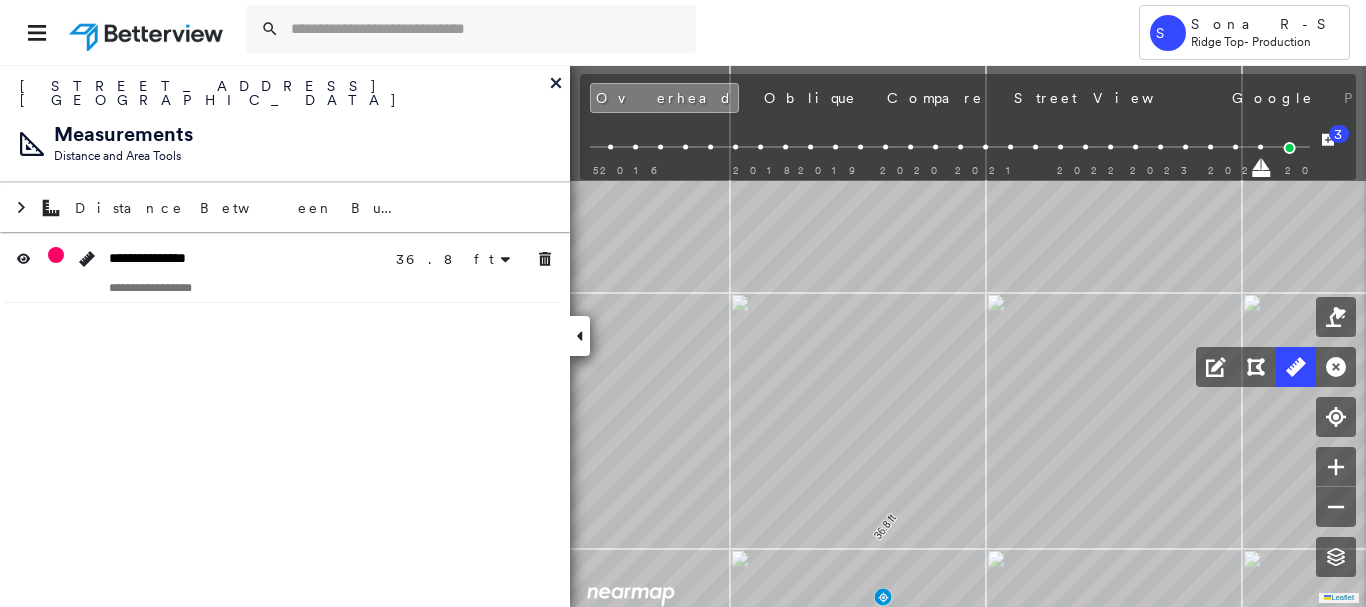 drag, startPoint x: 1014, startPoint y: 274, endPoint x: 788, endPoint y: 571, distance: 373.20905 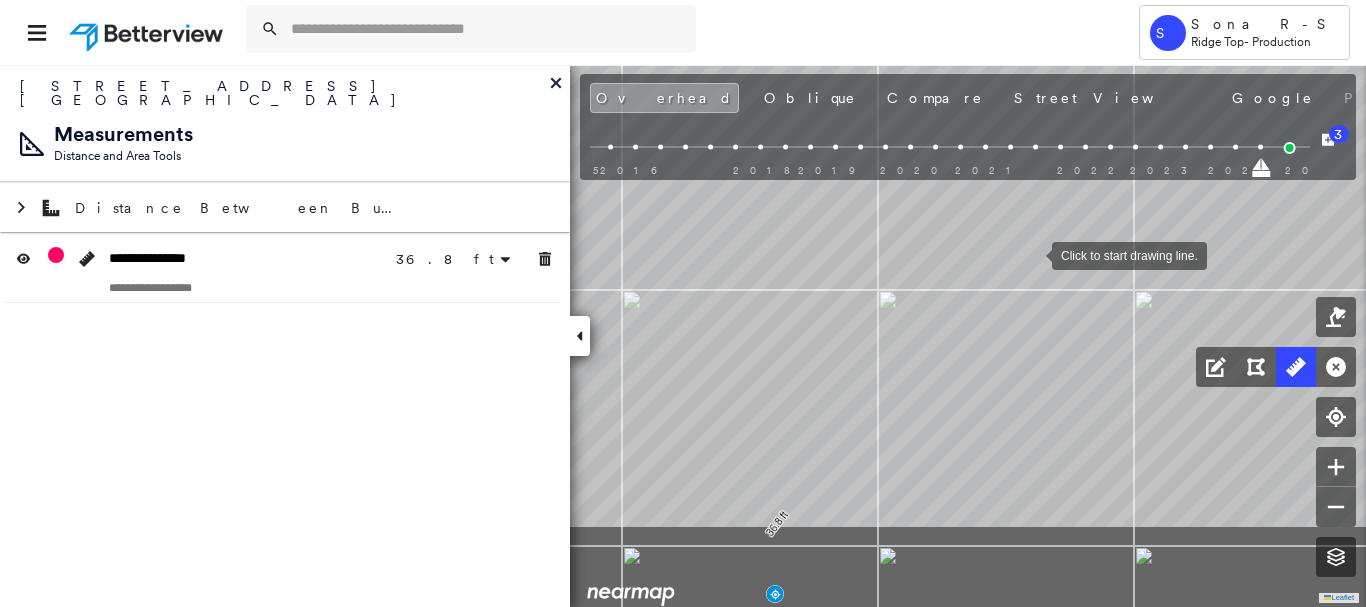 drag, startPoint x: 1032, startPoint y: 255, endPoint x: 1008, endPoint y: 285, distance: 38.418747 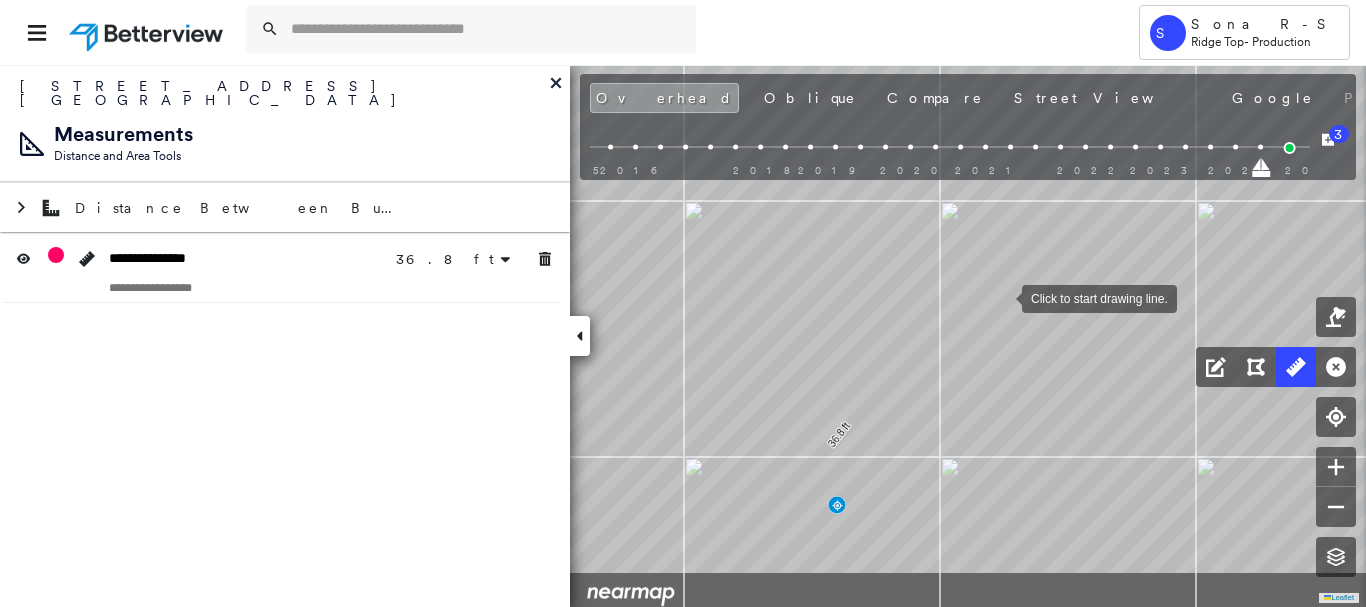drag, startPoint x: 999, startPoint y: 302, endPoint x: 970, endPoint y: 310, distance: 30.083218 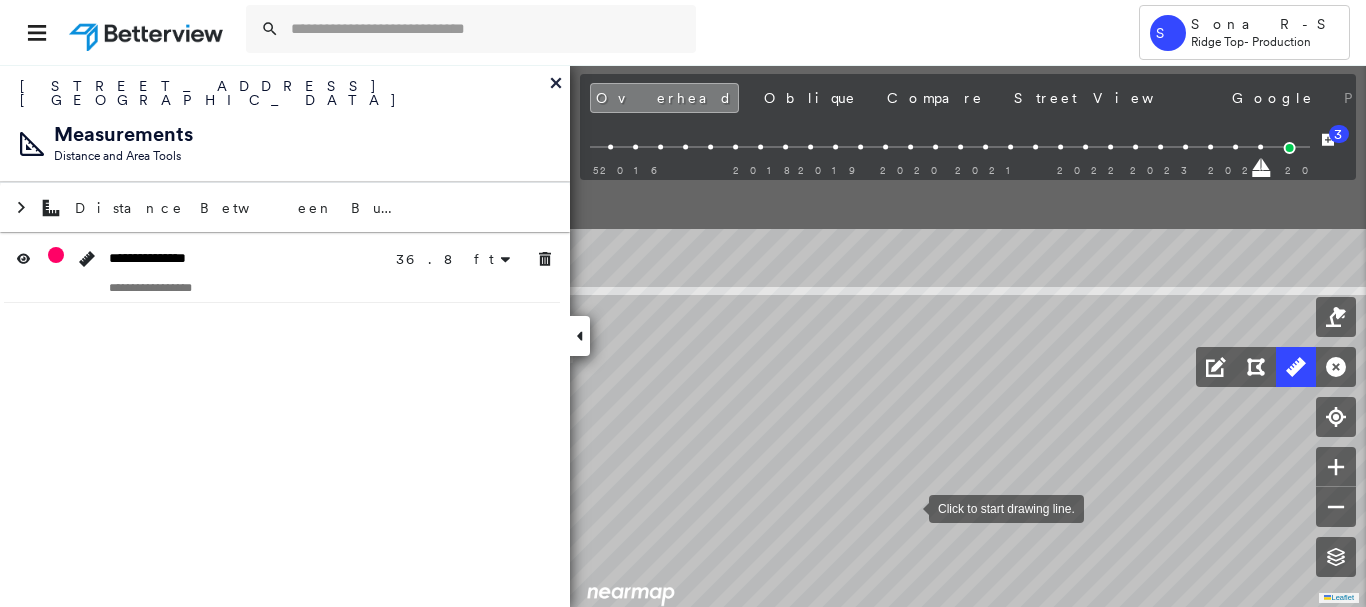 drag, startPoint x: 990, startPoint y: 286, endPoint x: 908, endPoint y: 505, distance: 233.84824 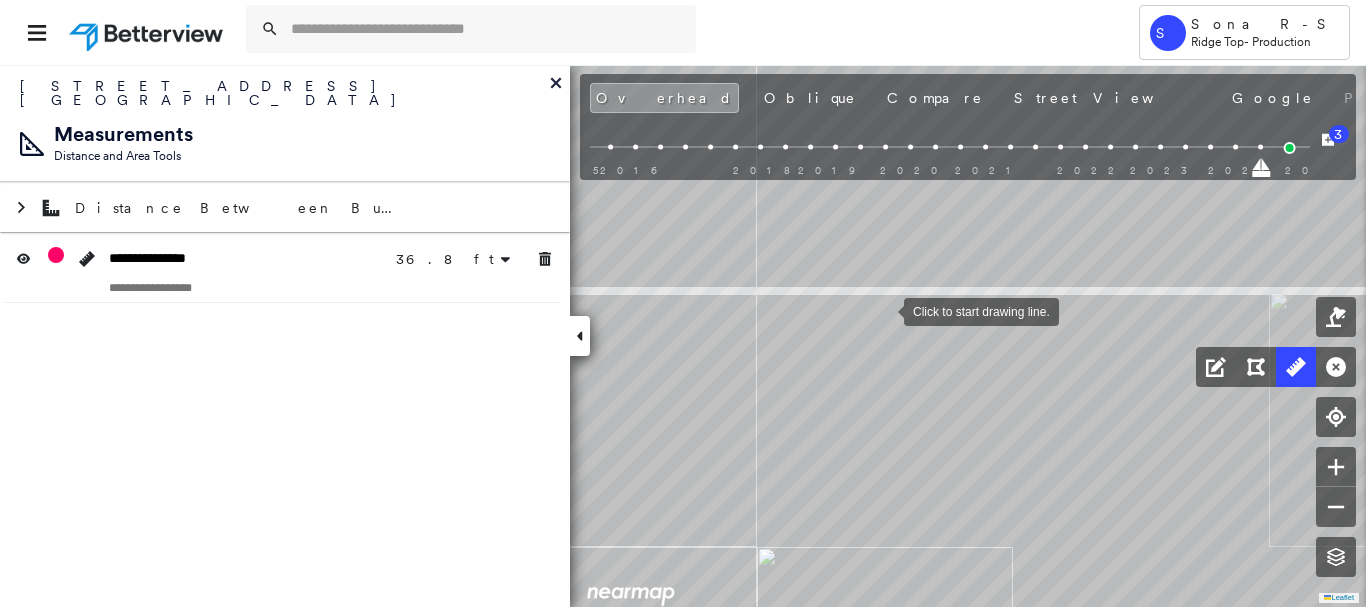 click at bounding box center (884, 310) 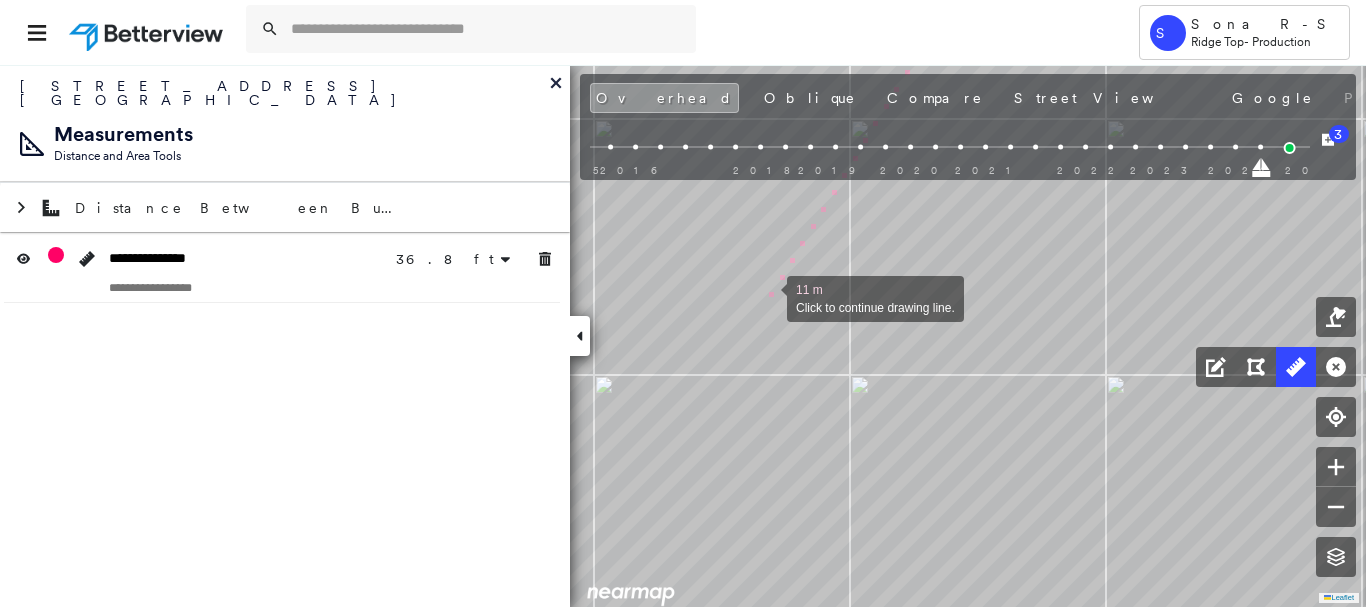 click at bounding box center (767, 297) 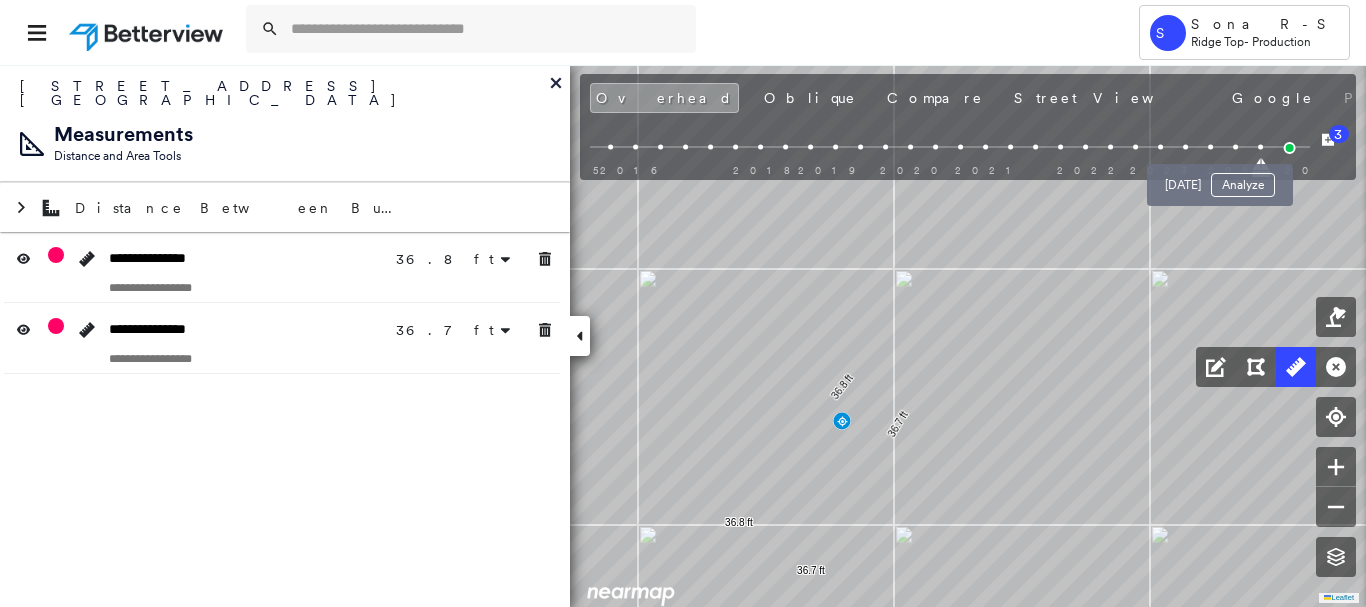 click at bounding box center (1235, 147) 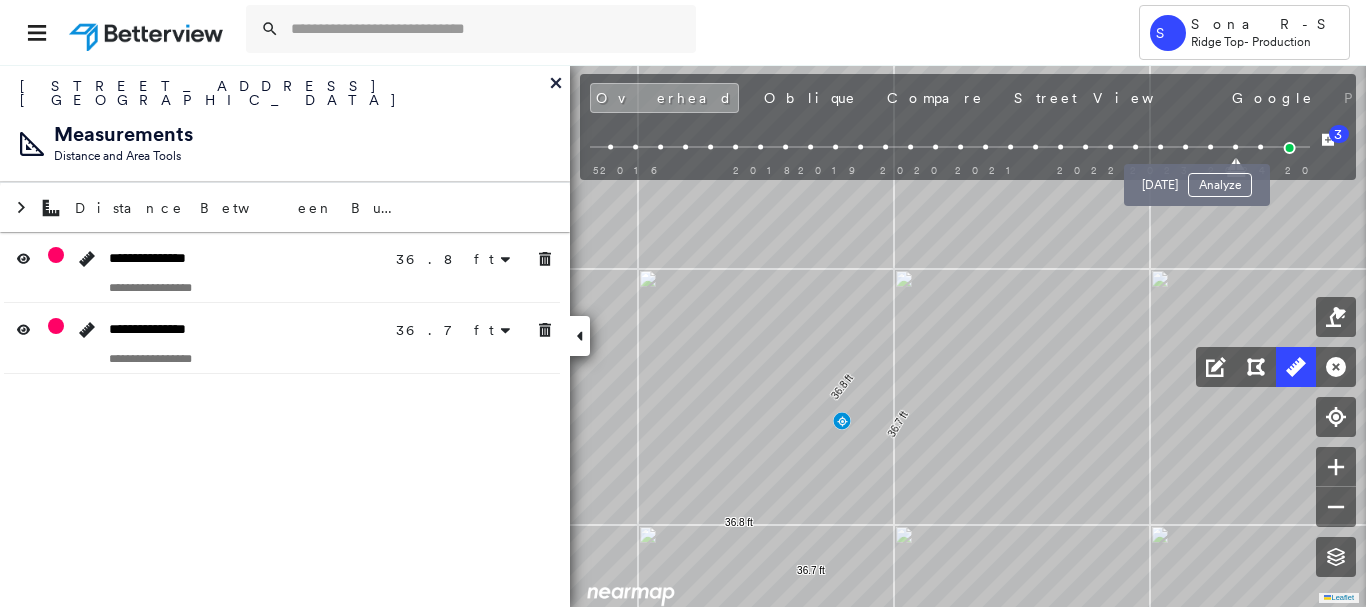 click at bounding box center (1210, 147) 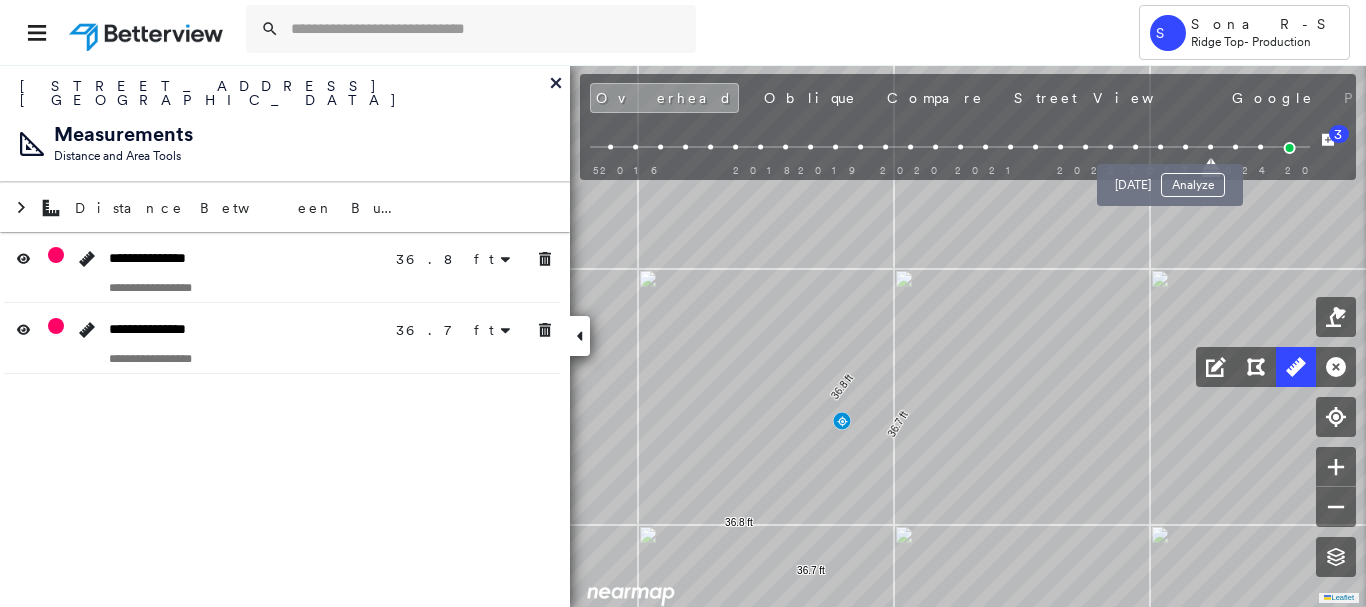 click at bounding box center [1185, 147] 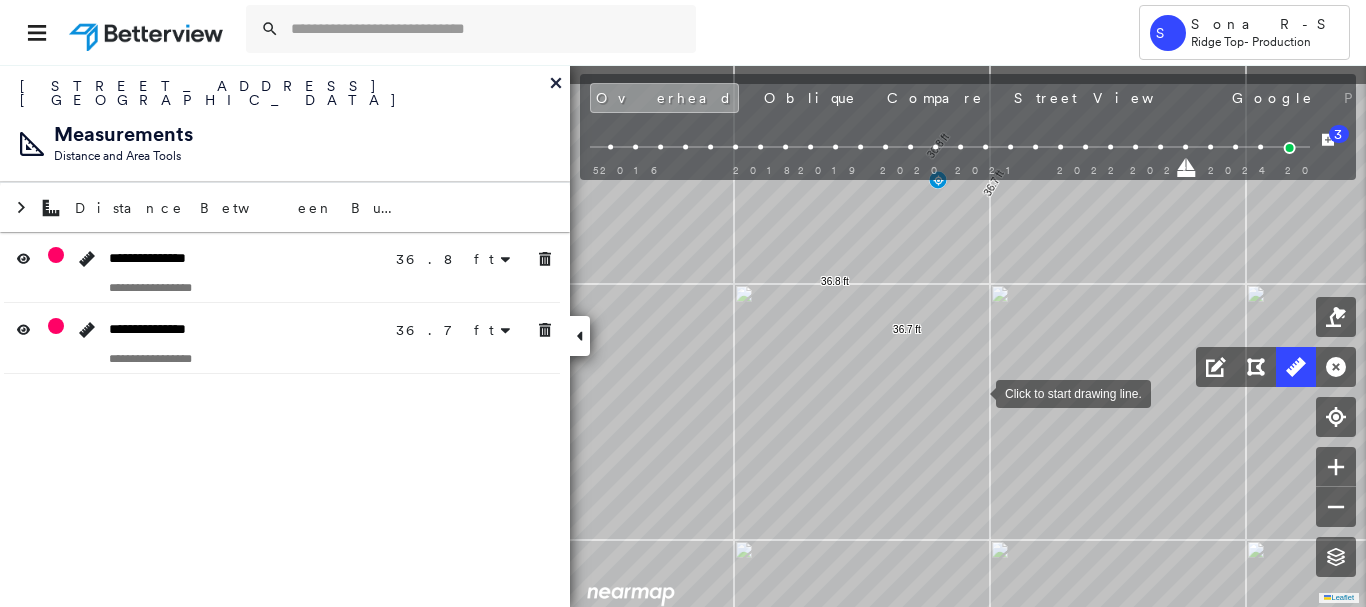 drag, startPoint x: 998, startPoint y: 317, endPoint x: 976, endPoint y: 391, distance: 77.201035 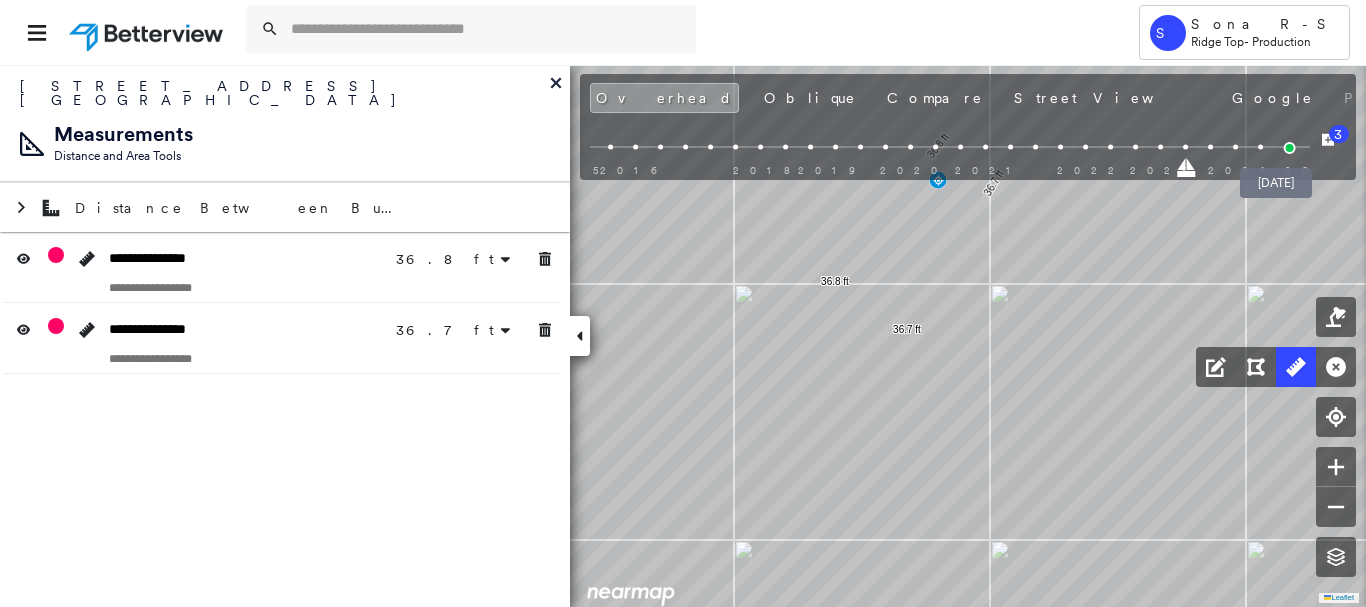 click at bounding box center (1289, 148) 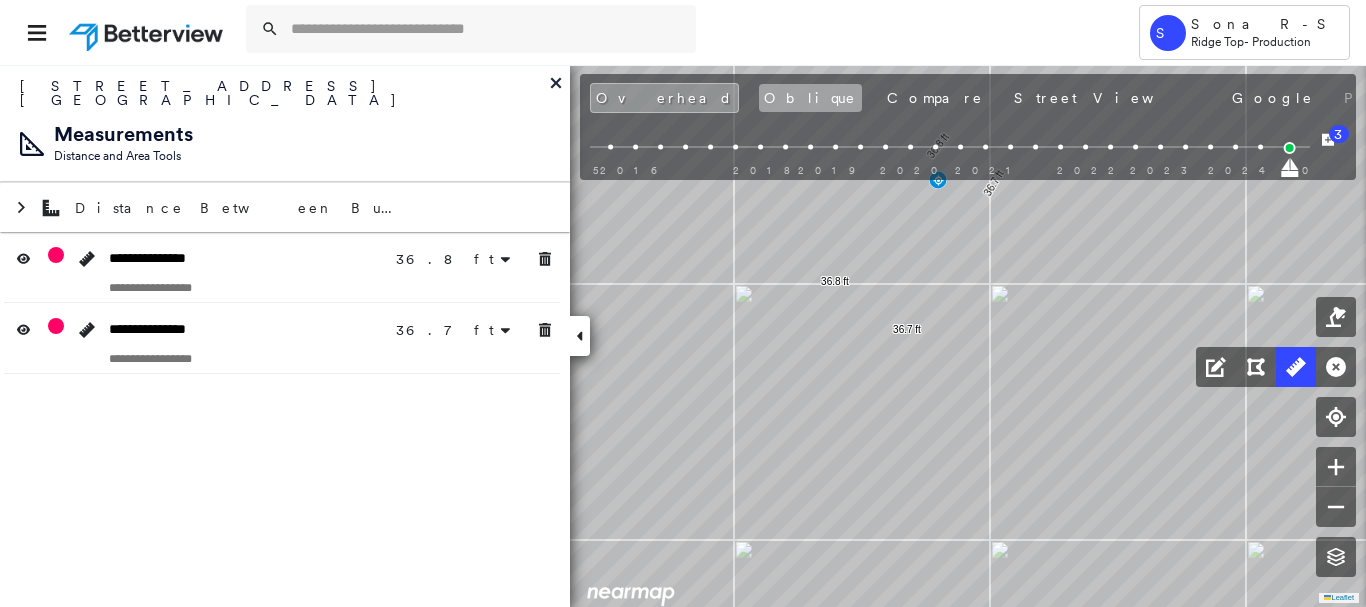 click on "Oblique" at bounding box center [810, 98] 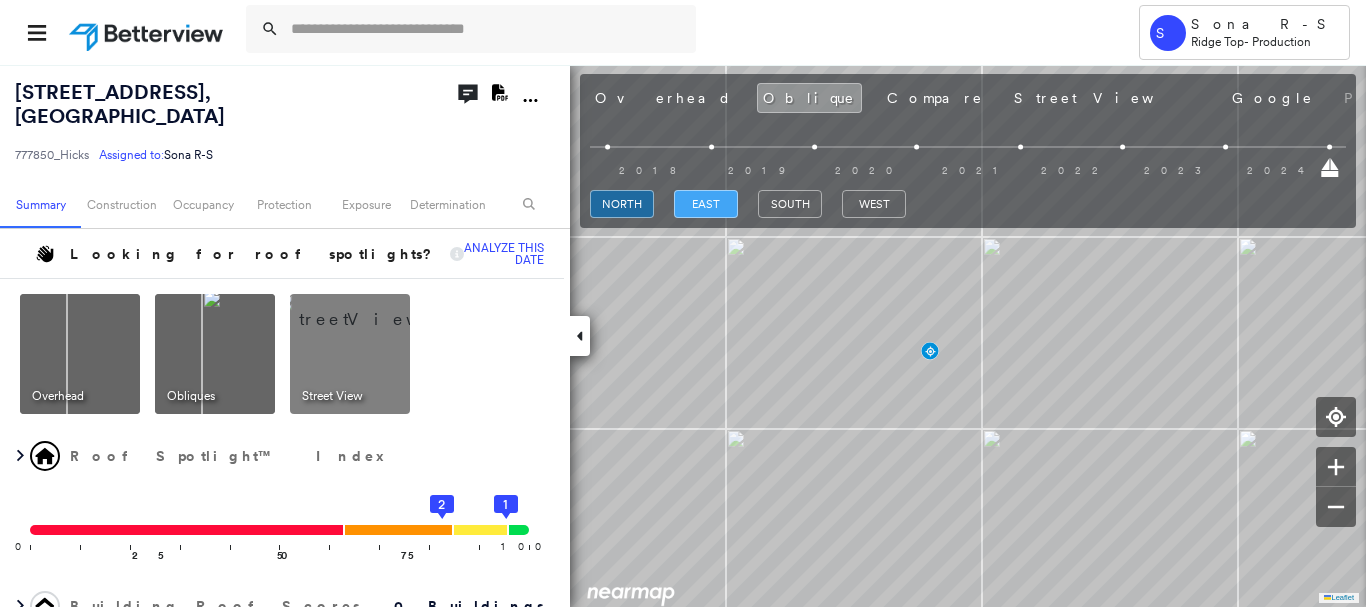 click on "east" at bounding box center (706, 204) 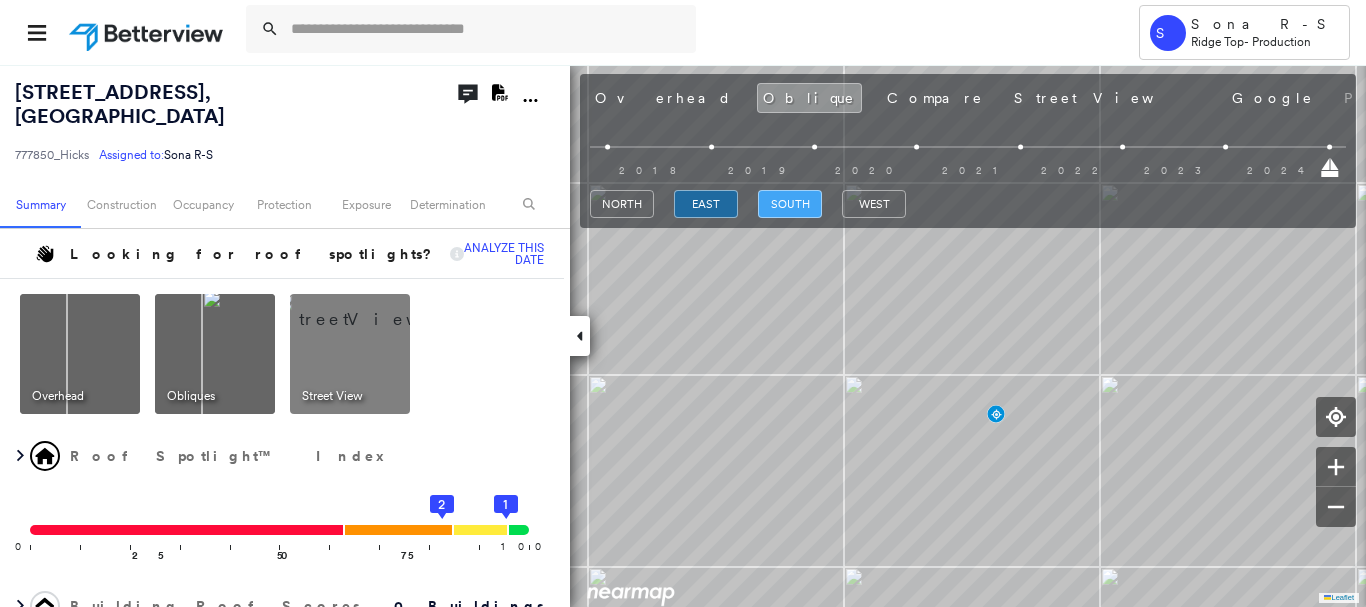 click on "south" at bounding box center (790, 204) 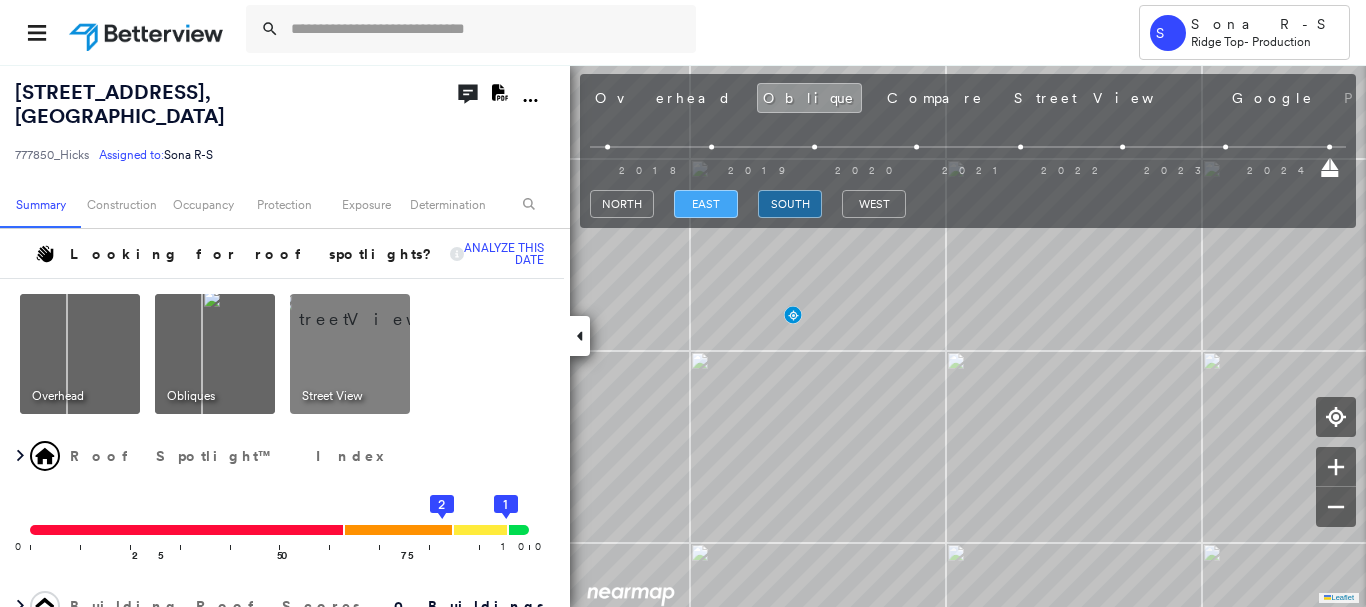 click on "east" at bounding box center (706, 204) 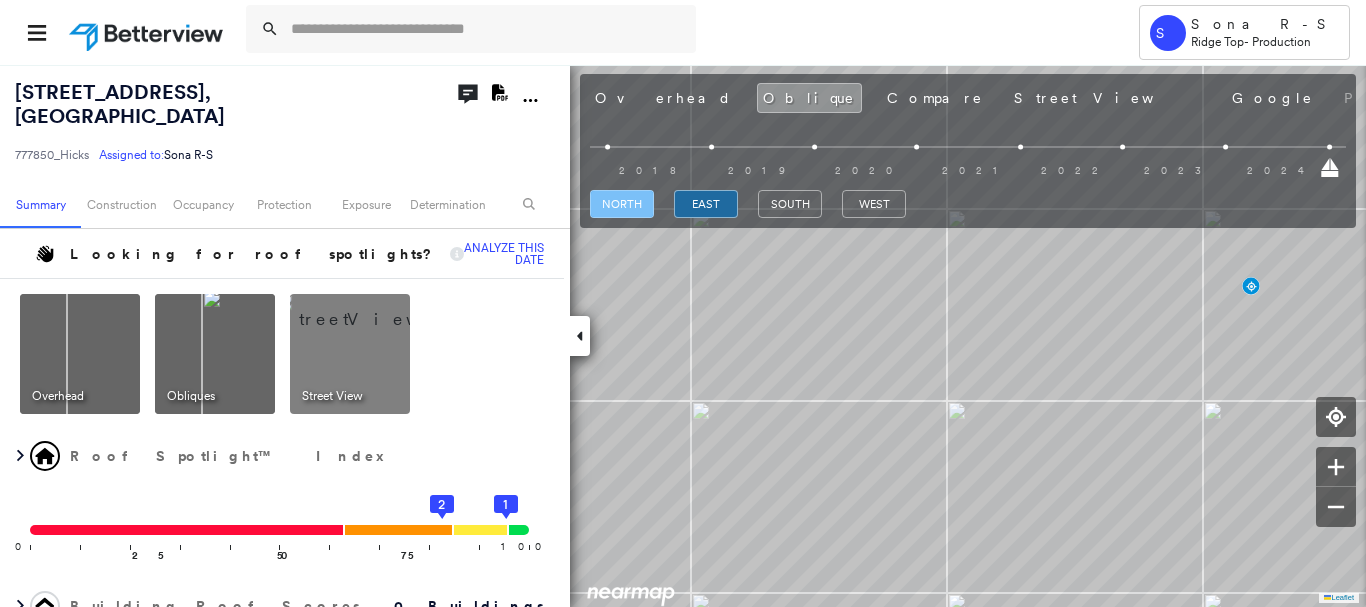 click on "north" at bounding box center [622, 204] 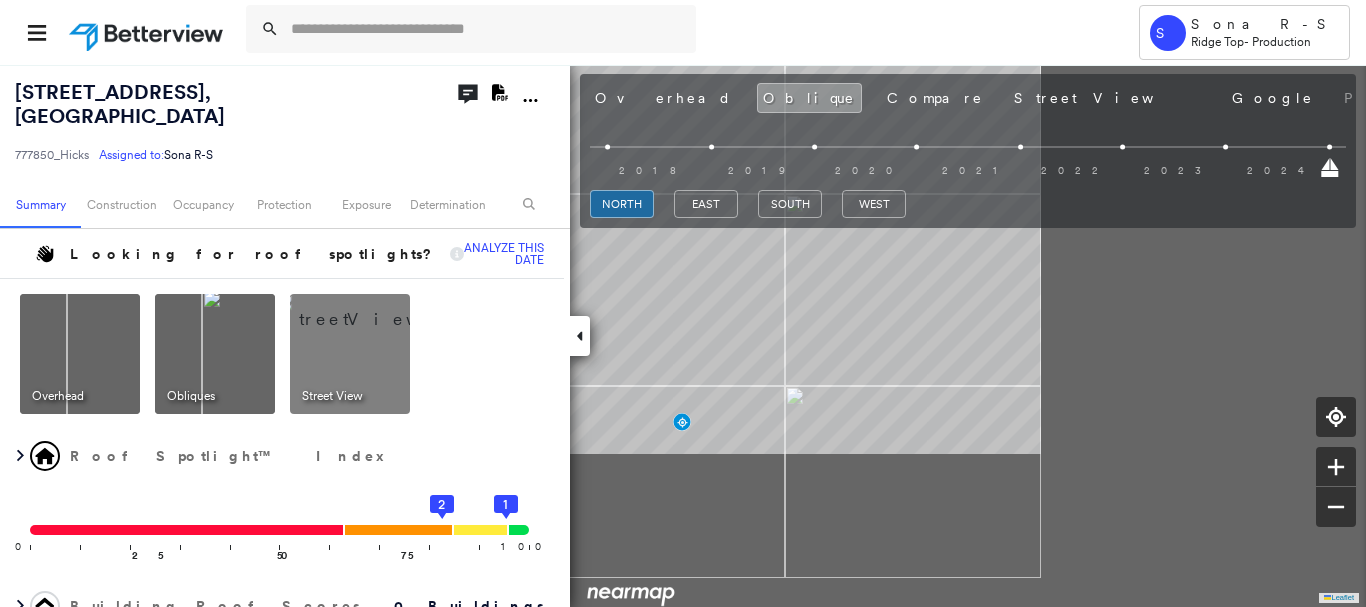 click on "[STREET_ADDRESS] Assigned to:  Sona R-S Assigned to:  Sona R-S 777850_Hicks Assigned to:  Sona R-S Open Comments Download PDF Report Summary Construction Occupancy Protection Exposure Determination Looking for roof spotlights? Analyze this date Overhead Obliques Street View Roof Spotlight™ Index 0 100 25 50 75 1 2 Building Roof Scores 0 Buildings Policy Information :  777850_Hicks Flags :  1 (0 cleared, 1 uncleared) Construction Occupancy Protection Exposure Determination Flags :  1 (0 cleared, 1 uncleared) Uncleared Flags (1) Cleared Flags  (0) Betterview Property Flagged [DATE] Clear Action Taken New Entry History Quote/New Business Terms & Conditions Added ACV Endorsement Added Cosmetic Endorsement Inspection/Loss Control Report Information Added to Inspection Survey Onsite Inspection Ordered Determined No Inspection Needed General Used Report to Further Agent/Insured Discussion Reject/Decline - New Business Allowed to Proceed / Policy Bound Save Renewal General" at bounding box center (683, 335) 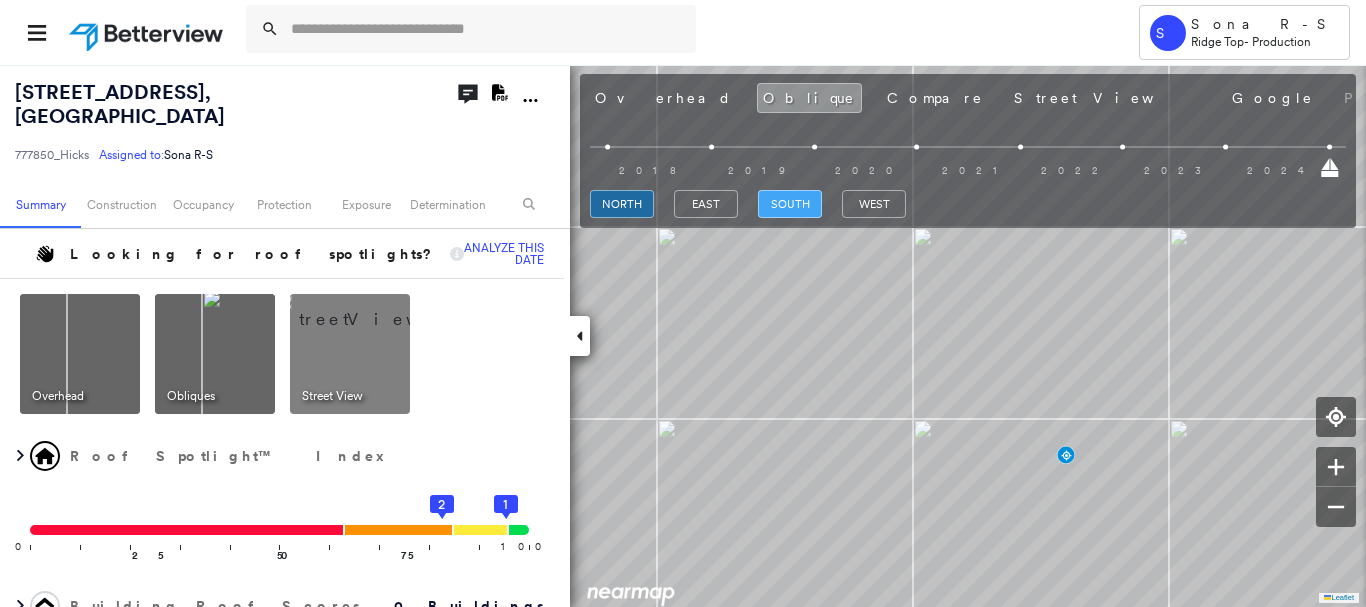 click on "south" at bounding box center [790, 204] 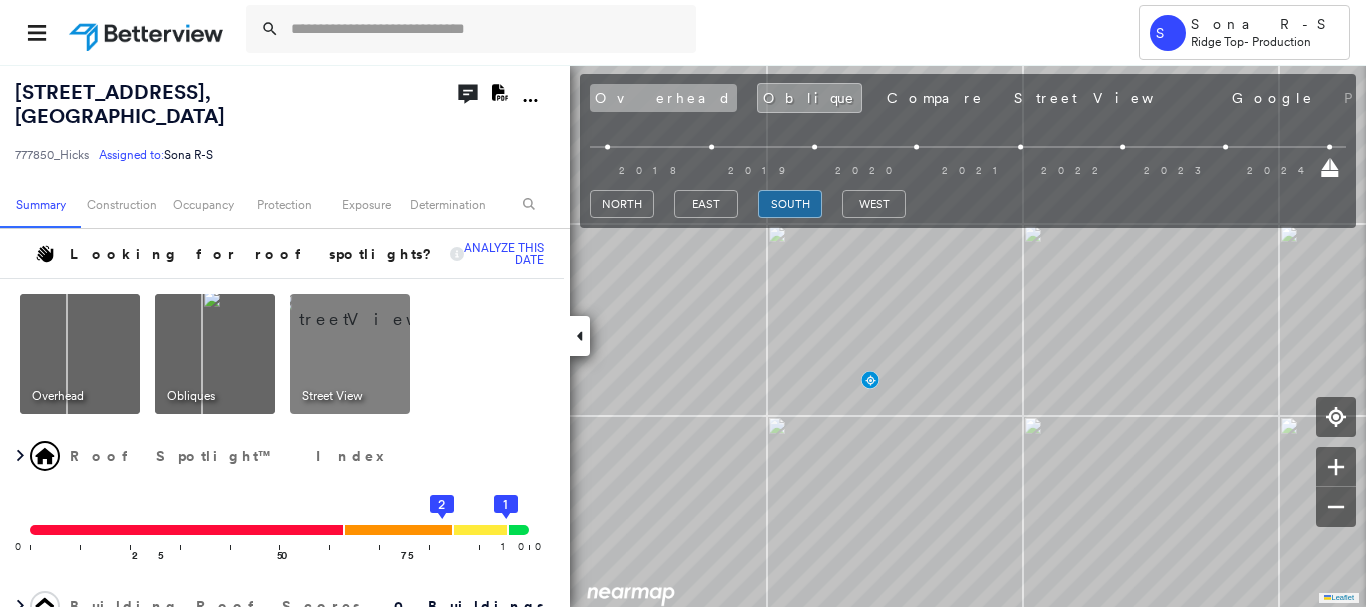 click on "Overhead" at bounding box center (663, 98) 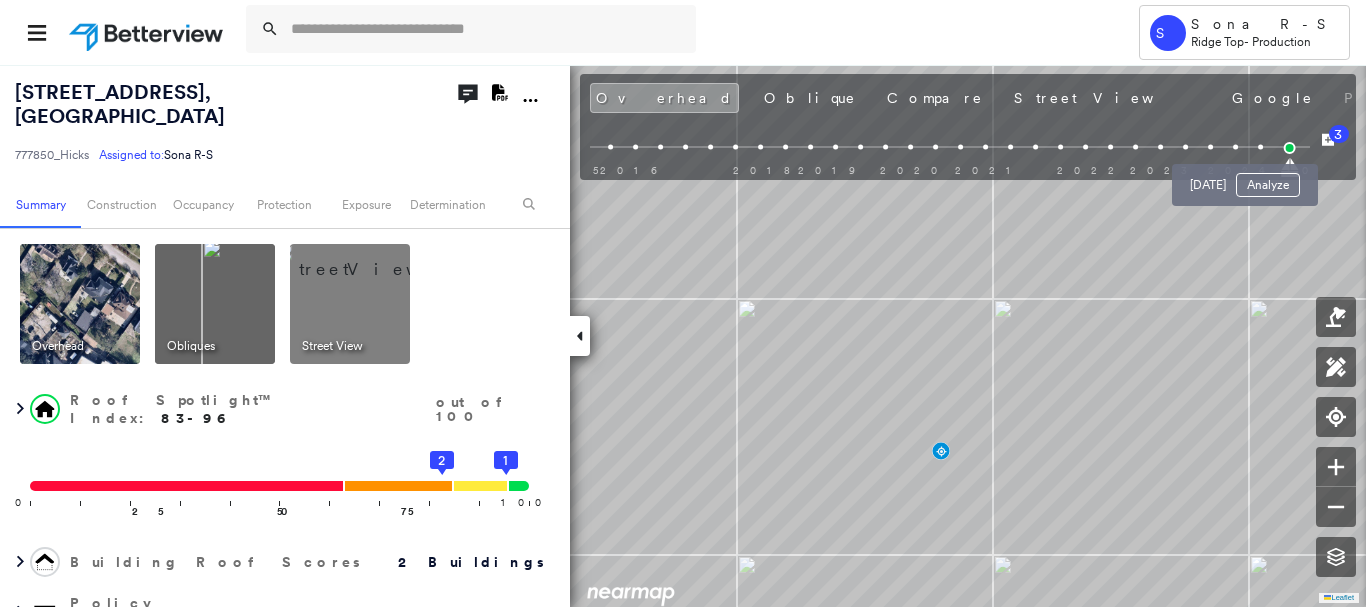 click at bounding box center [1260, 147] 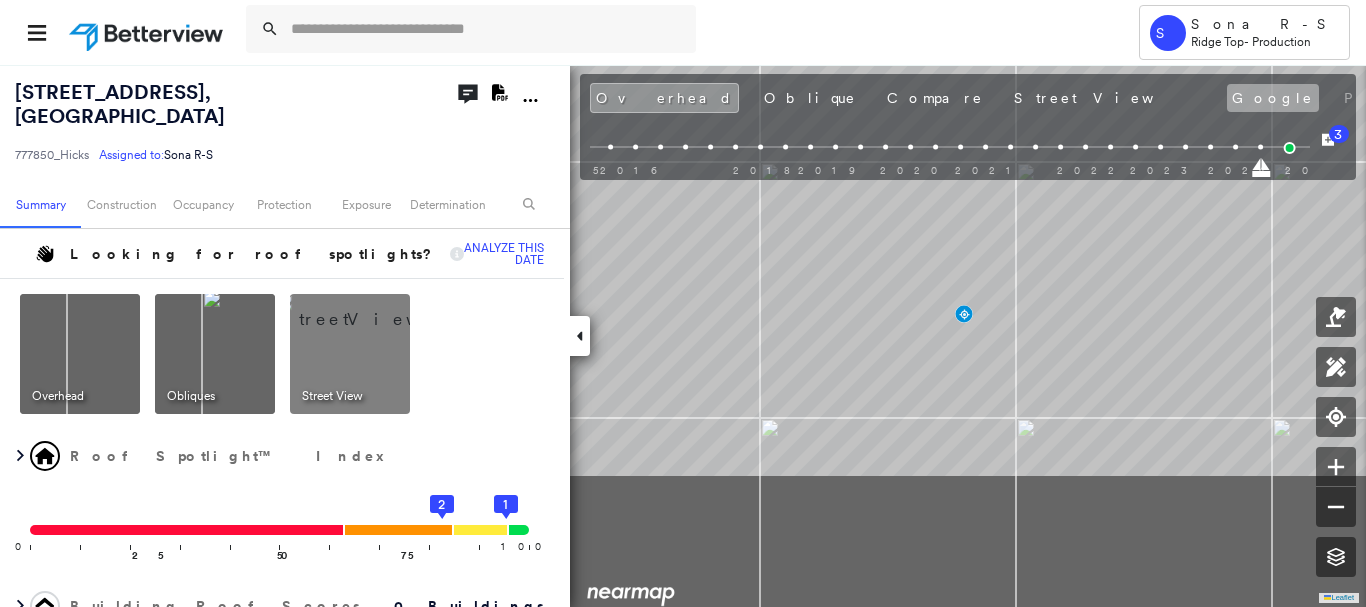 click on "[STREET_ADDRESS] Assigned to:  Sona R-S Assigned to:  Sona R-S 777850_Hicks Assigned to:  Sona R-S Open Comments Download PDF Report Summary Construction Occupancy Protection Exposure Determination Looking for roof spotlights? Analyze this date Overhead Obliques Street View Roof Spotlight™ Index 0 100 25 50 75 2 1 Building Roof Scores 0 Buildings Policy Information :  777850_Hicks Flags :  1 (0 cleared, 1 uncleared) Construction Occupancy Protection Exposure Determination Flags :  1 (0 cleared, 1 uncleared) Uncleared Flags (1) Cleared Flags  (0) Betterview Property Flagged [DATE] Clear Action Taken New Entry History Quote/New Business Terms & Conditions Added ACV Endorsement Added Cosmetic Endorsement Inspection/Loss Control Report Information Added to Inspection Survey Onsite Inspection Ordered Determined No Inspection Needed General Used Report to Further Agent/Insured Discussion Reject/Decline - New Business Allowed to Proceed / Policy Bound Save Renewal General" at bounding box center [683, 335] 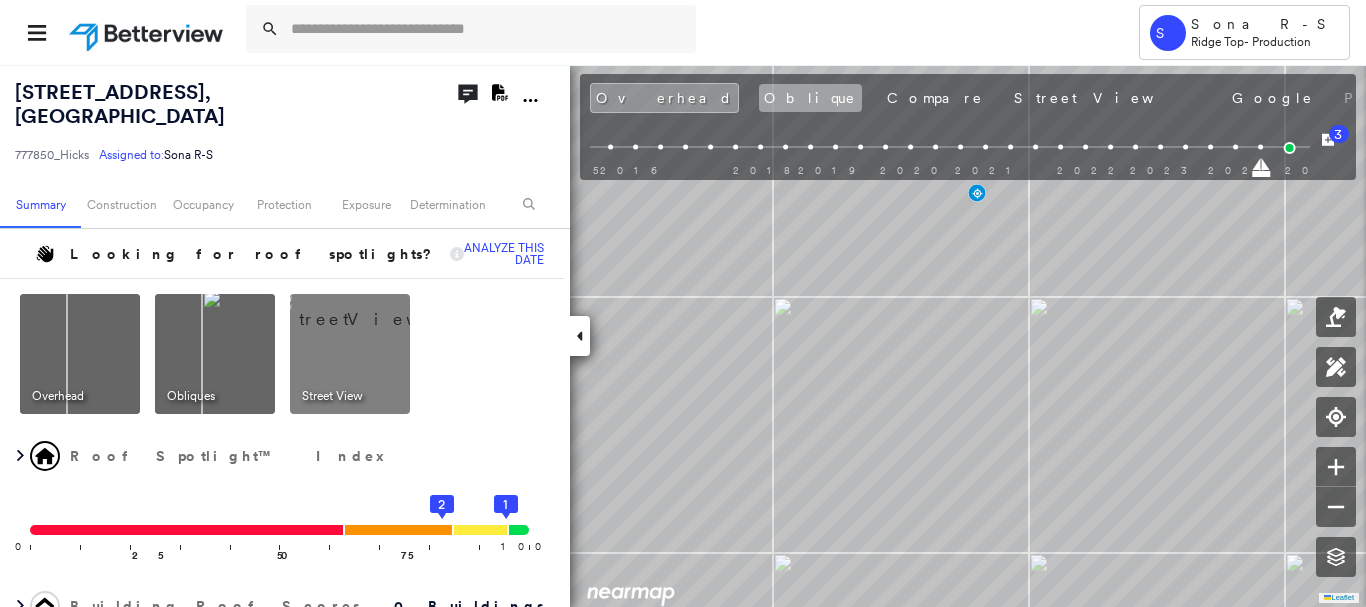 click on "Oblique" at bounding box center (810, 98) 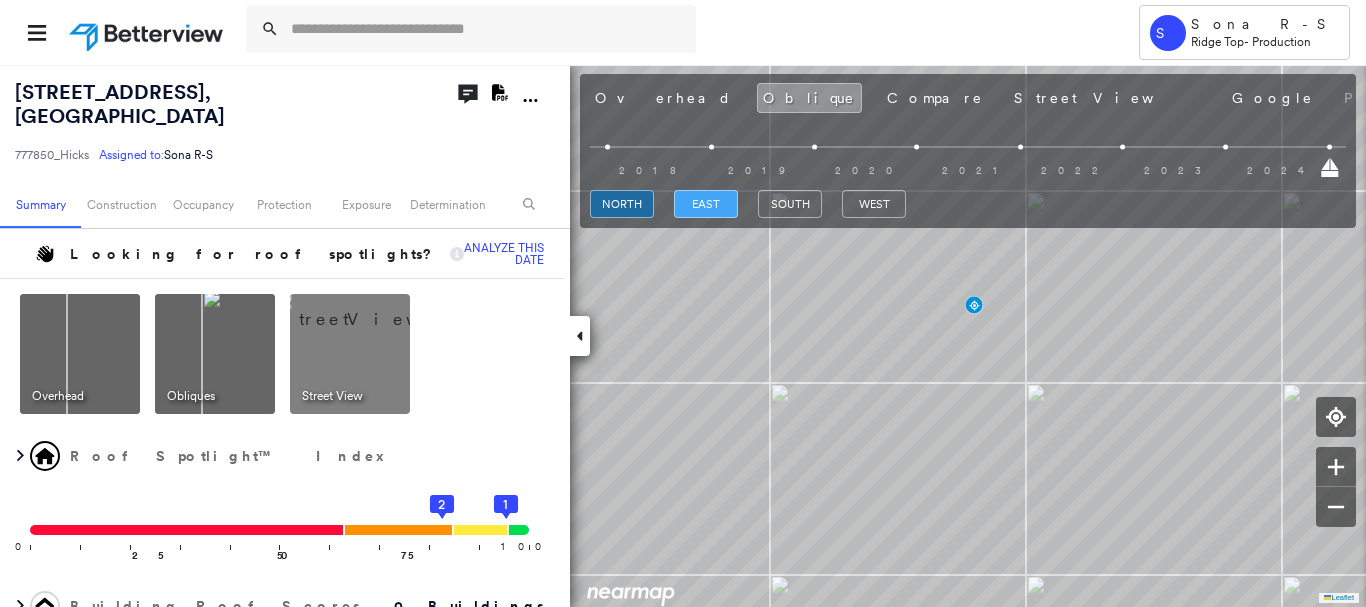 click on "east" at bounding box center [706, 204] 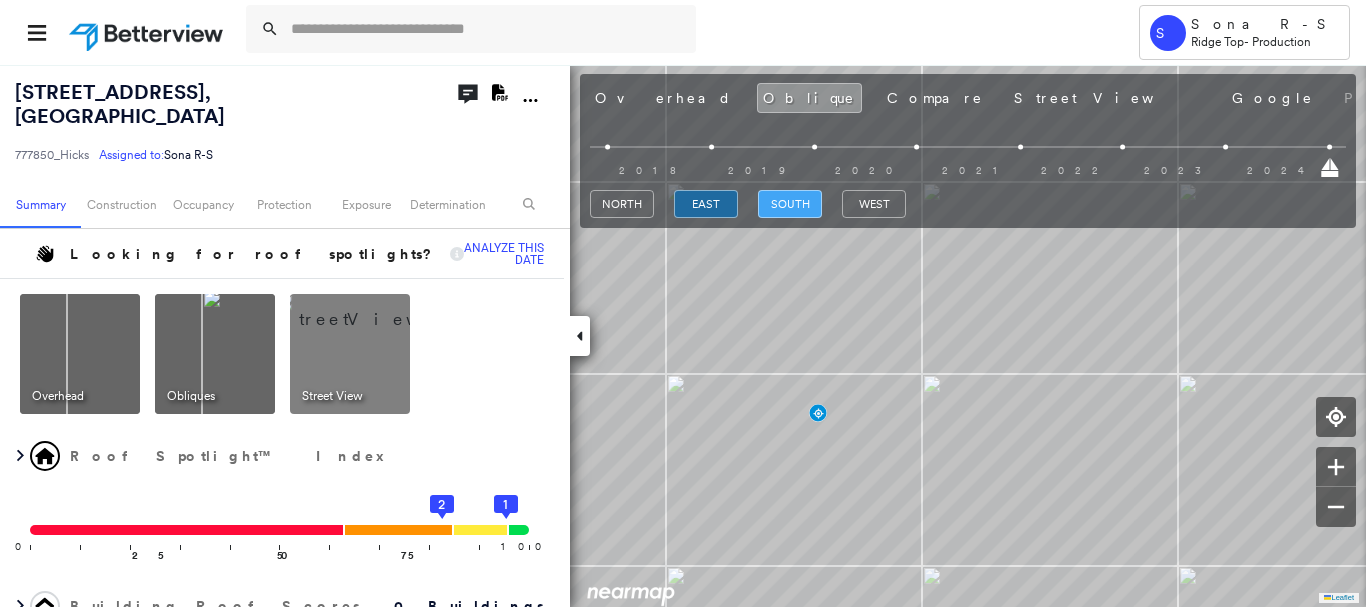click on "south" at bounding box center [790, 204] 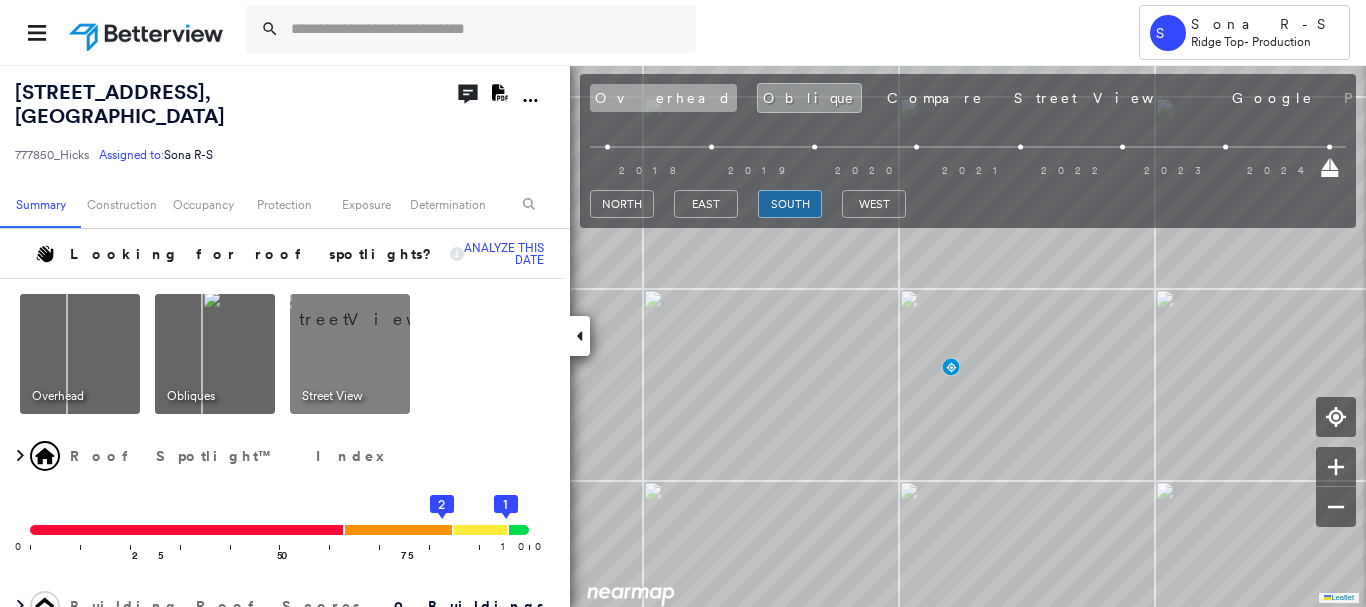 click on "Overhead" at bounding box center [663, 98] 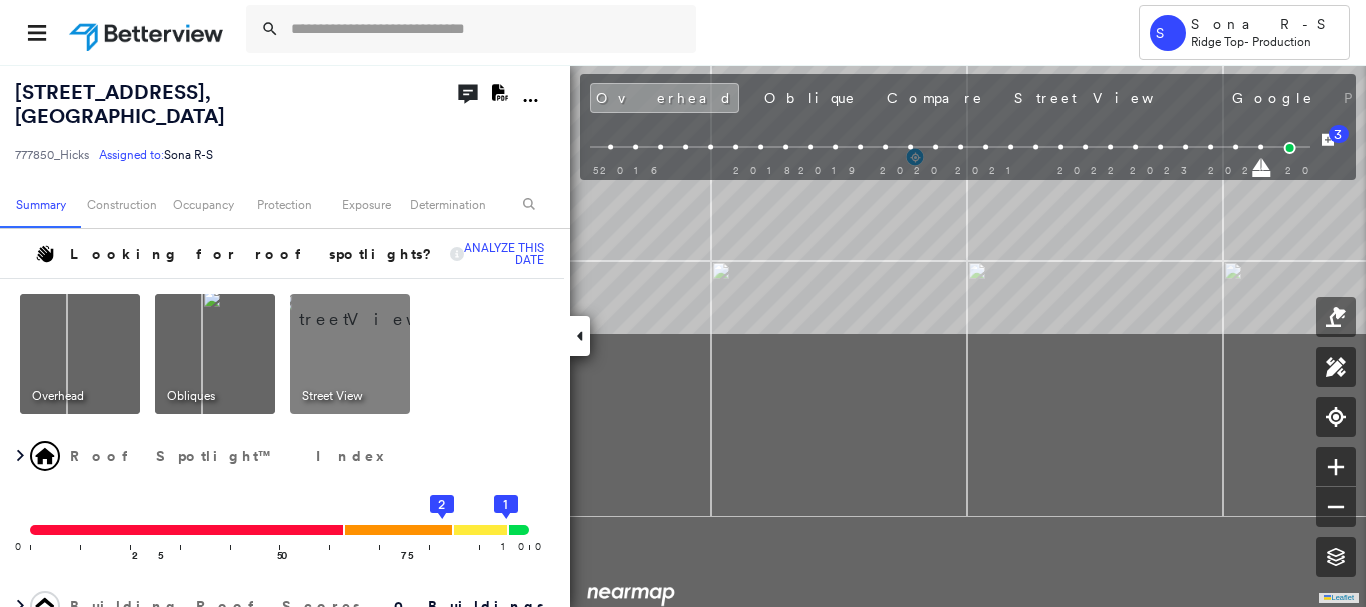 click on "S Sona R-S Ridge Top  -   Production [STREET_ADDRESS] Assigned to:  Sona R-S Assigned to:  Sona R-S 777850_Hicks Assigned to:  Sona R-S Open Comments Download PDF Report Summary Construction Occupancy Protection Exposure Determination Looking for roof spotlights? Analyze this date Overhead Obliques Street View Roof Spotlight™ Index 0 100 25 50 75 2 1 Building Roof Scores 0 Buildings Policy Information :  777850_Hicks Flags :  1 (0 cleared, 1 uncleared) Construction Occupancy Protection Exposure Determination Flags :  1 (0 cleared, 1 uncleared) Uncleared Flags (1) Cleared Flags  (0) Betterview Property Flagged [DATE] Clear Action Taken New Entry History Quote/New Business Terms & Conditions Added ACV Endorsement Added Cosmetic Endorsement Inspection/Loss Control Report Information Added to Inspection Survey Onsite Inspection Ordered Determined No Inspection Needed General Used Report to Further Agent/Insured Discussion Reject/Decline - New Business Save Renewal Save" at bounding box center (683, 335) 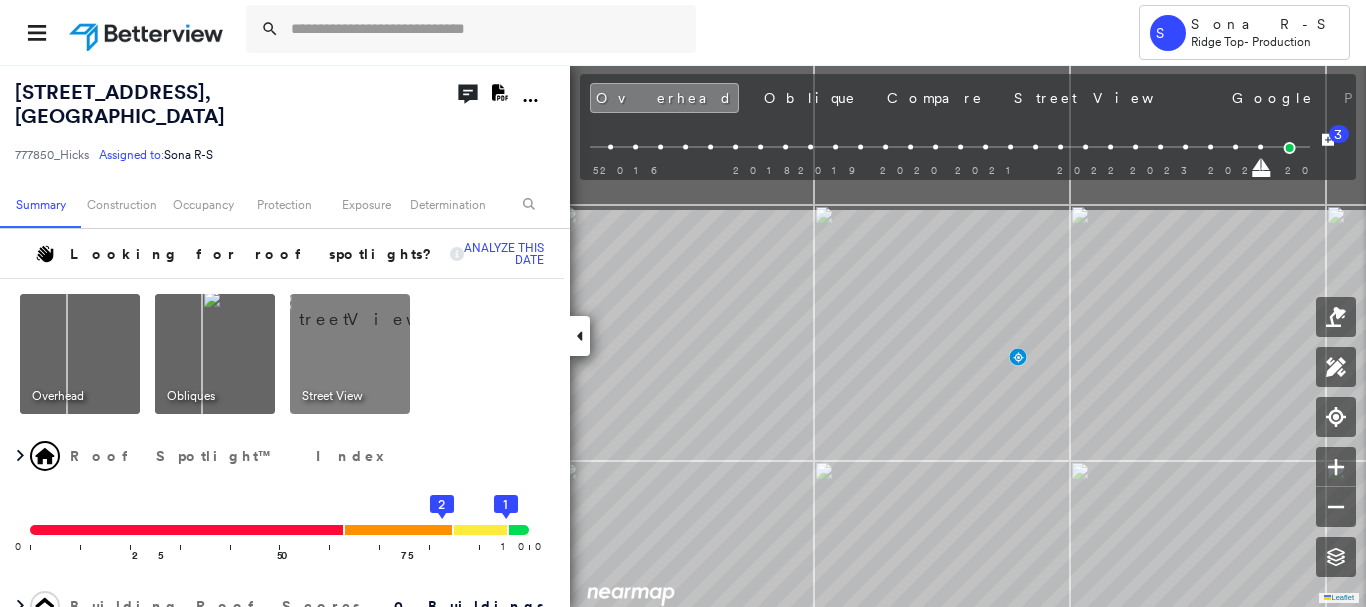 click on "[GEOGRAPHIC_DATA] Top  -   Production [STREET_ADDRESS] Assigned to:  Sona R-S Assigned to:  Sona R-S 777850_Hicks Assigned to:  Sona R-S Open Comments Download PDF Report Summary Construction Occupancy Protection Exposure Determination Looking for roof spotlights? Analyze this date Overhead Obliques Street View Roof Spotlight™ Index 0 100 25 50 75 2 1 Building Roof Scores 0 Buildings Policy Information :  777850_Hicks Flags :  1 (0 cleared, 1 uncleared) Construction Occupancy Protection Exposure Determination Flags :  1 (0 cleared, 1 uncleared) Uncleared Flags (1) Cleared Flags  (0) Betterview Property Flagged [DATE] Clear Action Taken New Entry History Quote/New Business Terms & Conditions Added ACV Endorsement Added Cosmetic Endorsement Inspection/Loss Control Report Information Added to Inspection Survey Onsite Inspection Ordered Determined No Inspection Needed General Used Report to Further Agent/Insured Discussion Reject/Decline - New Business Save Save 3" at bounding box center [683, 303] 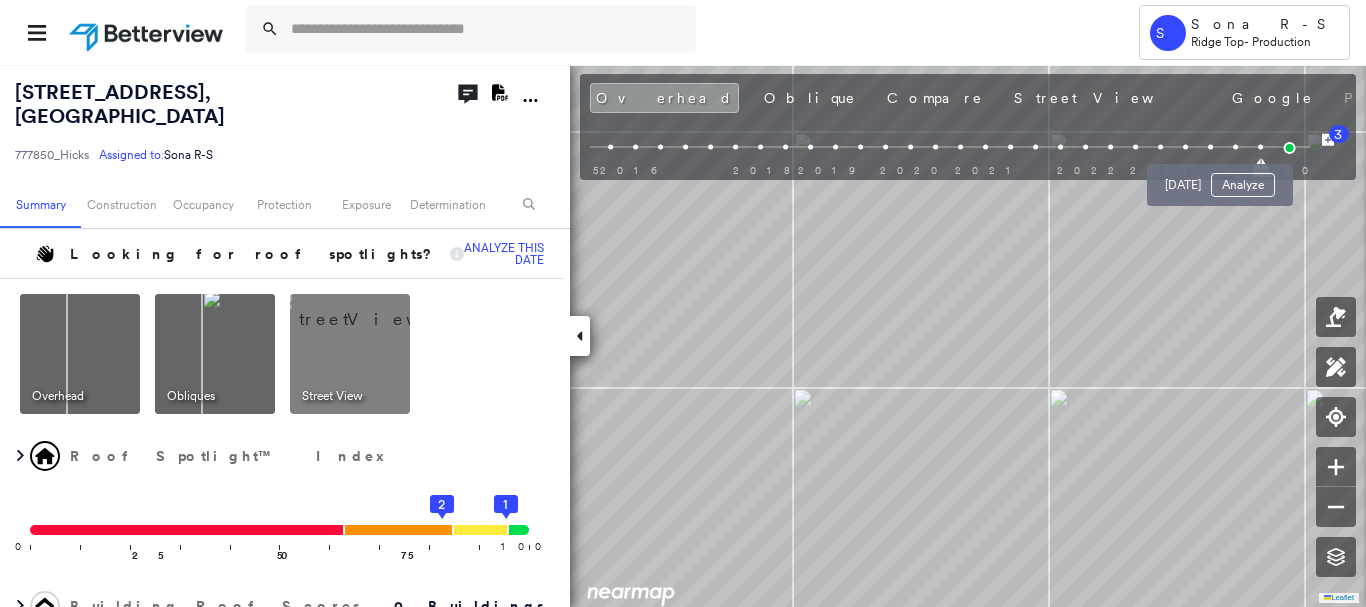 click at bounding box center (1235, 147) 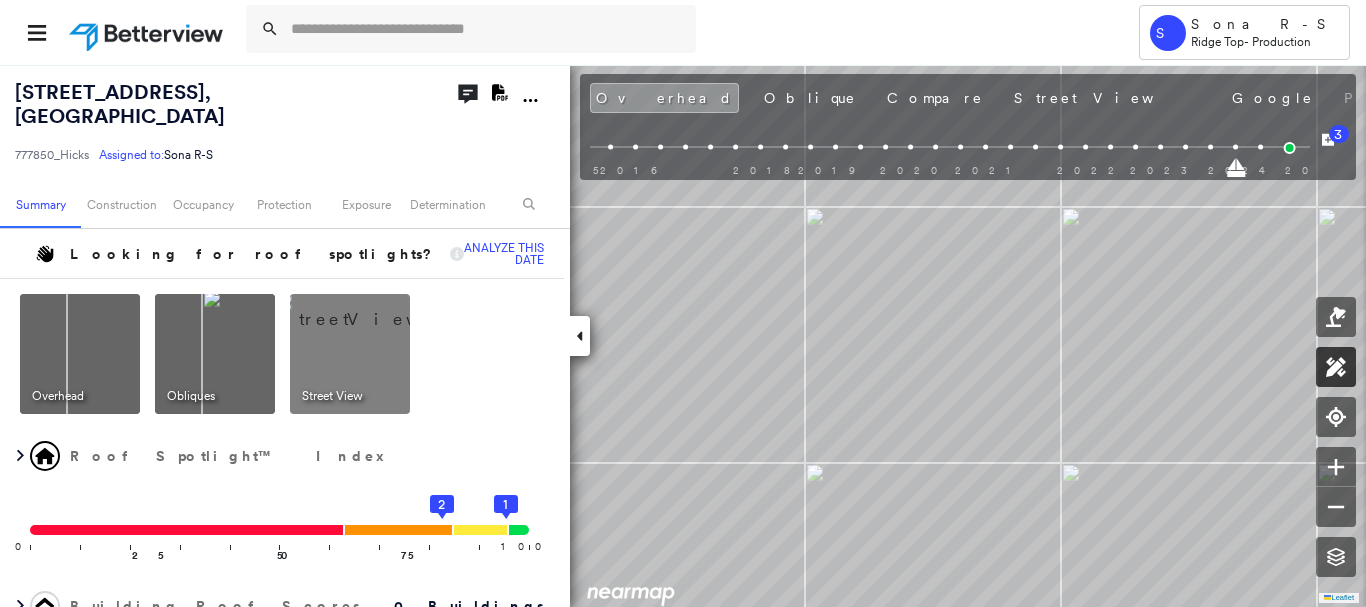 click at bounding box center (1336, 367) 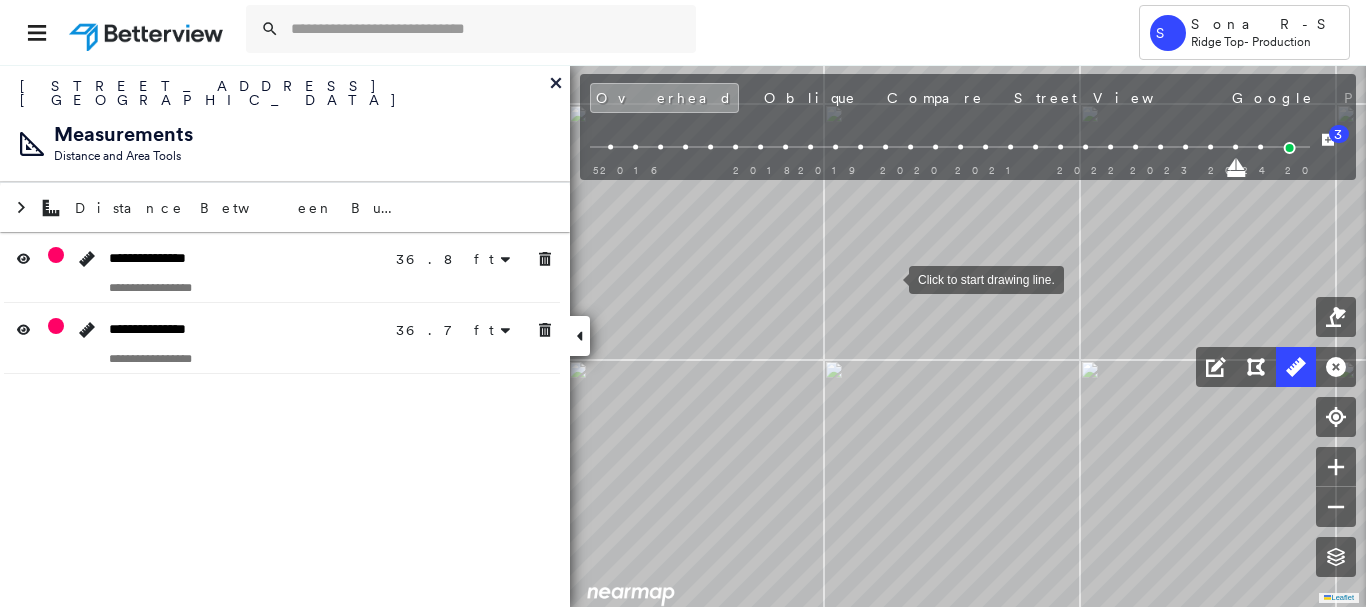 click at bounding box center (889, 278) 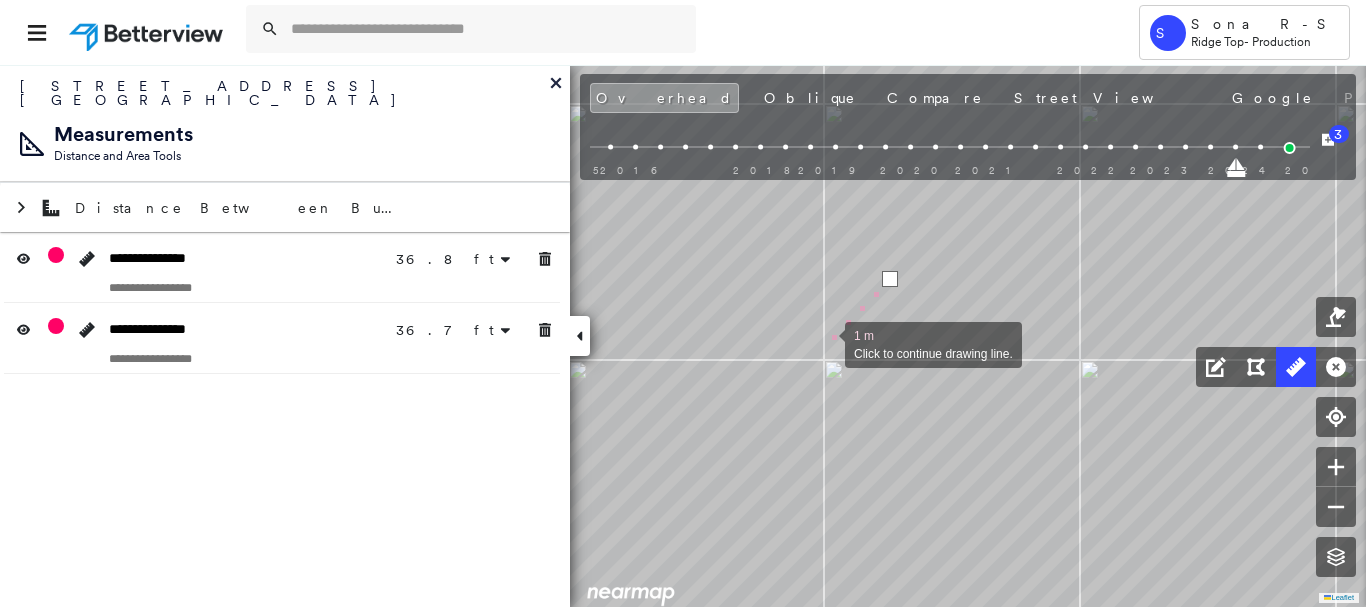 click at bounding box center [825, 343] 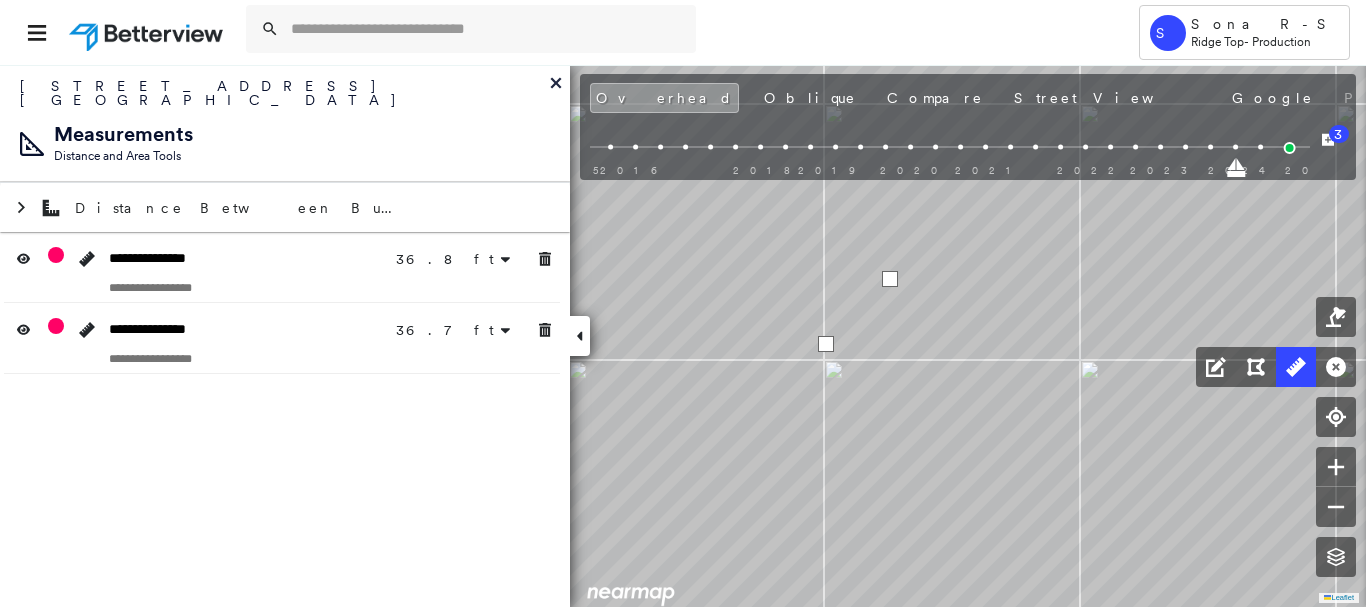 click at bounding box center (826, 344) 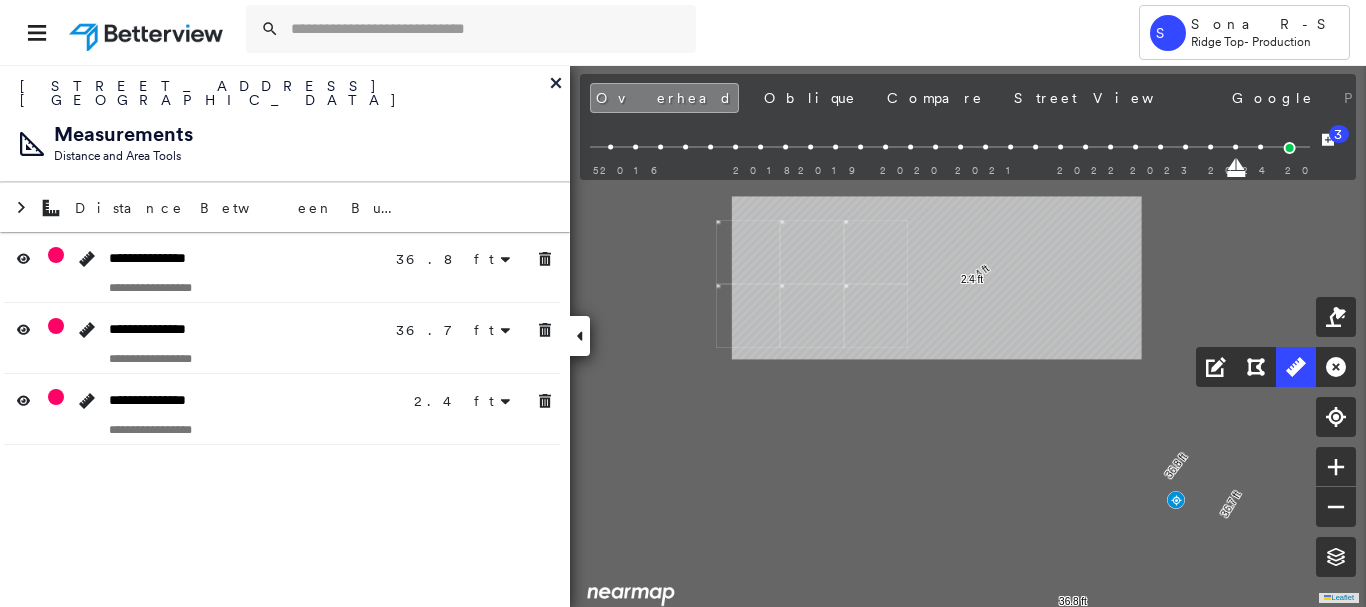 click on "Oblique" at bounding box center (810, 98) 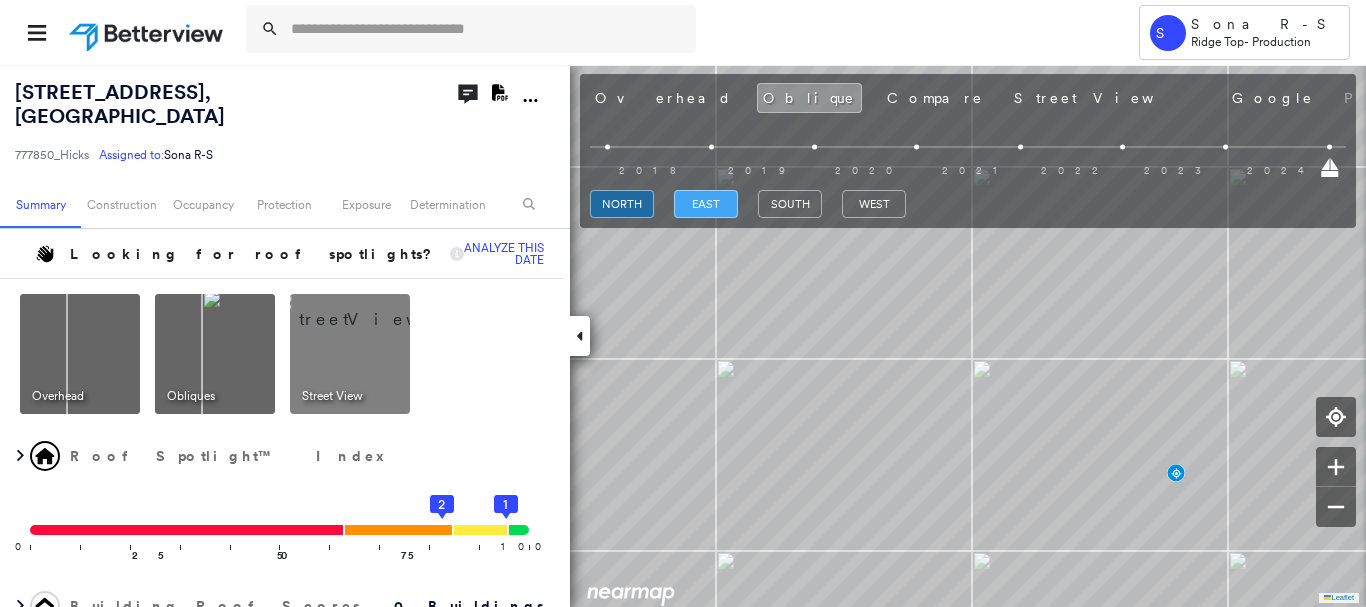 click on "east" at bounding box center [706, 204] 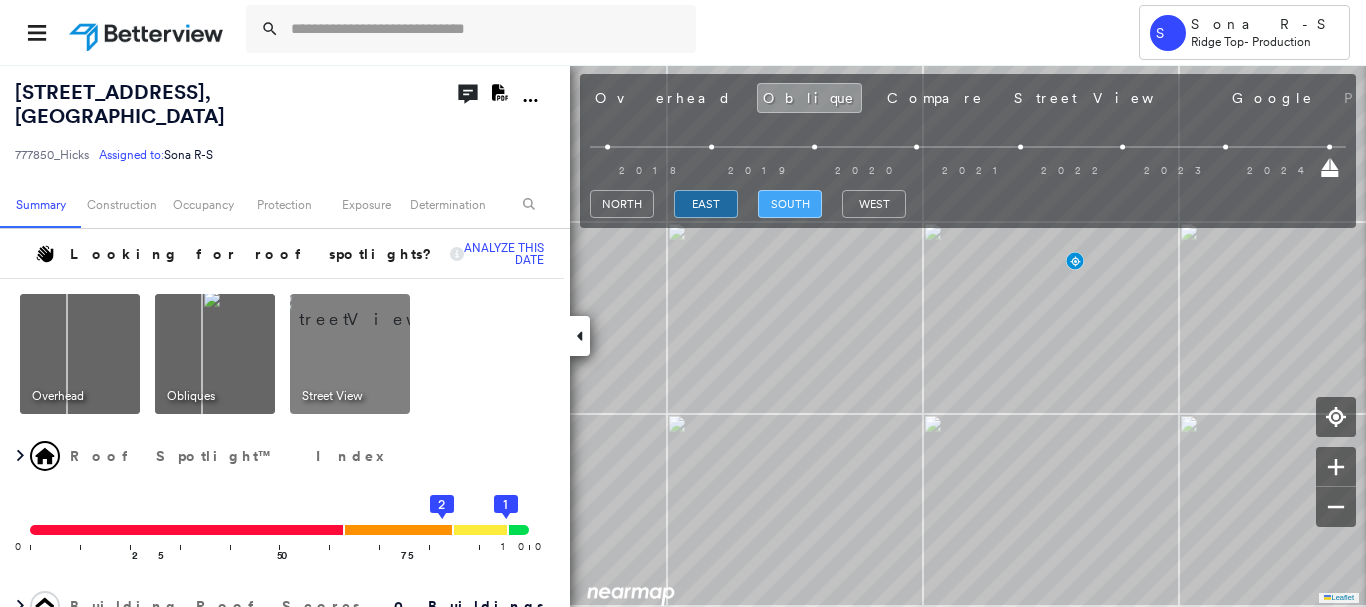 click on "south" at bounding box center (790, 204) 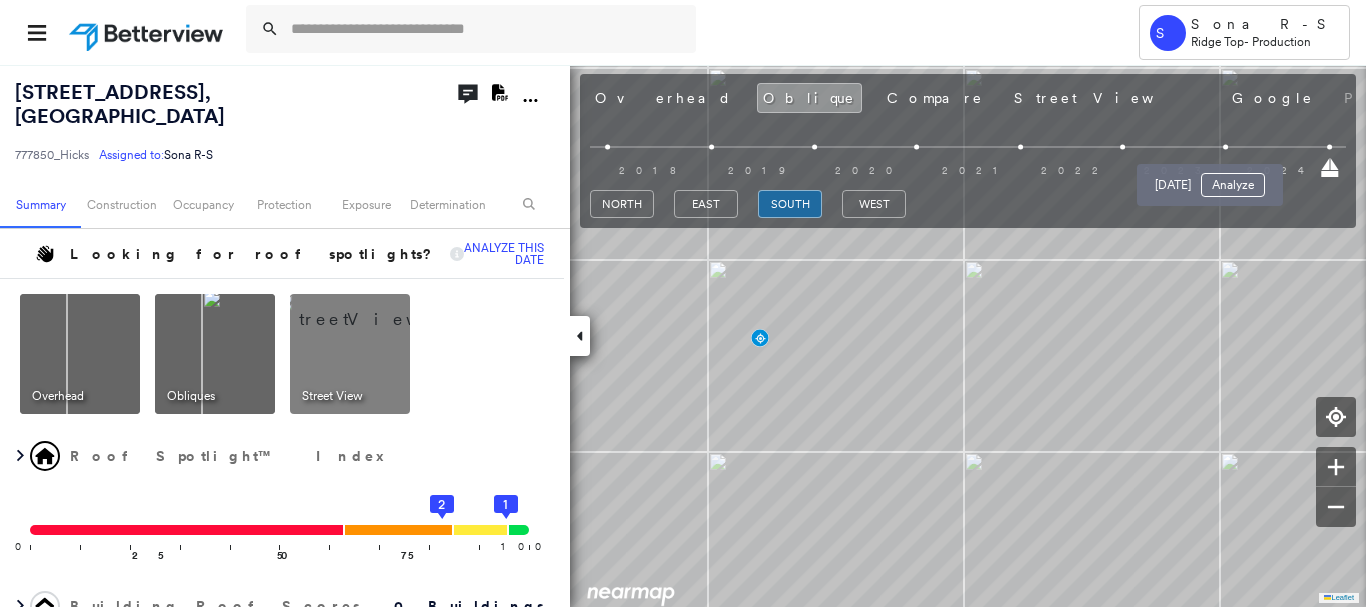click at bounding box center [1226, 147] 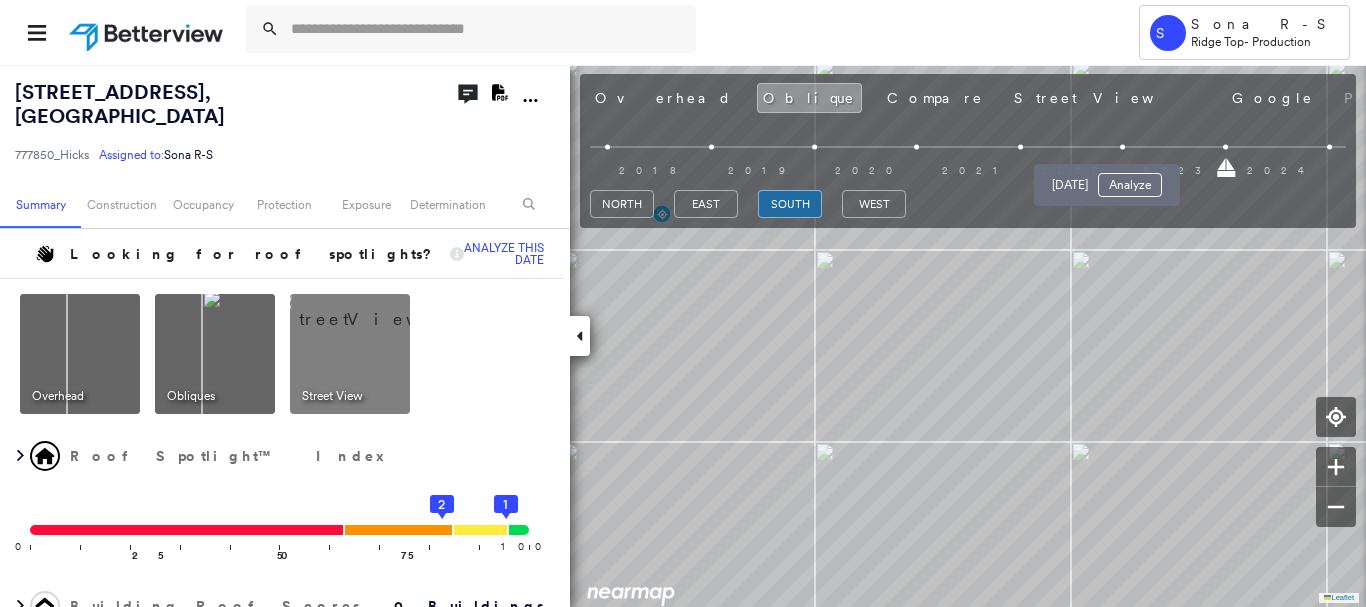click at bounding box center [1123, 147] 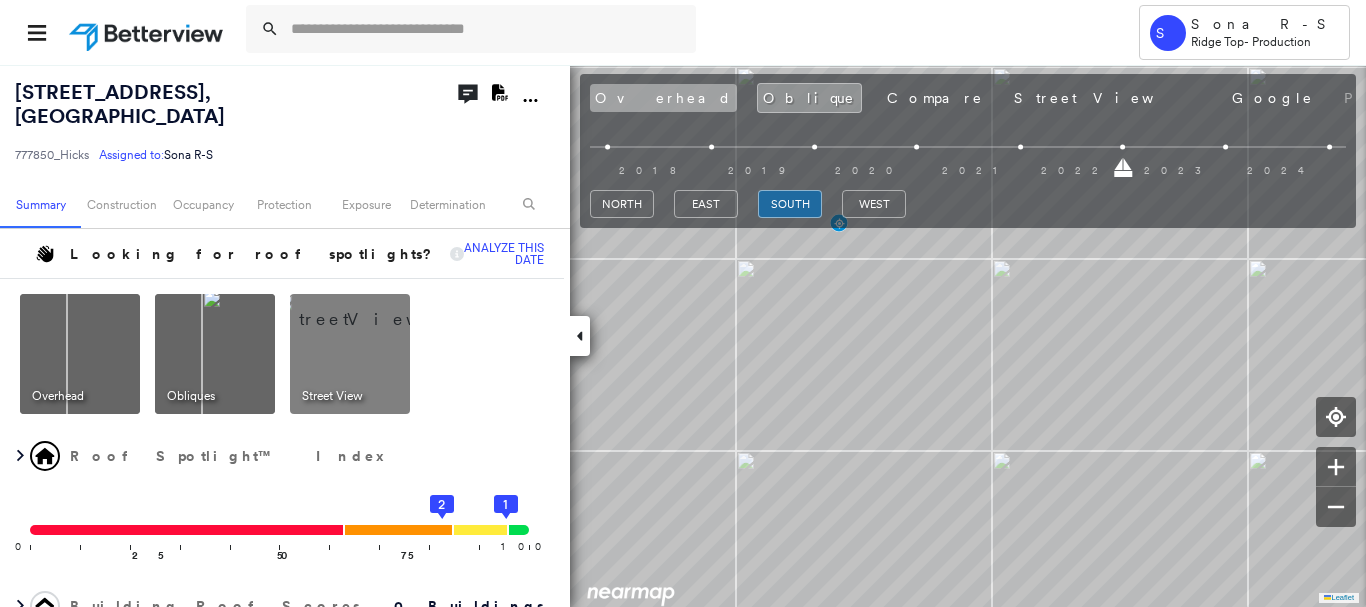 click on "Overhead" at bounding box center [663, 98] 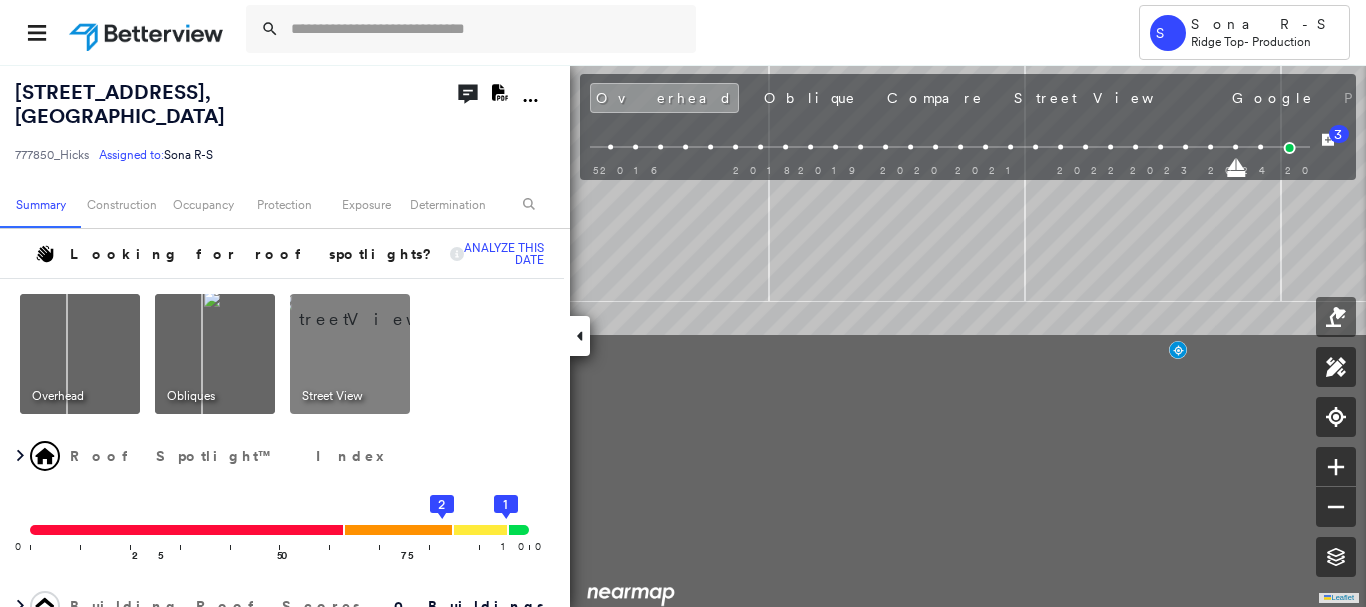 click on "[STREET_ADDRESS] Assigned to:  Sona R-S Assigned to:  Sona R-S 777850_Hicks Assigned to:  Sona R-S Open Comments Download PDF Report Summary Construction Occupancy Protection Exposure Determination Looking for roof spotlights? Analyze this date Overhead Obliques Street View Roof Spotlight™ Index 0 100 25 50 75 2 1 Building Roof Scores 0 Buildings Policy Information :  777850_Hicks Flags :  1 (0 cleared, 1 uncleared) Construction Occupancy Protection Exposure Determination Flags :  1 (0 cleared, 1 uncleared) Uncleared Flags (1) Cleared Flags  (0) Betterview Property Flagged [DATE] Clear Action Taken New Entry History Quote/New Business Terms & Conditions Added ACV Endorsement Added Cosmetic Endorsement Inspection/Loss Control Report Information Added to Inspection Survey Onsite Inspection Ordered Determined No Inspection Needed General Used Report to Further Agent/Insured Discussion Reject/Decline - New Business Allowed to Proceed / Policy Bound Save Renewal General" at bounding box center [683, 335] 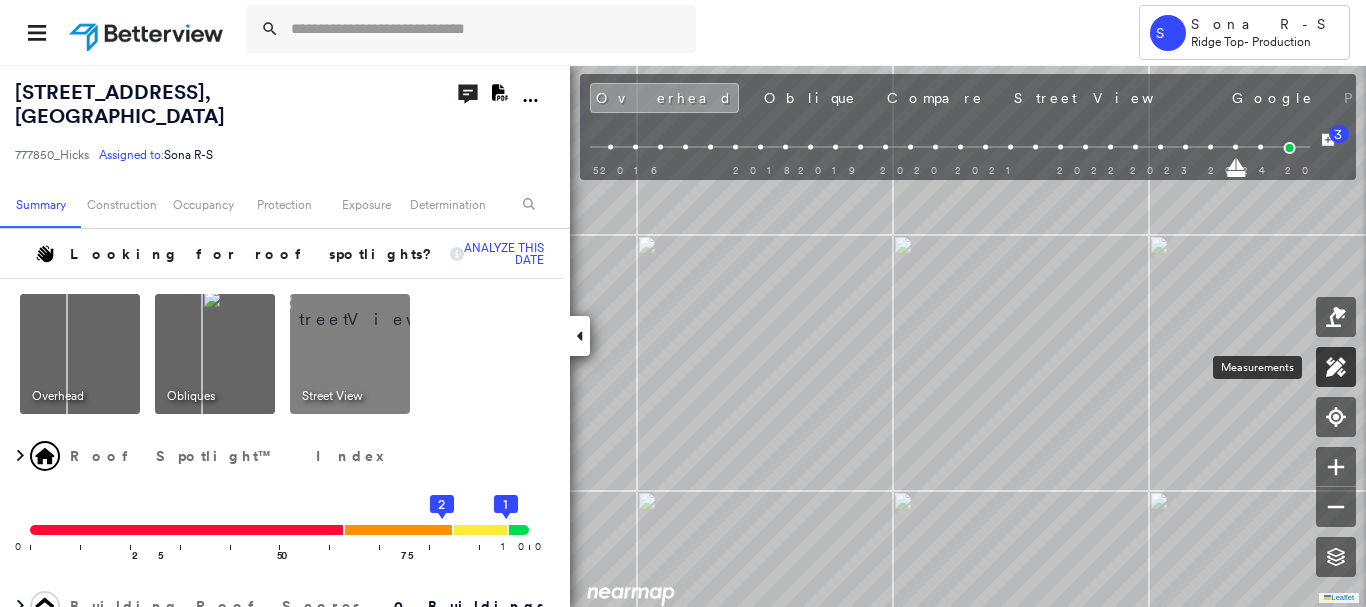 click 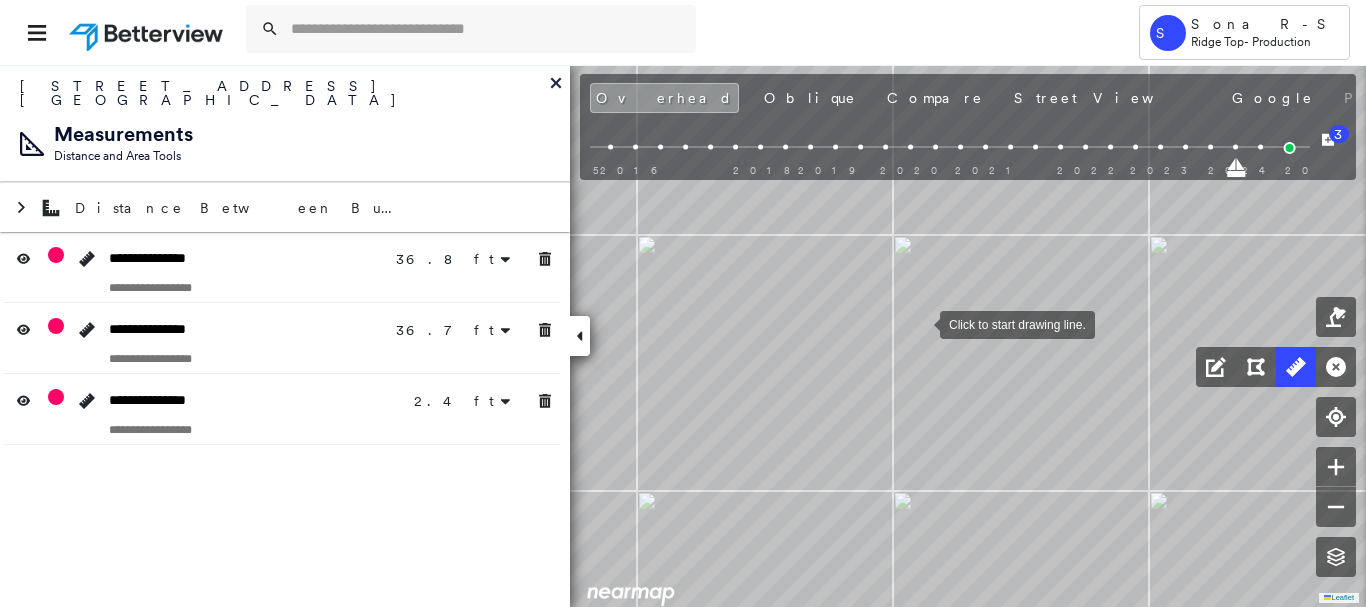 click at bounding box center [920, 323] 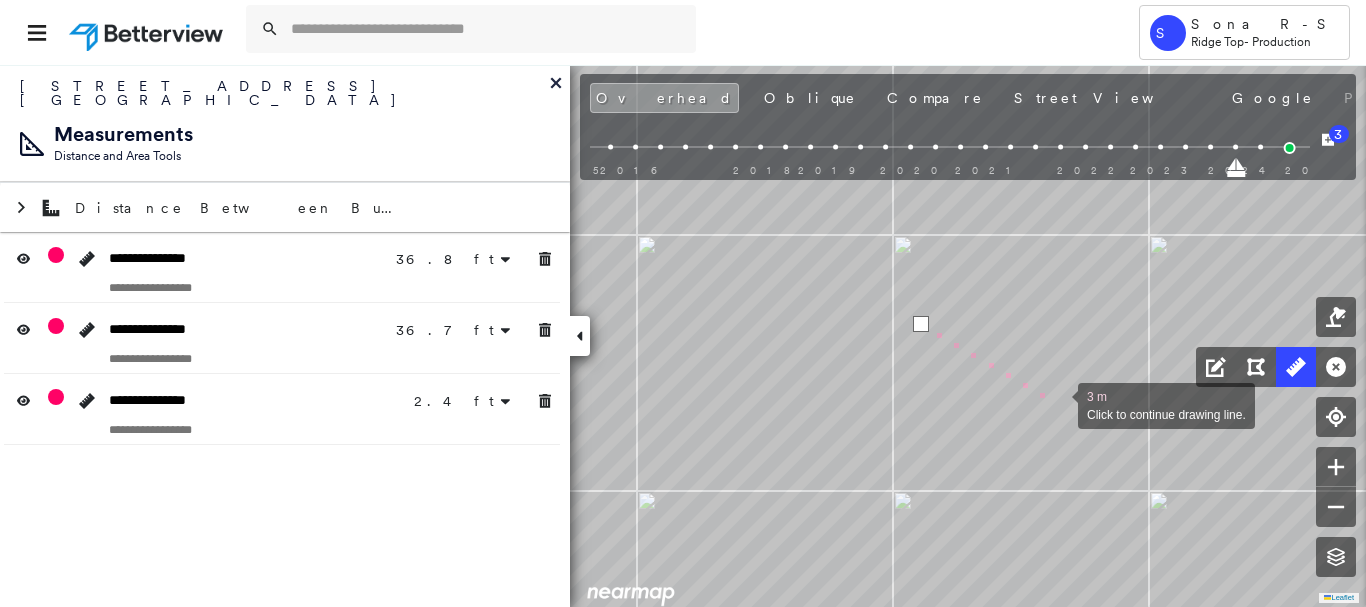 click at bounding box center [1058, 404] 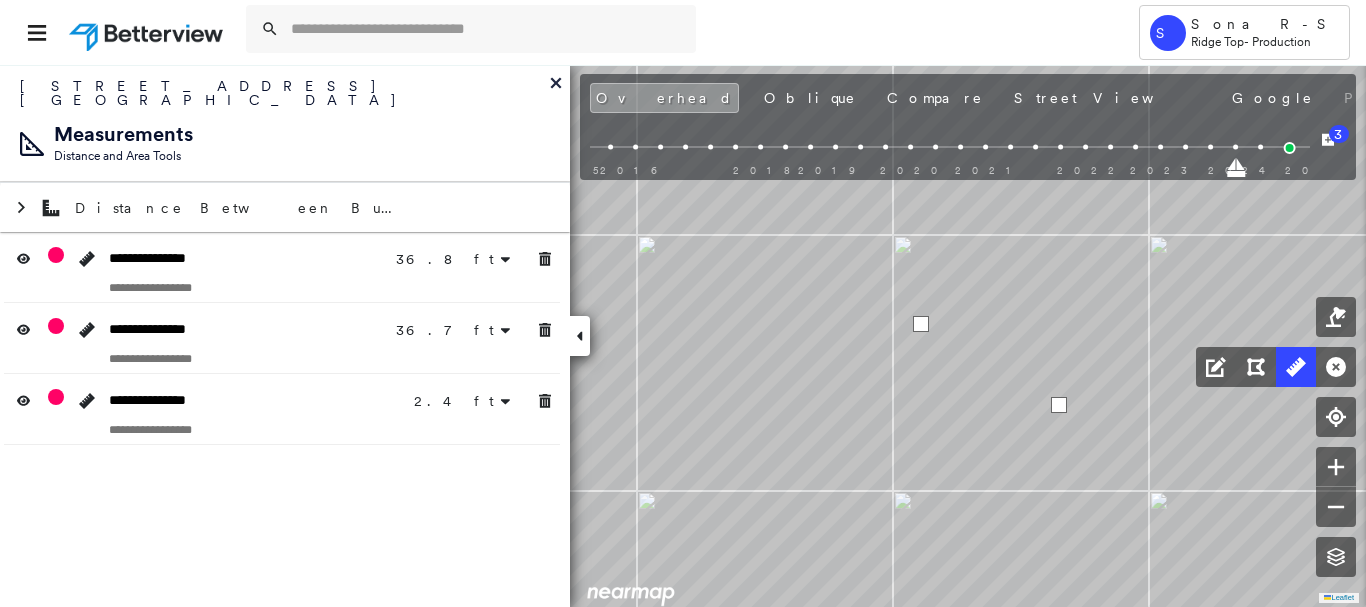 click at bounding box center (1059, 405) 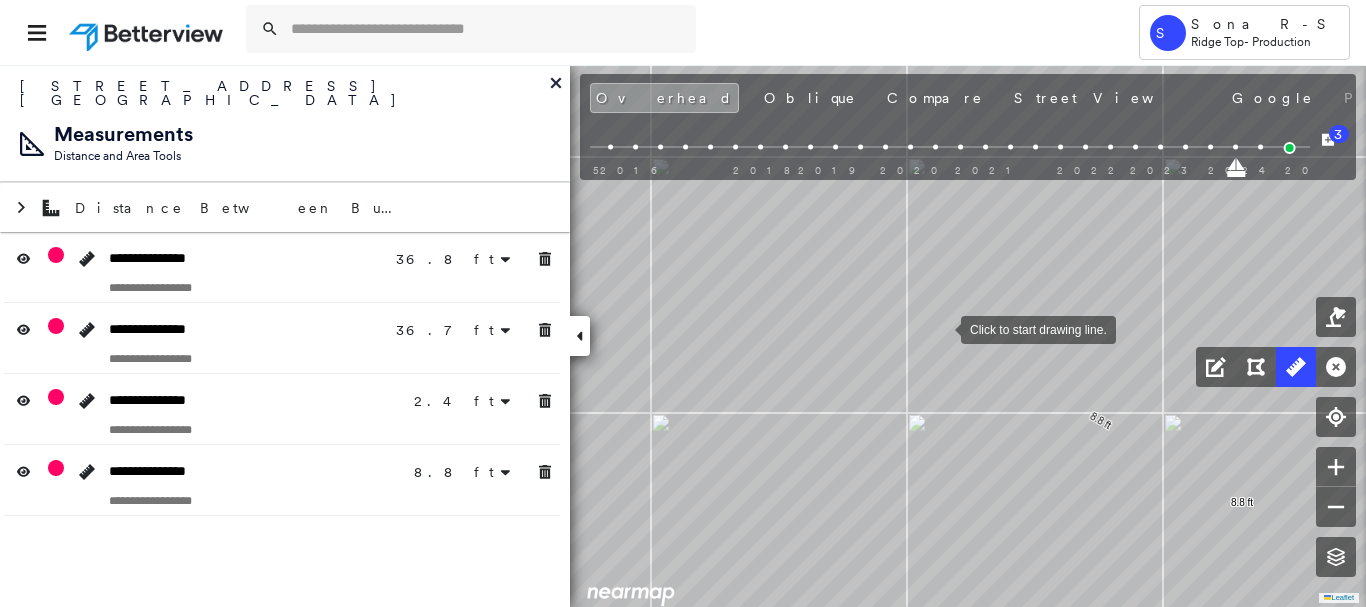drag, startPoint x: 922, startPoint y: 318, endPoint x: 940, endPoint y: 327, distance: 20.12461 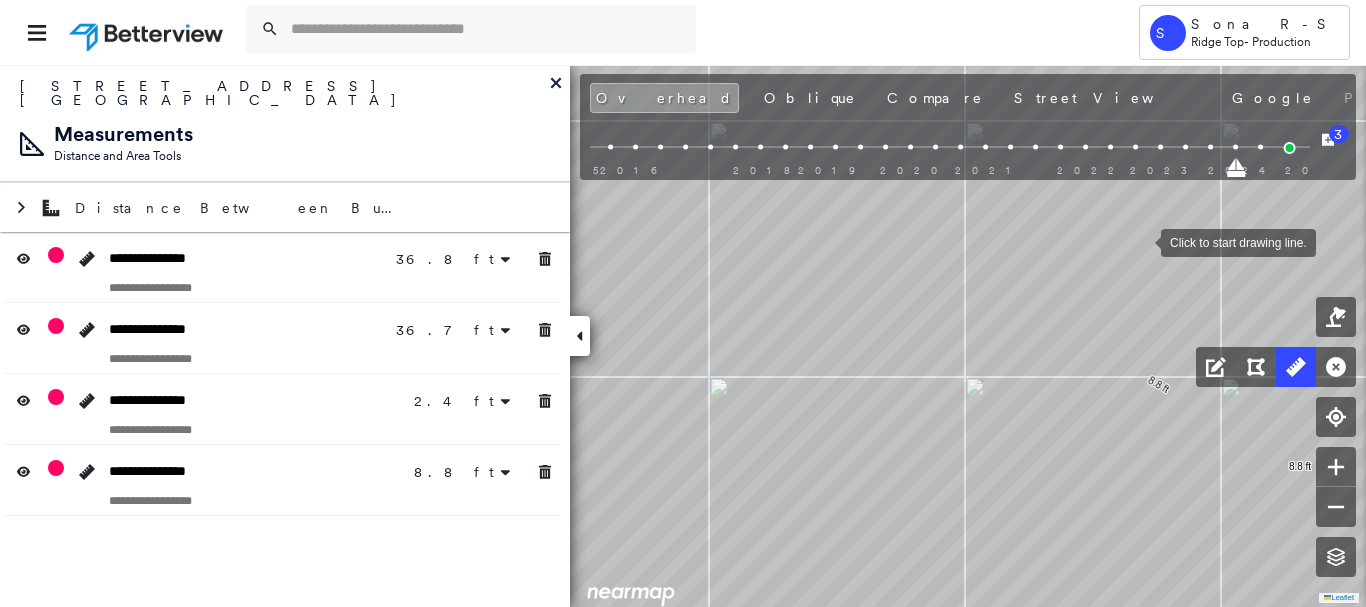 drag, startPoint x: 1082, startPoint y: 277, endPoint x: 1140, endPoint y: 241, distance: 68.26419 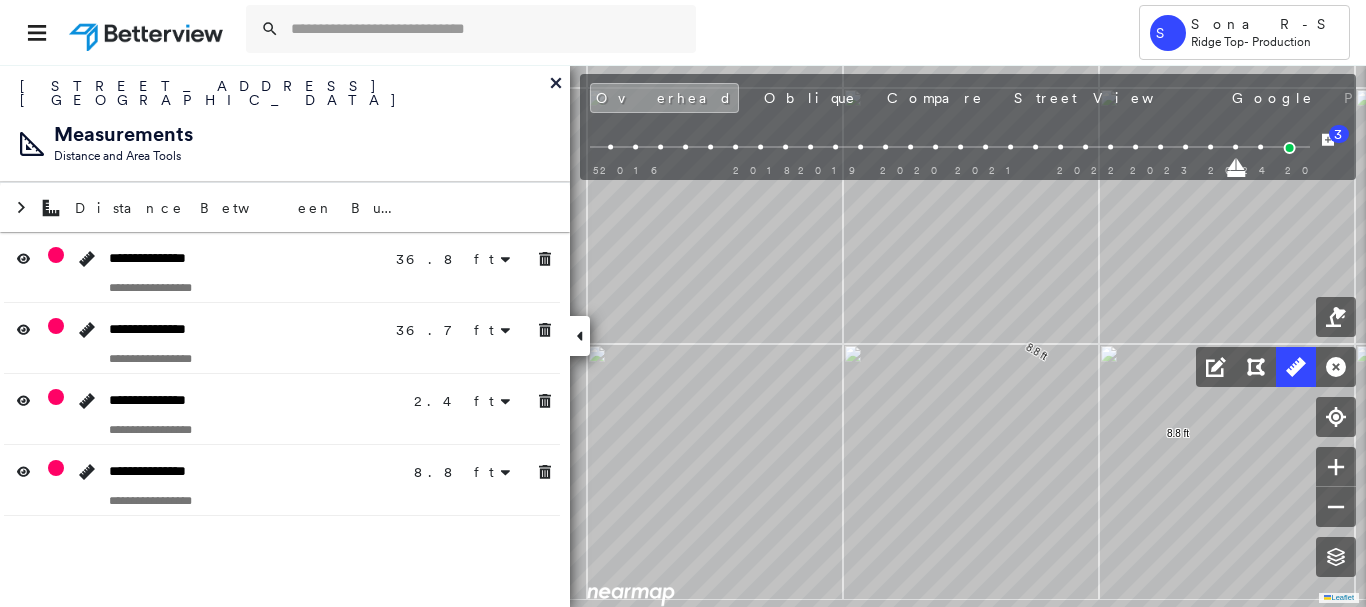 drag, startPoint x: 1089, startPoint y: 302, endPoint x: 948, endPoint y: 266, distance: 145.5232 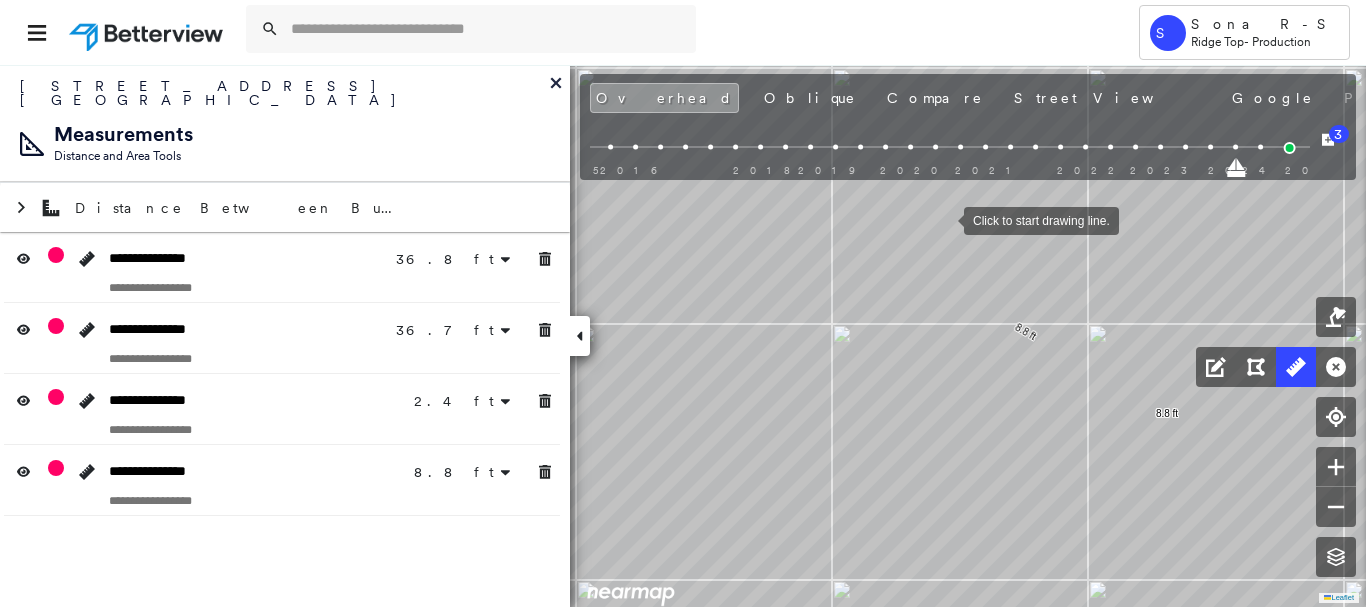 drag, startPoint x: 944, startPoint y: 219, endPoint x: 902, endPoint y: 291, distance: 83.35467 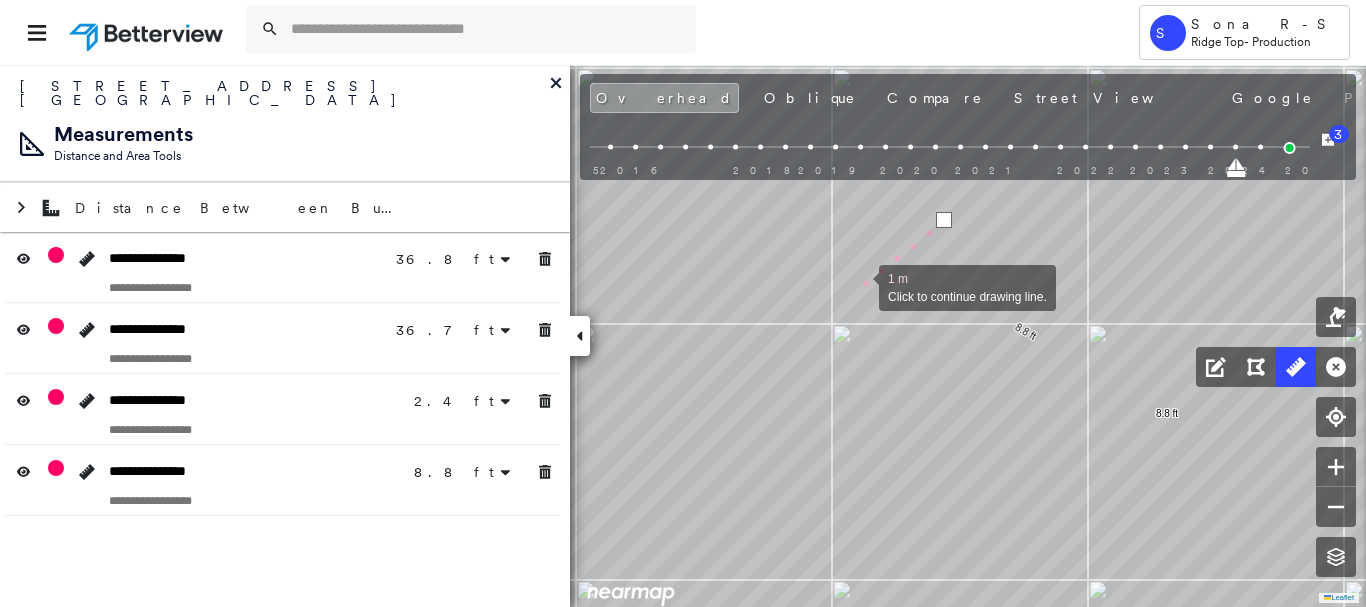 click at bounding box center [859, 286] 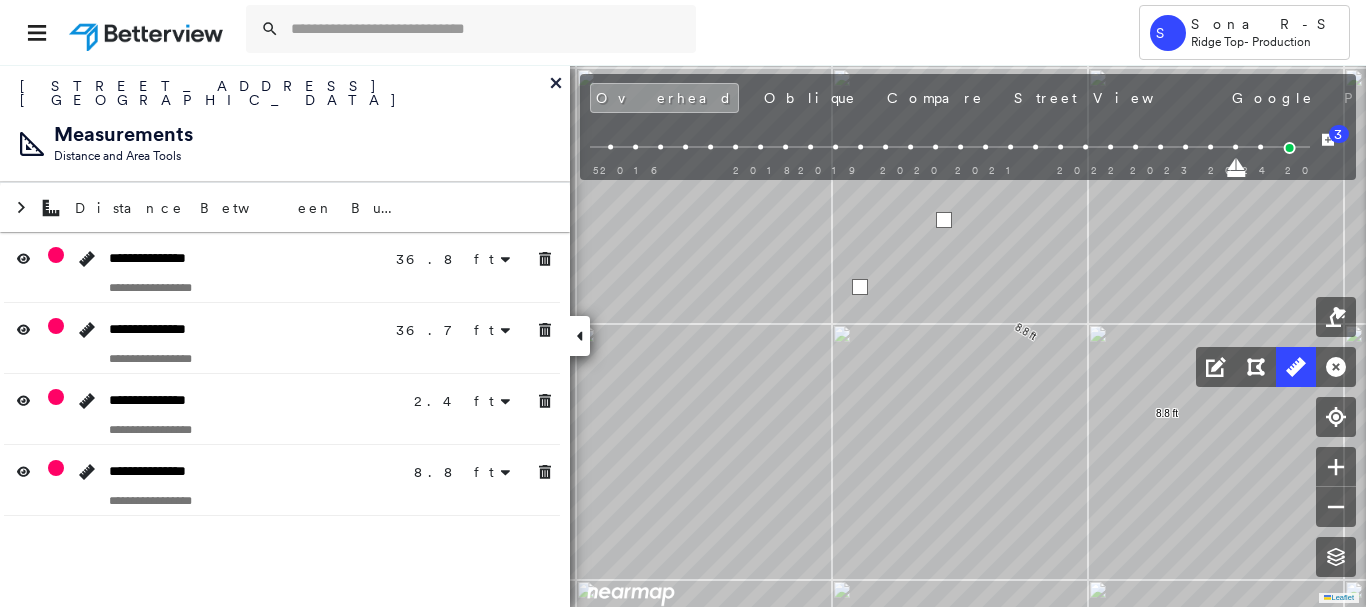 click at bounding box center [860, 287] 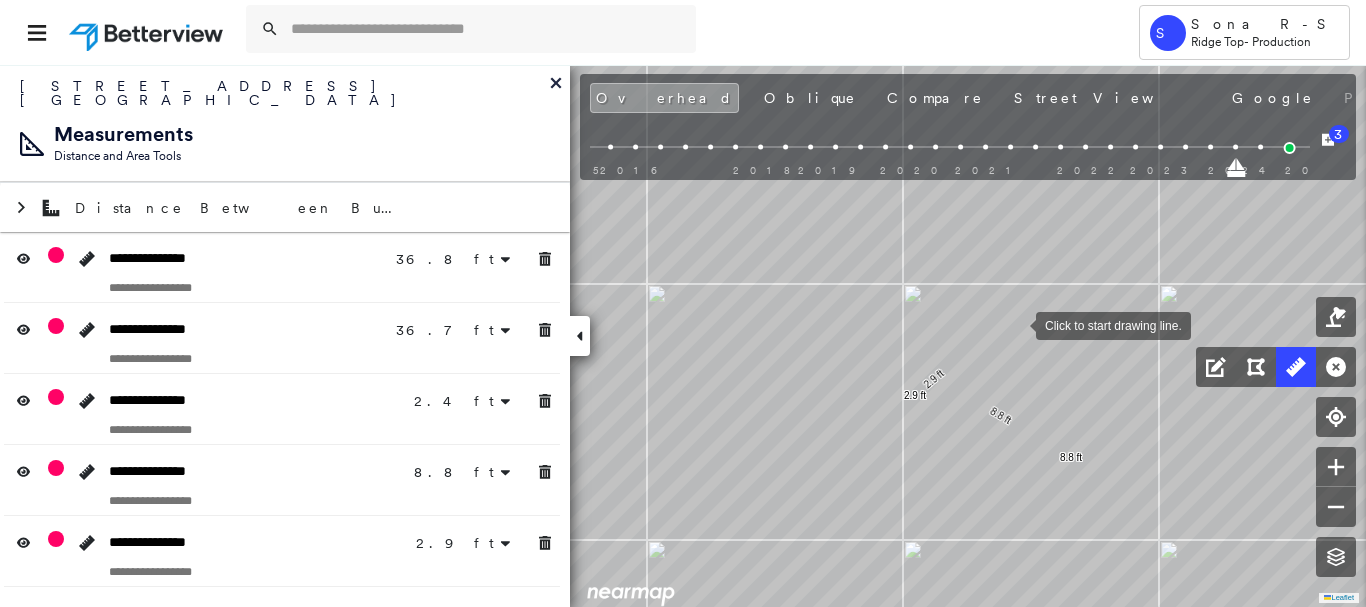 drag, startPoint x: 976, startPoint y: 354, endPoint x: 1012, endPoint y: 326, distance: 45.607018 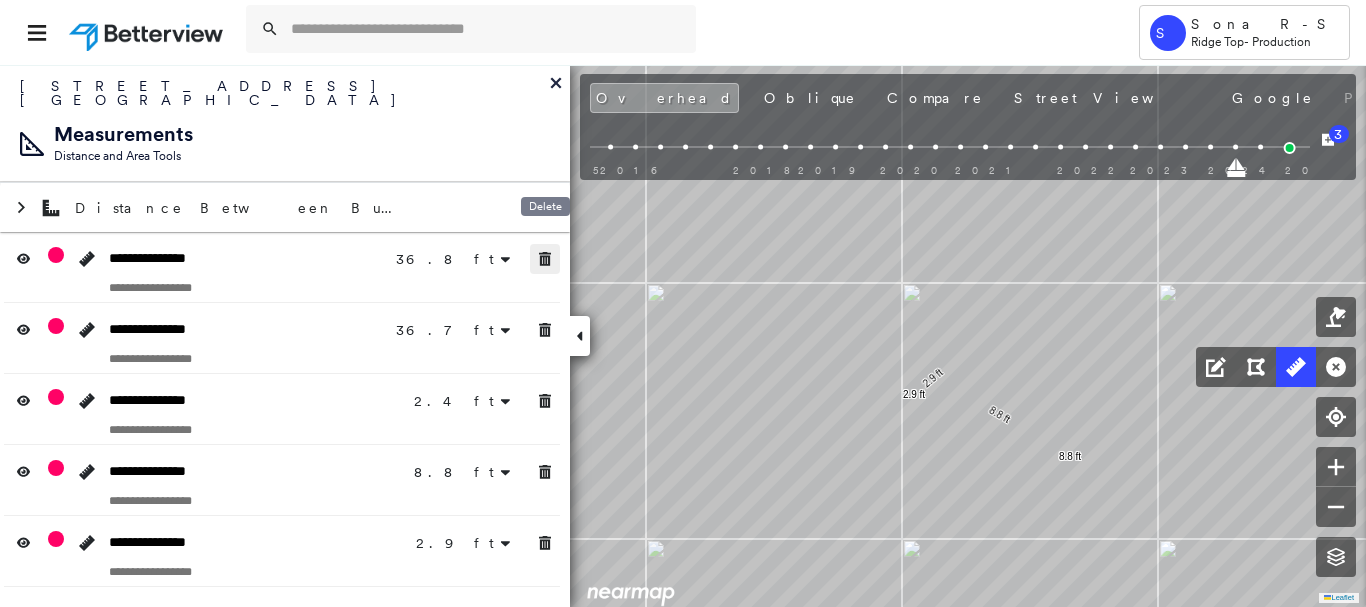 click 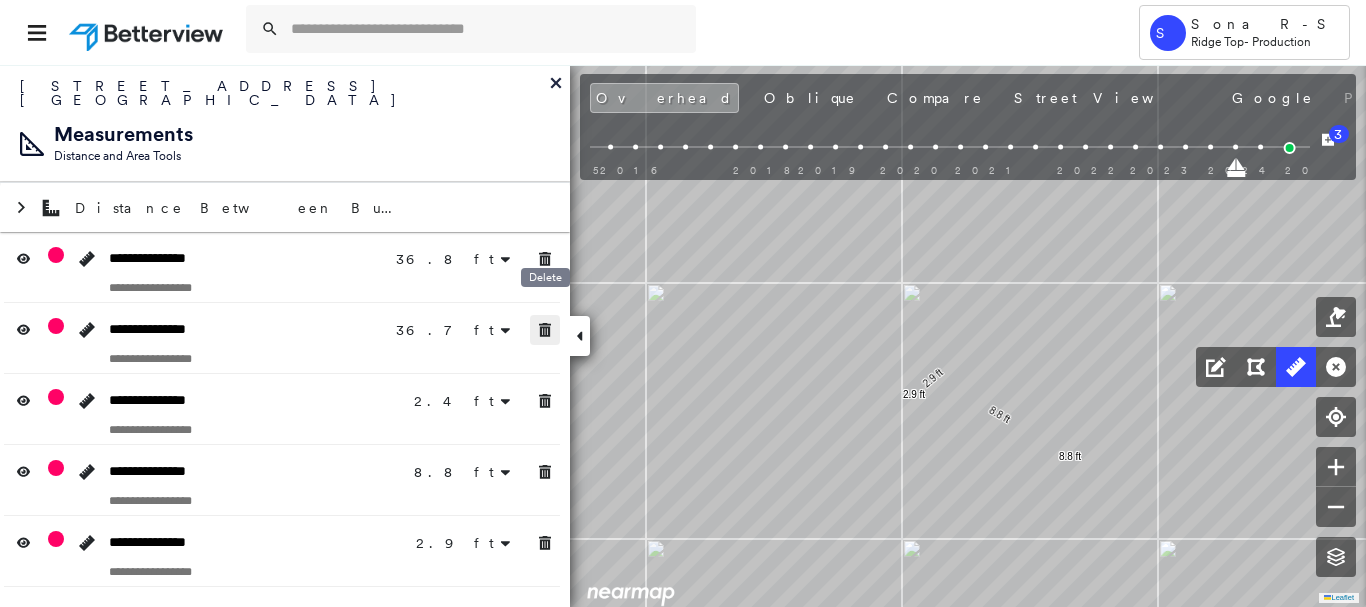 click 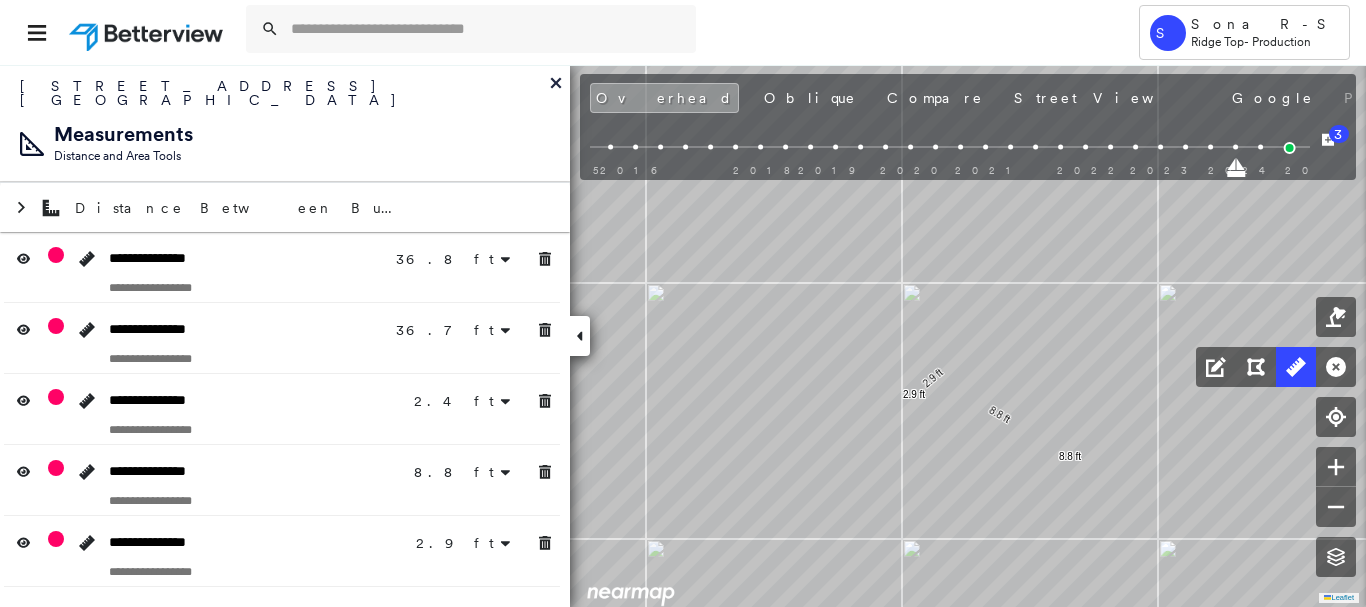click at bounding box center [545, 401] 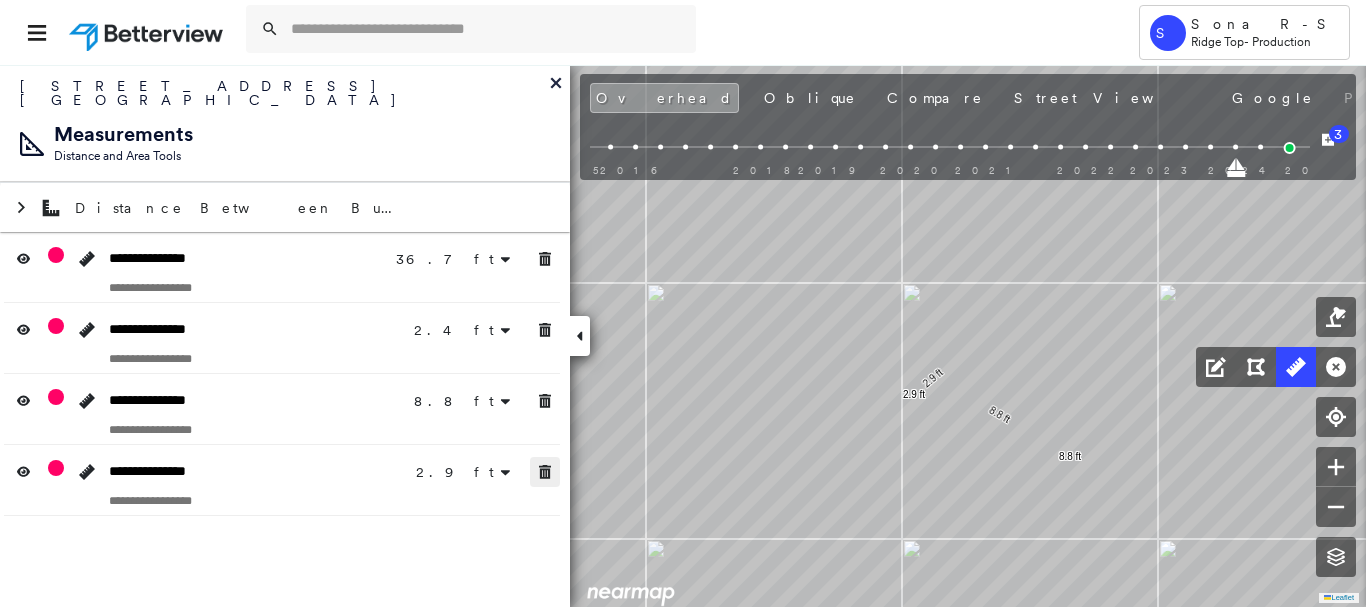 click at bounding box center (545, 472) 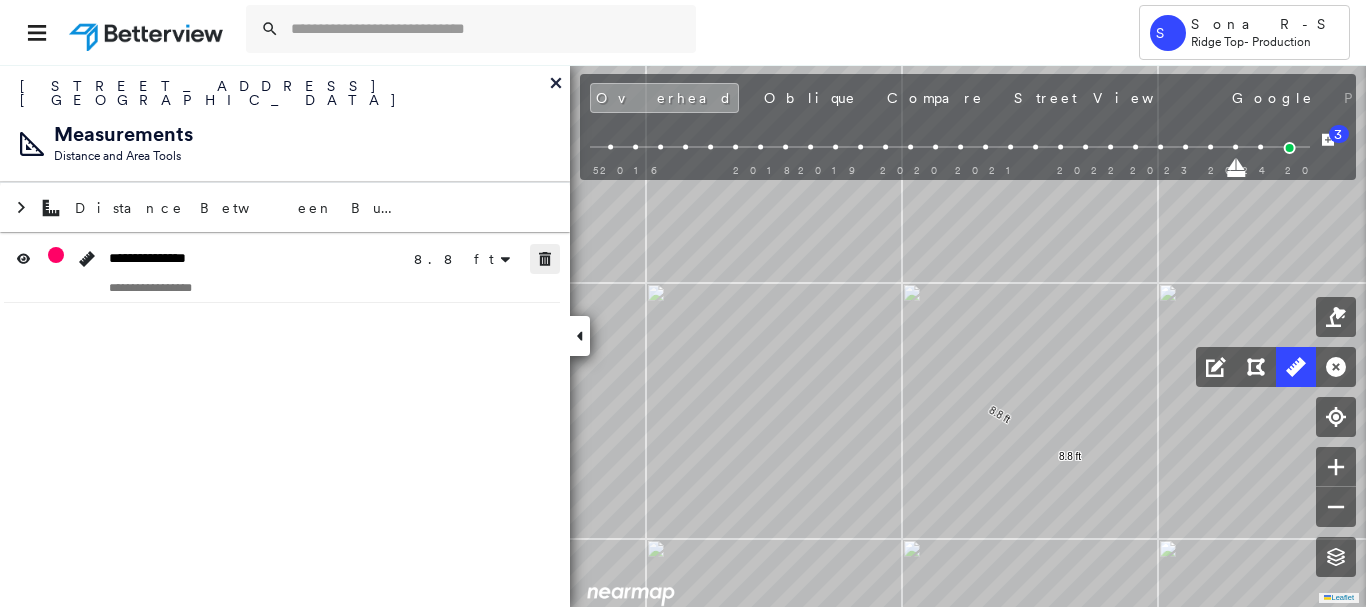 click 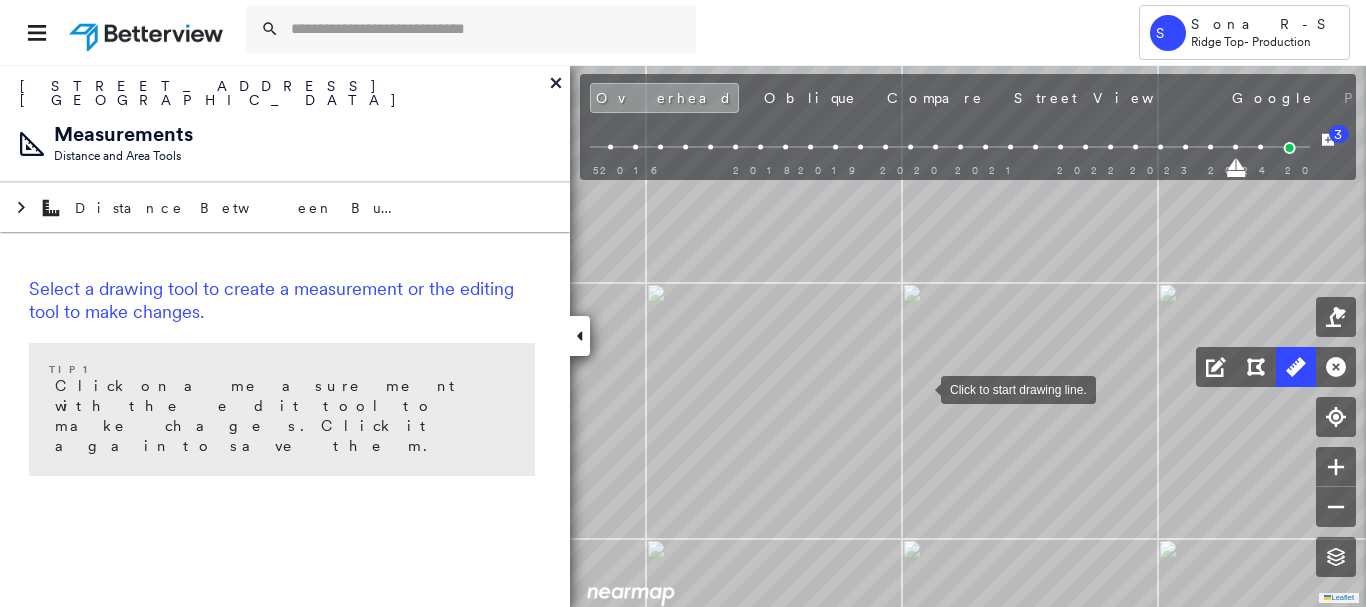 click at bounding box center (921, 388) 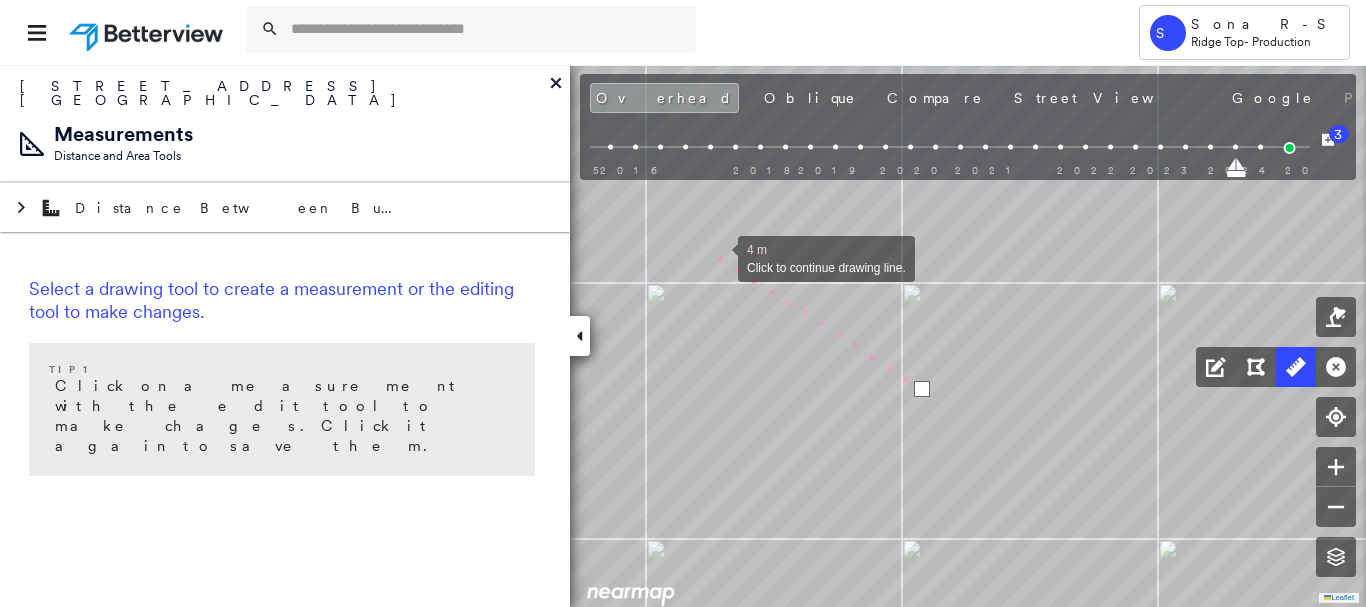 click at bounding box center [718, 257] 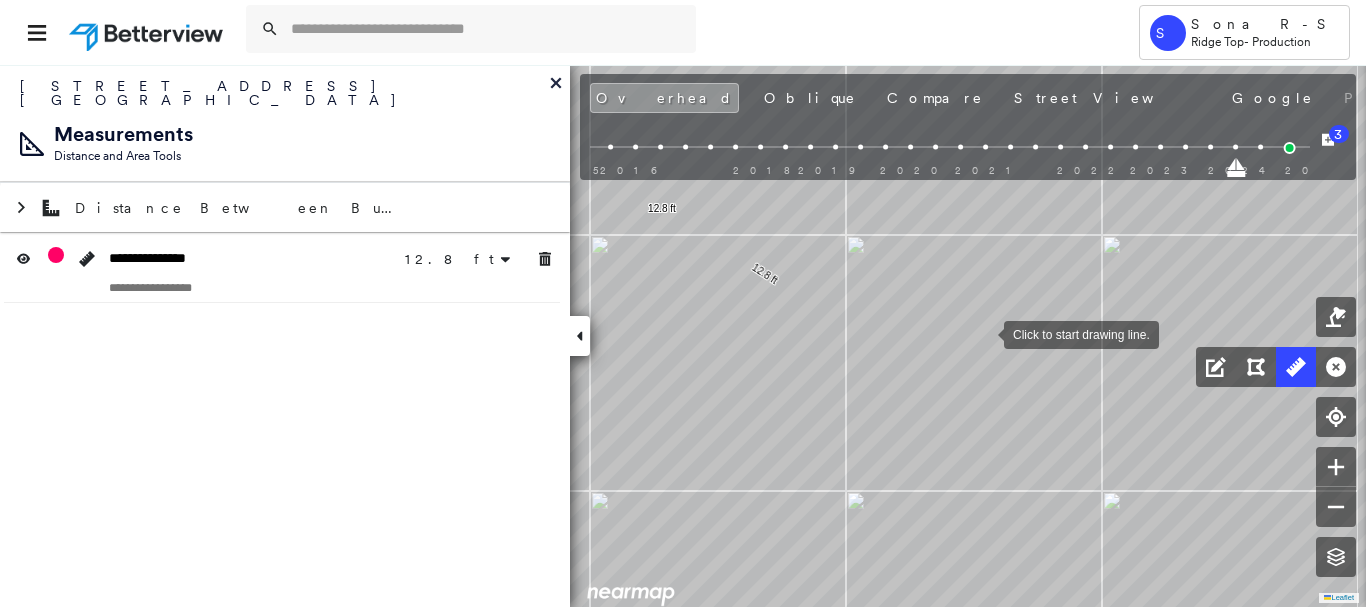 drag, startPoint x: 1041, startPoint y: 379, endPoint x: 985, endPoint y: 333, distance: 72.47068 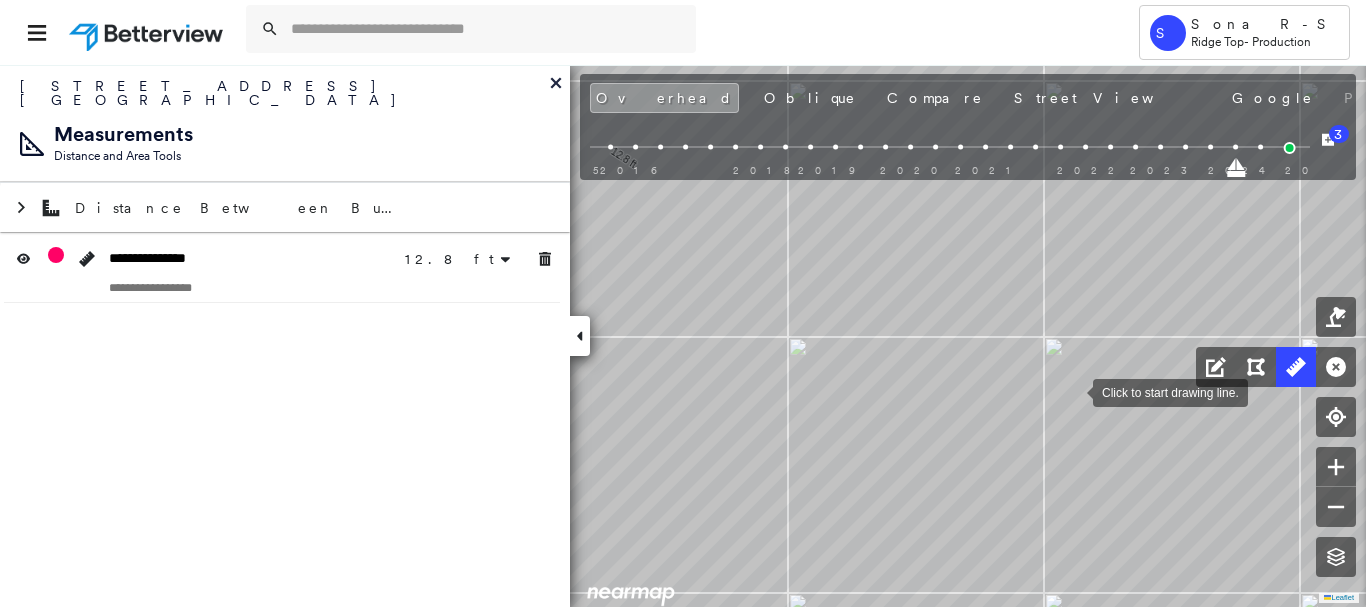 click at bounding box center [1073, 391] 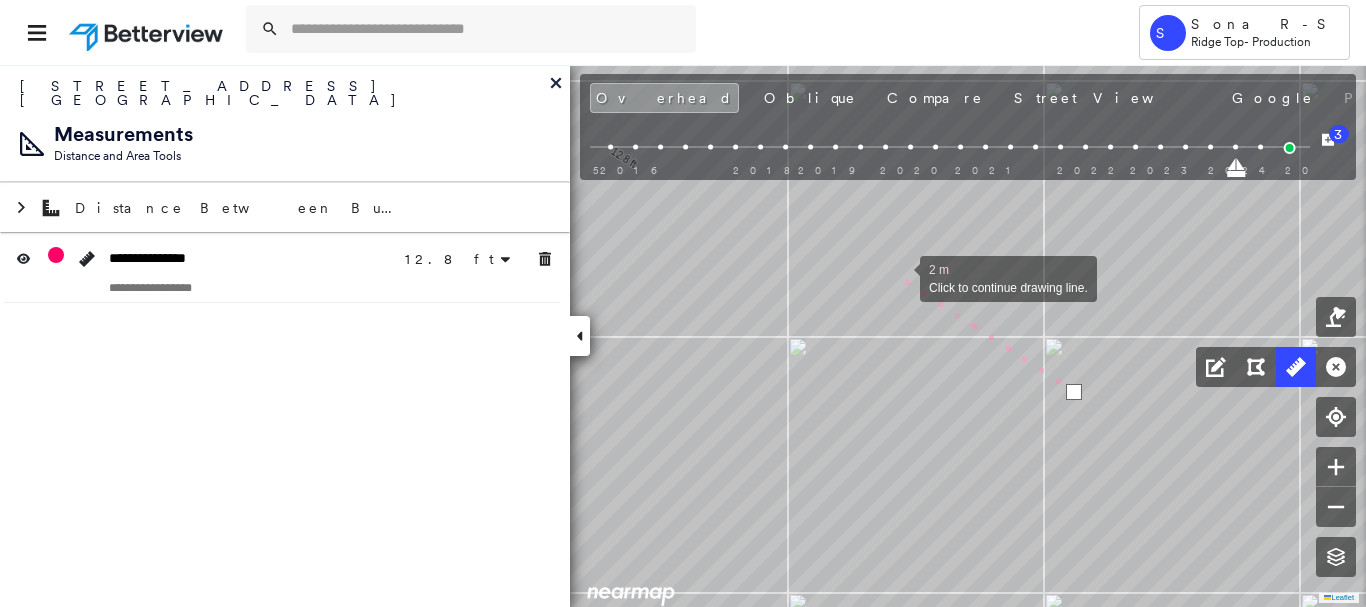 click at bounding box center (900, 277) 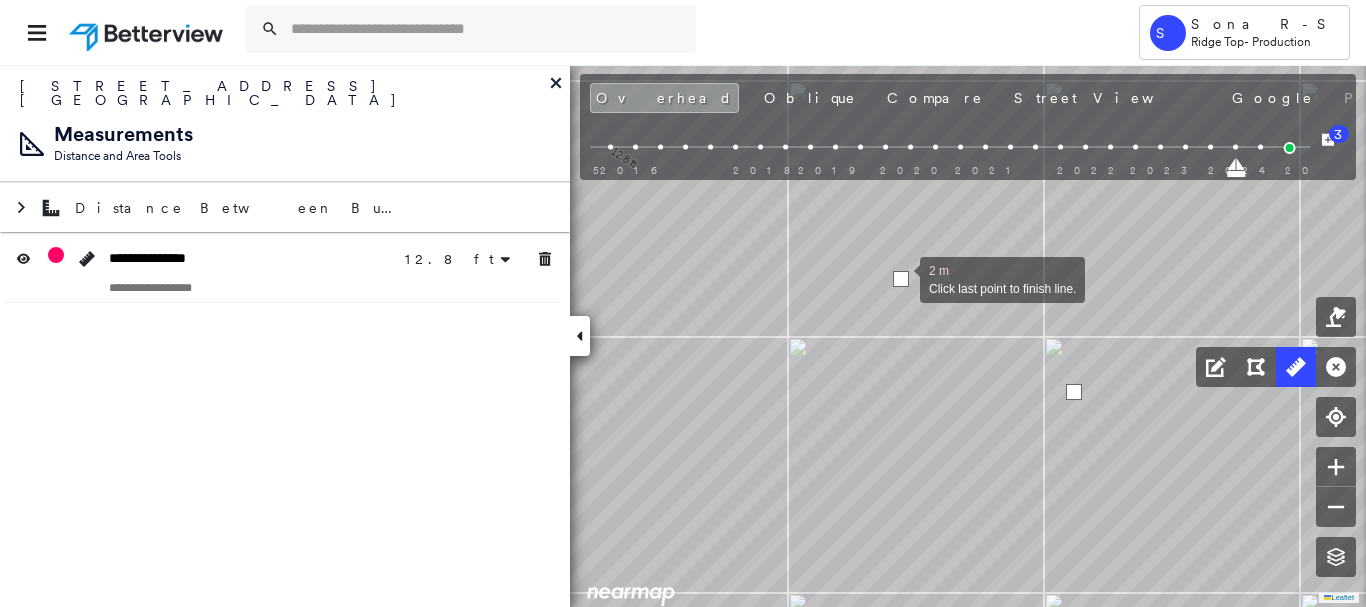 click at bounding box center [901, 279] 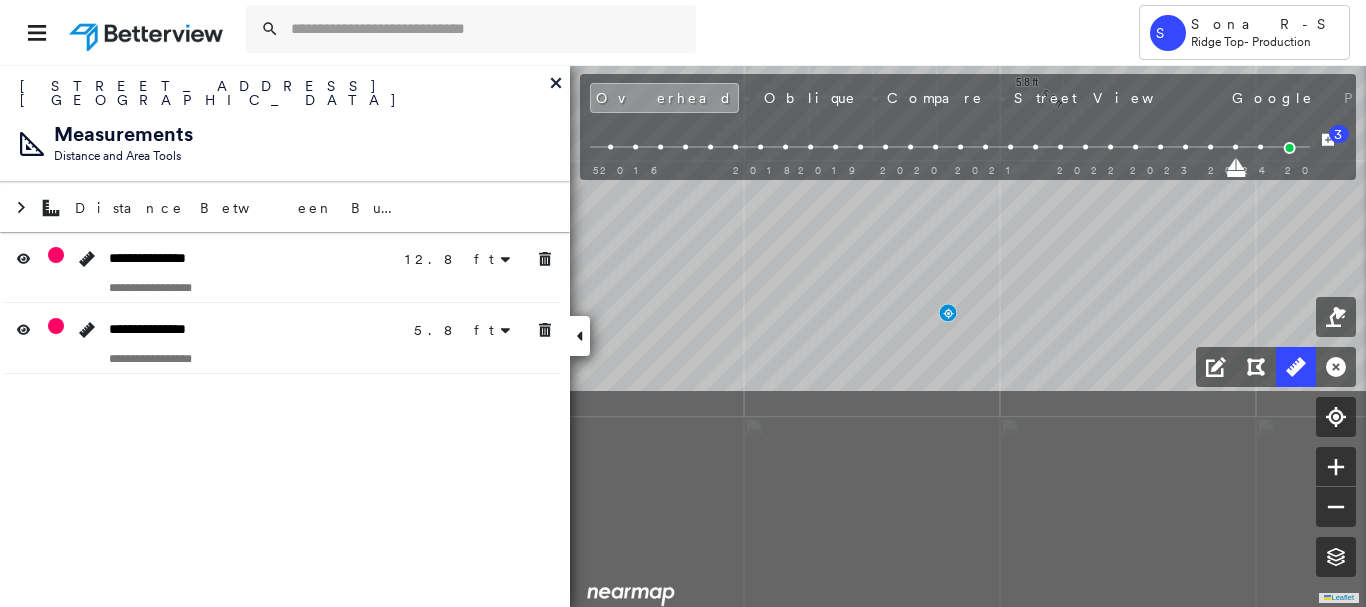 click on "[STREET_ADDRESS] Assigned to:  Sona R-S Assigned to:  Sona R-S 777850_Hicks Assigned to:  Sona R-S Open Comments Download PDF Report Summary Construction Occupancy Protection Exposure Determination Looking for roof spotlights? Analyze this date Overhead Obliques Street View Roof Spotlight™ Index 0 100 25 50 75 2 1 Building Roof Scores 0 Buildings Policy Information :  777850_Hicks Flags :  1 (0 cleared, 1 uncleared) Construction Occupancy Protection Exposure Determination Flags :  1 (0 cleared, 1 uncleared) Uncleared Flags (1) Cleared Flags  (0) Betterview Property Flagged [DATE] Clear Action Taken New Entry History Quote/New Business Terms & Conditions Added ACV Endorsement Added Cosmetic Endorsement Inspection/Loss Control Report Information Added to Inspection Survey Onsite Inspection Ordered Determined No Inspection Needed General Used Report to Further Agent/Insured Discussion Reject/Decline - New Business Allowed to Proceed / Policy Bound Save Renewal General" at bounding box center (683, 335) 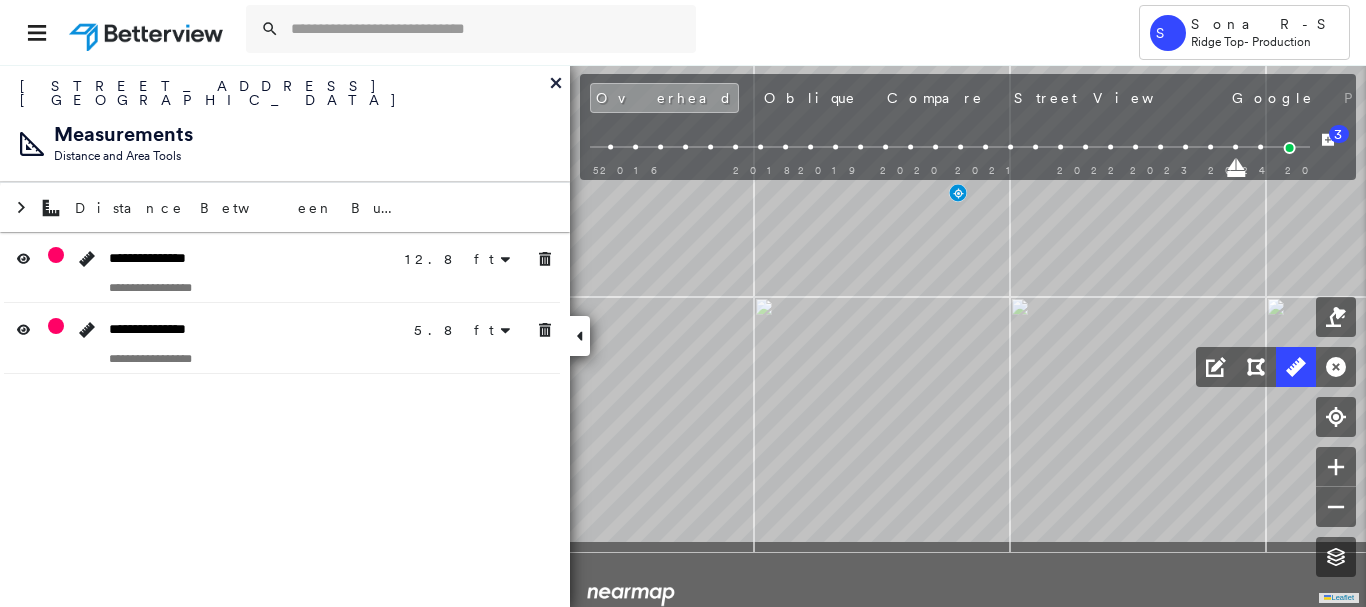 click on "12.8 ft 12.8 ft 5.8 ft 5.8 ft Click to start drawing line." at bounding box center [-41, -324] 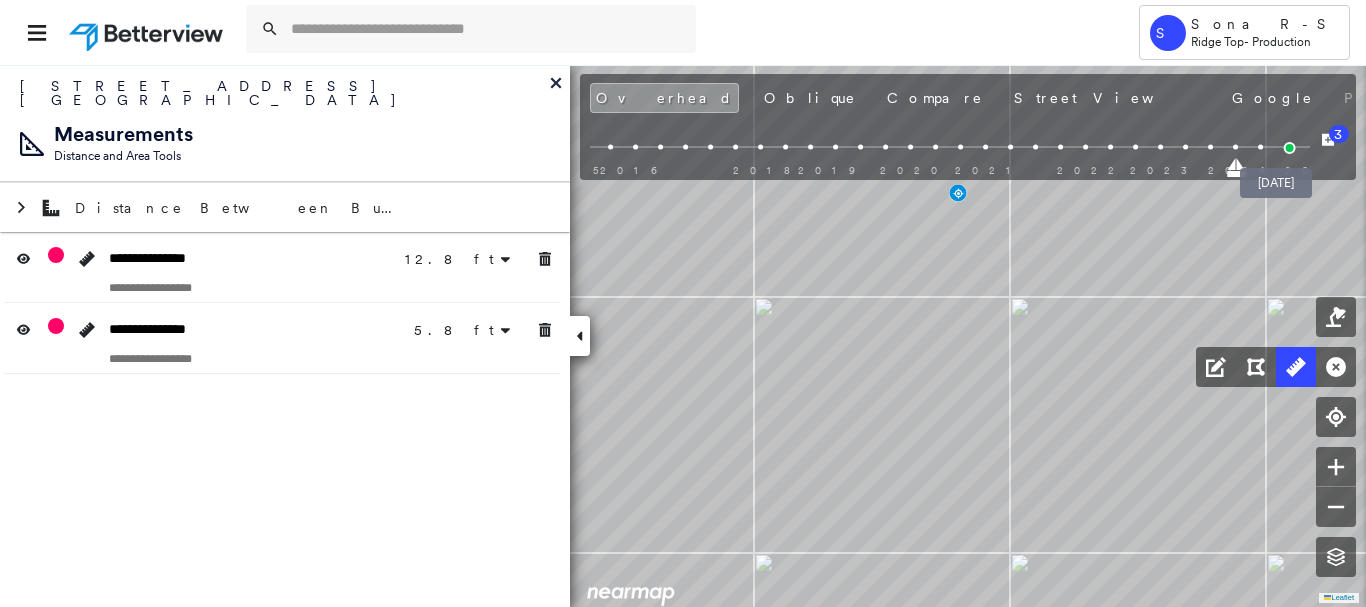click at bounding box center [1289, 148] 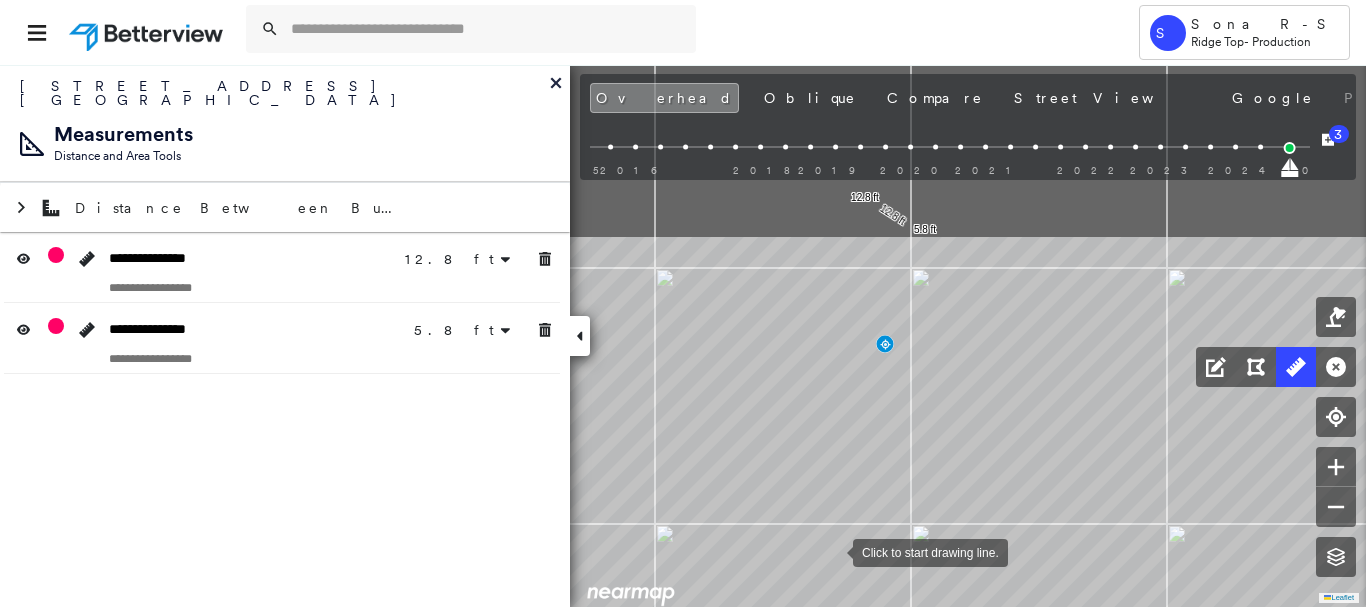 drag, startPoint x: 856, startPoint y: 459, endPoint x: 833, endPoint y: 550, distance: 93.8616 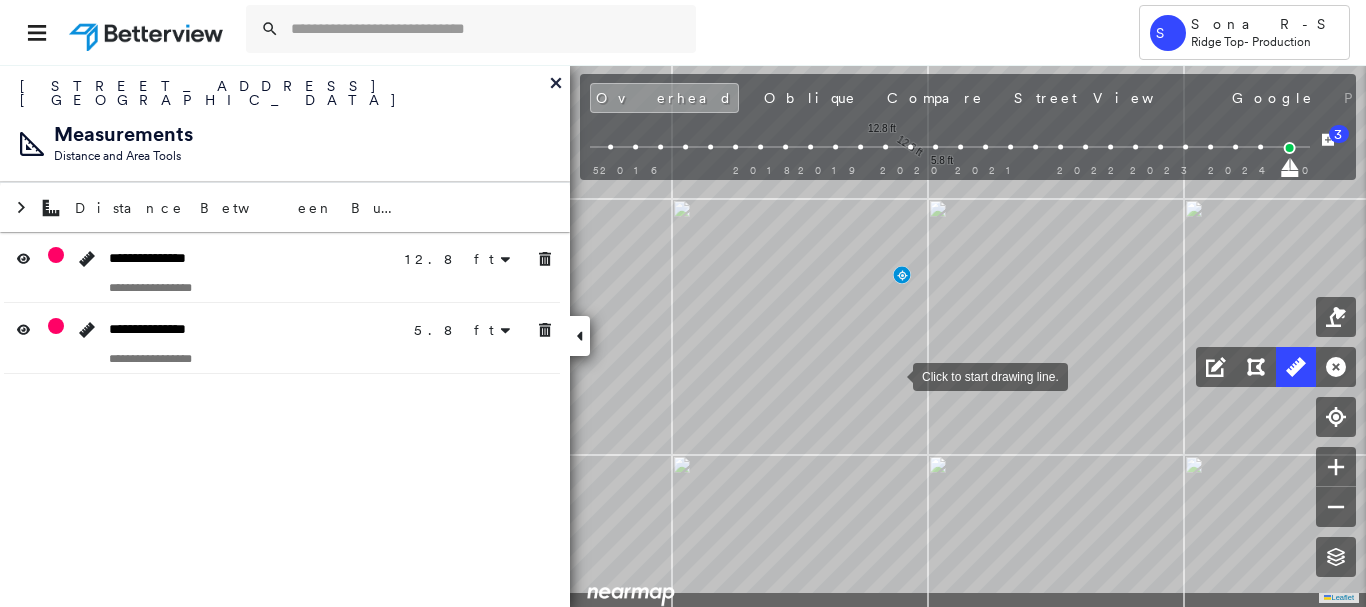 click at bounding box center (893, 375) 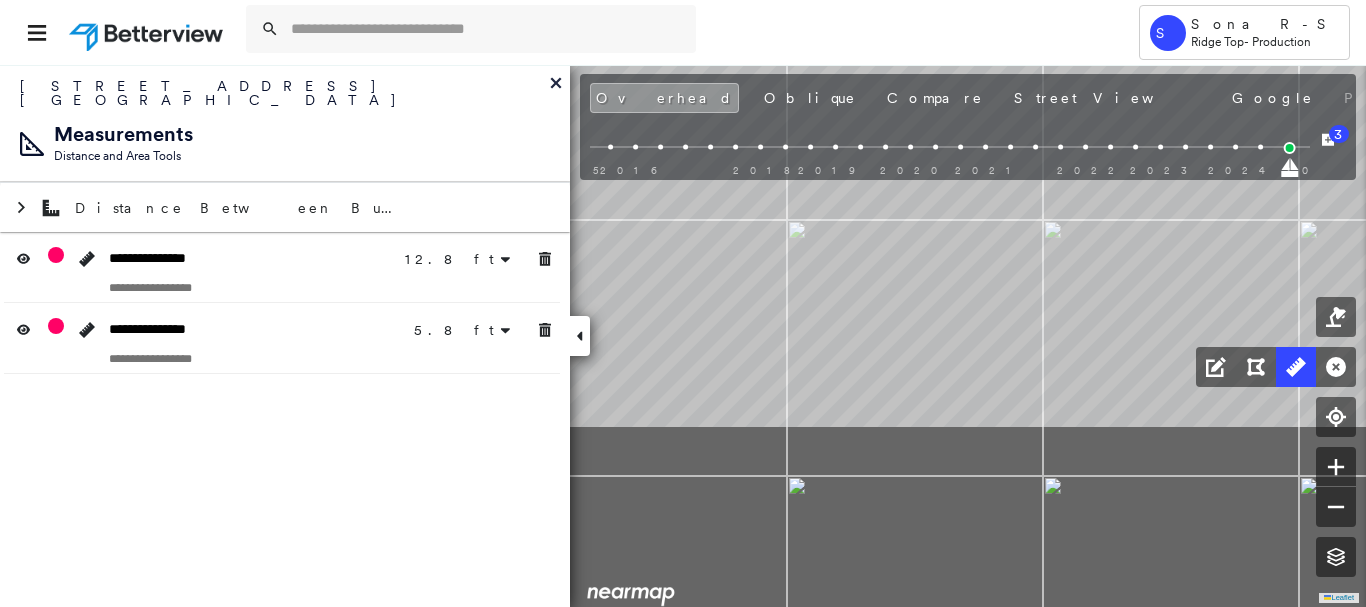 drag, startPoint x: 758, startPoint y: 595, endPoint x: 958, endPoint y: 154, distance: 484.2324 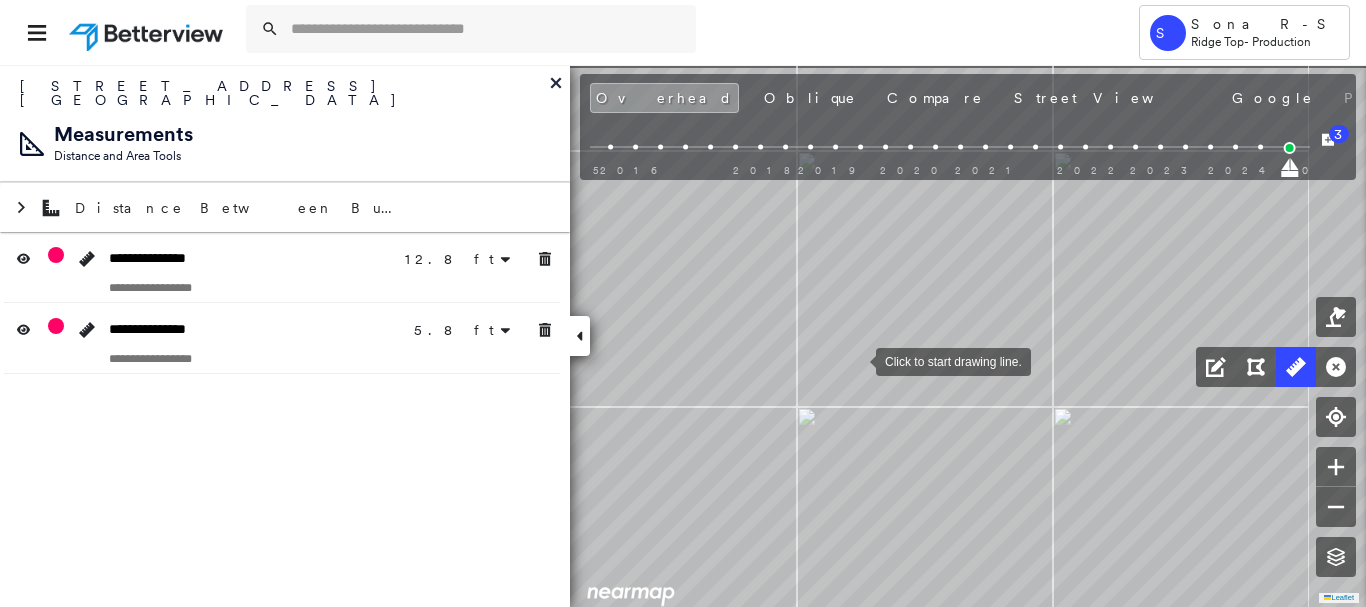 drag, startPoint x: 926, startPoint y: 307, endPoint x: 860, endPoint y: 359, distance: 84.0238 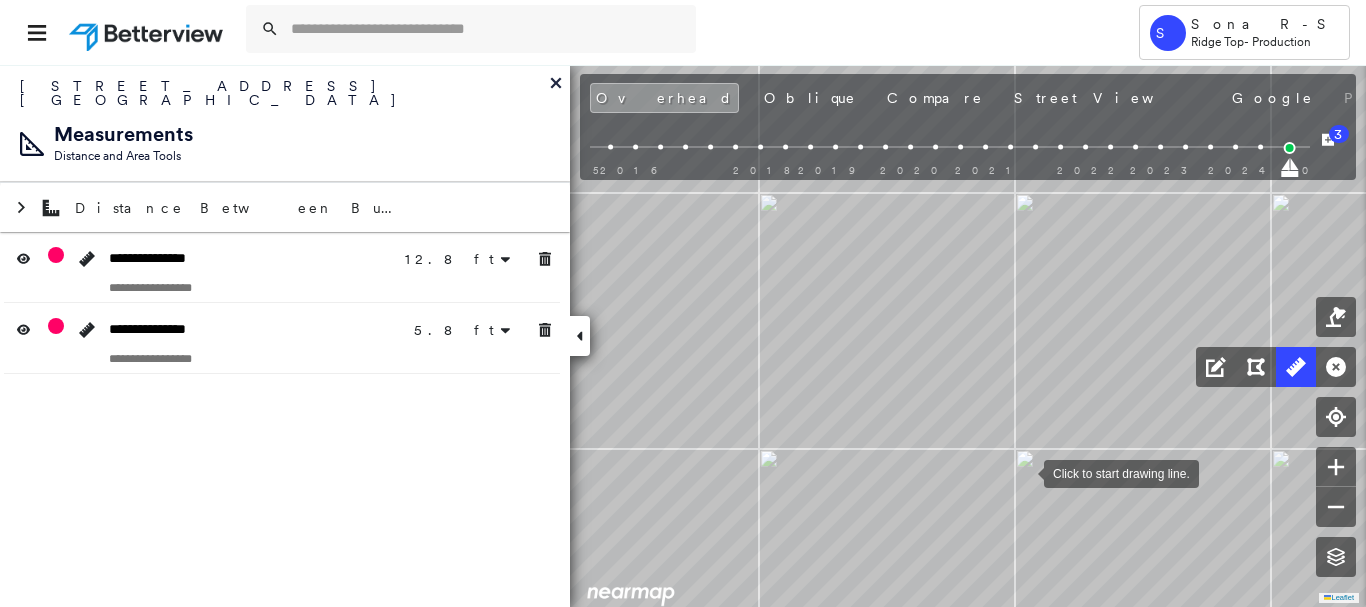 click at bounding box center [1024, 472] 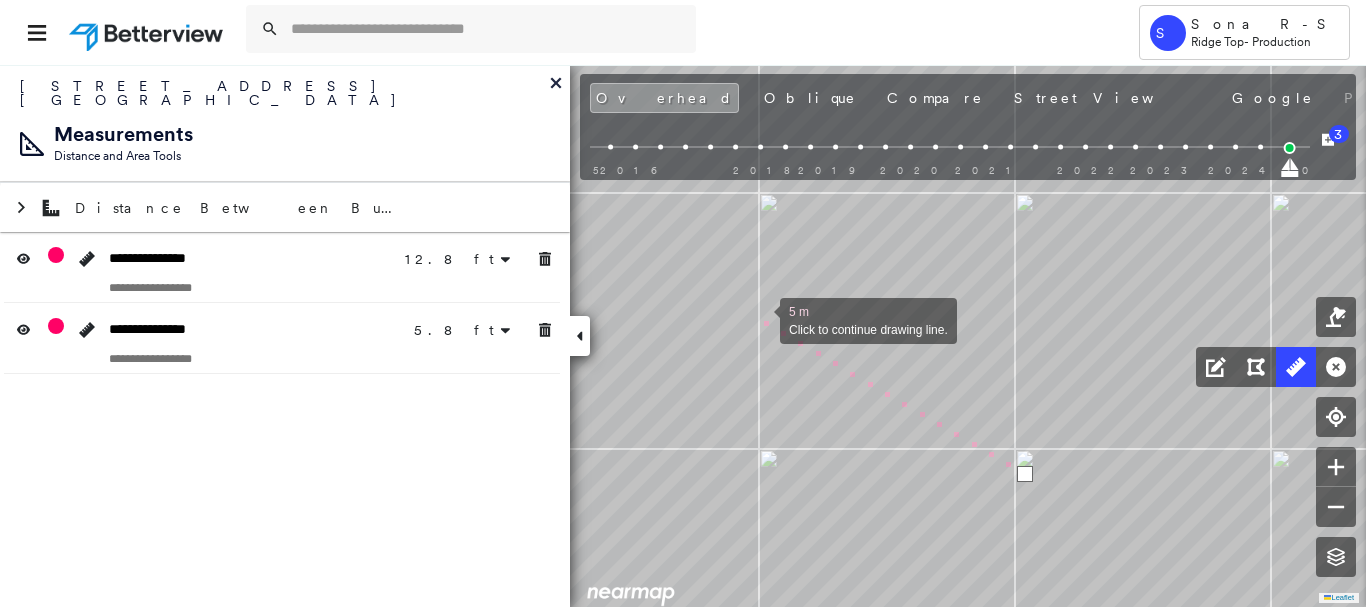 click at bounding box center [760, 319] 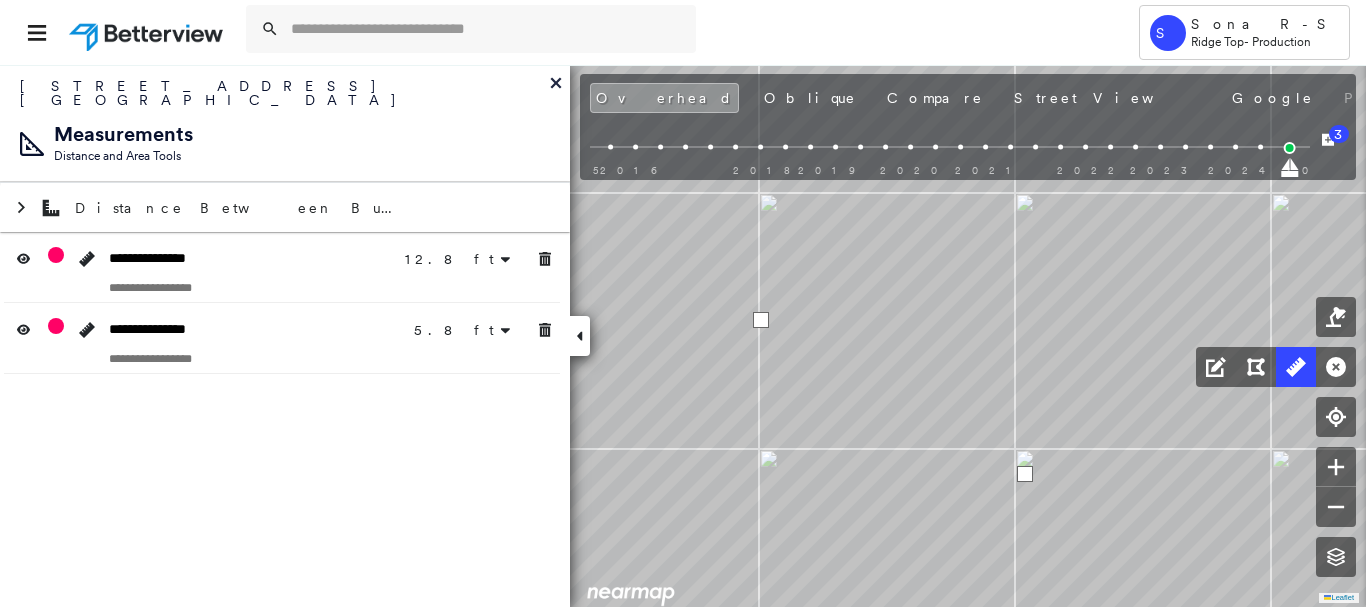 click at bounding box center [761, 320] 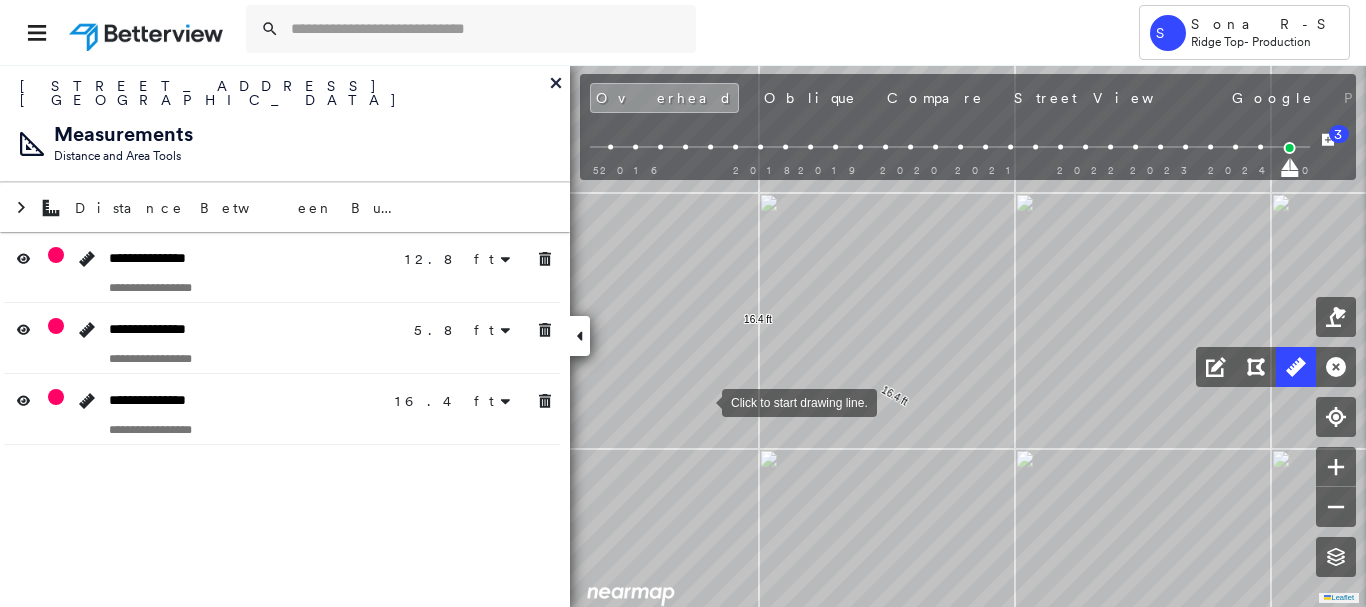 click at bounding box center [702, 401] 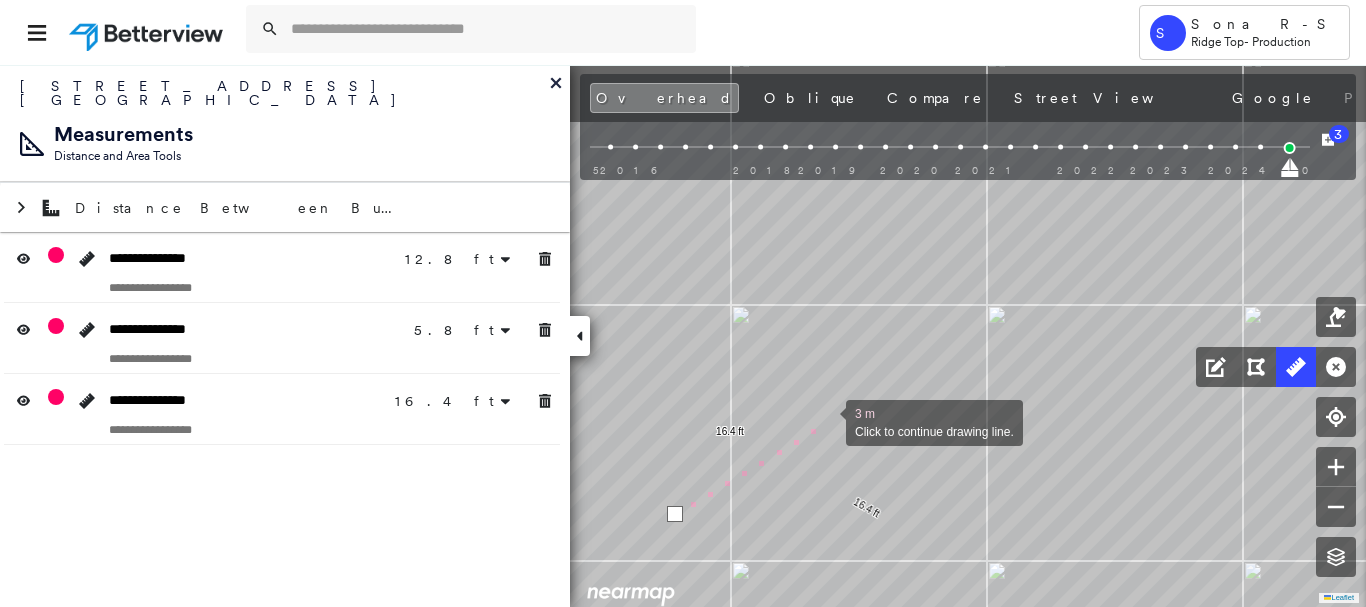 click at bounding box center [826, 421] 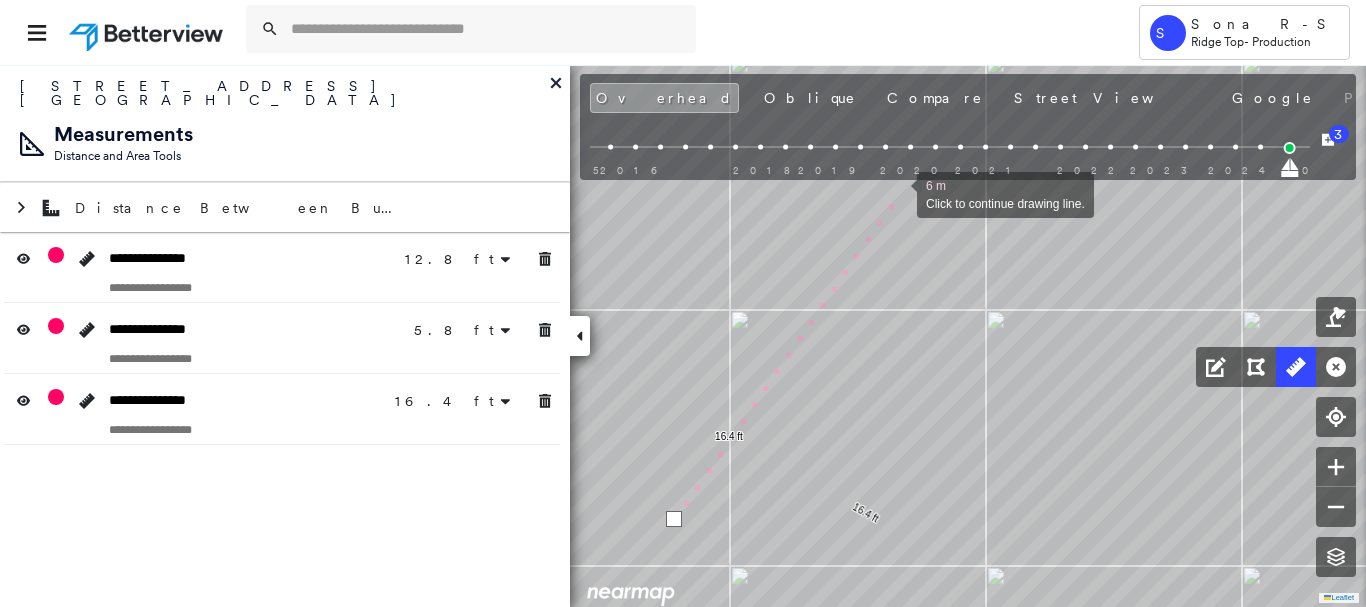 click at bounding box center (897, 193) 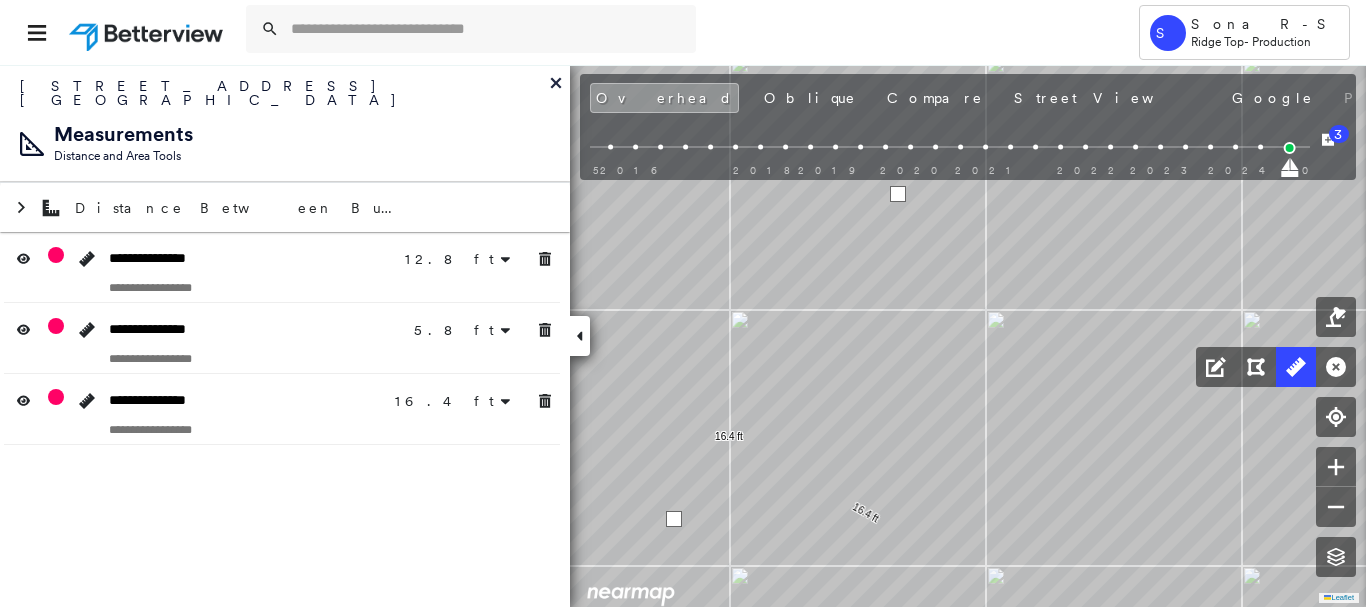 click at bounding box center (898, 194) 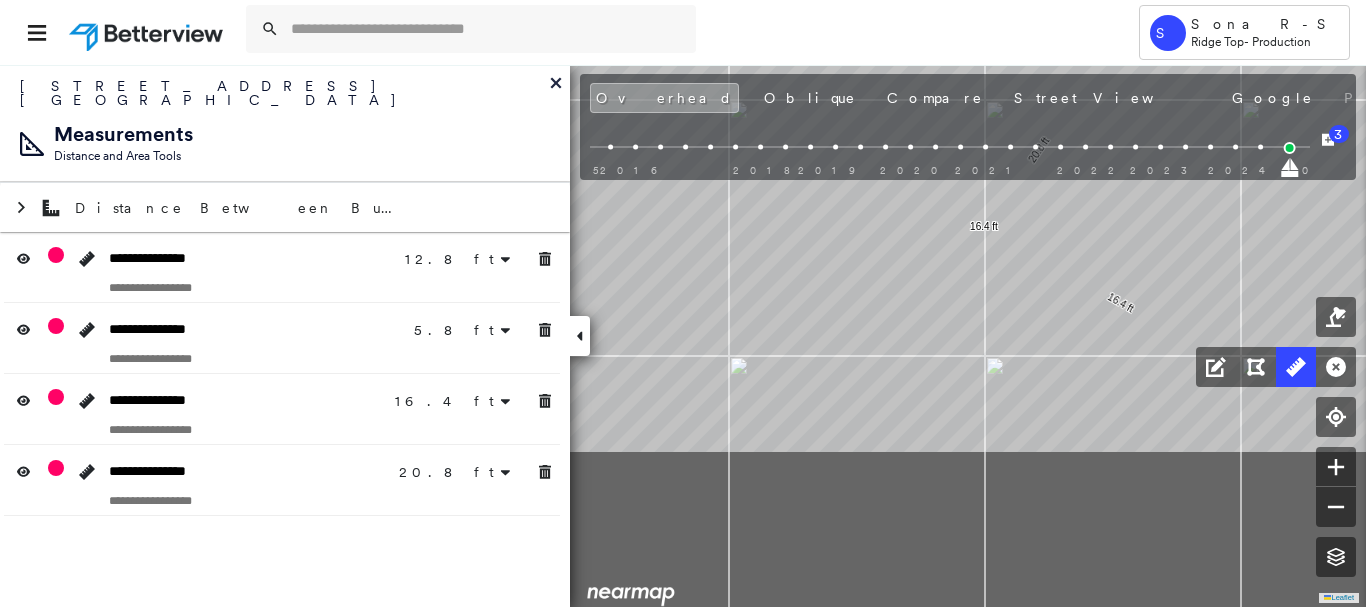drag, startPoint x: 969, startPoint y: 379, endPoint x: 1205, endPoint y: 173, distance: 313.26028 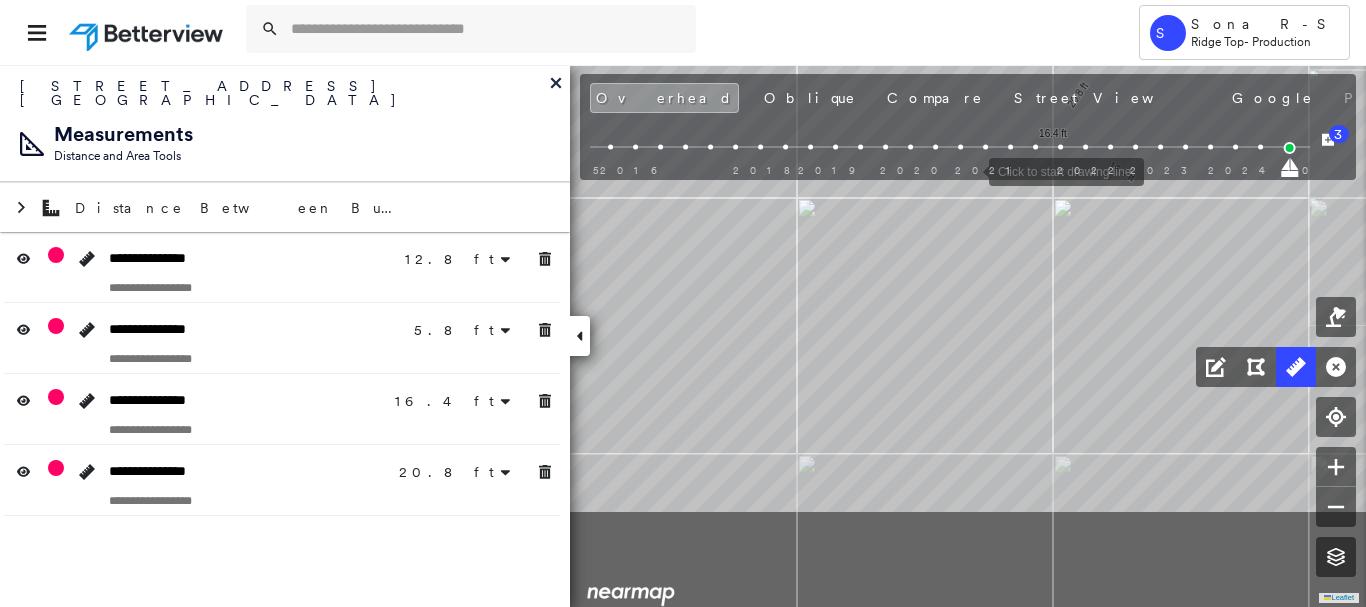drag, startPoint x: 903, startPoint y: 333, endPoint x: 967, endPoint y: 183, distance: 163.0828 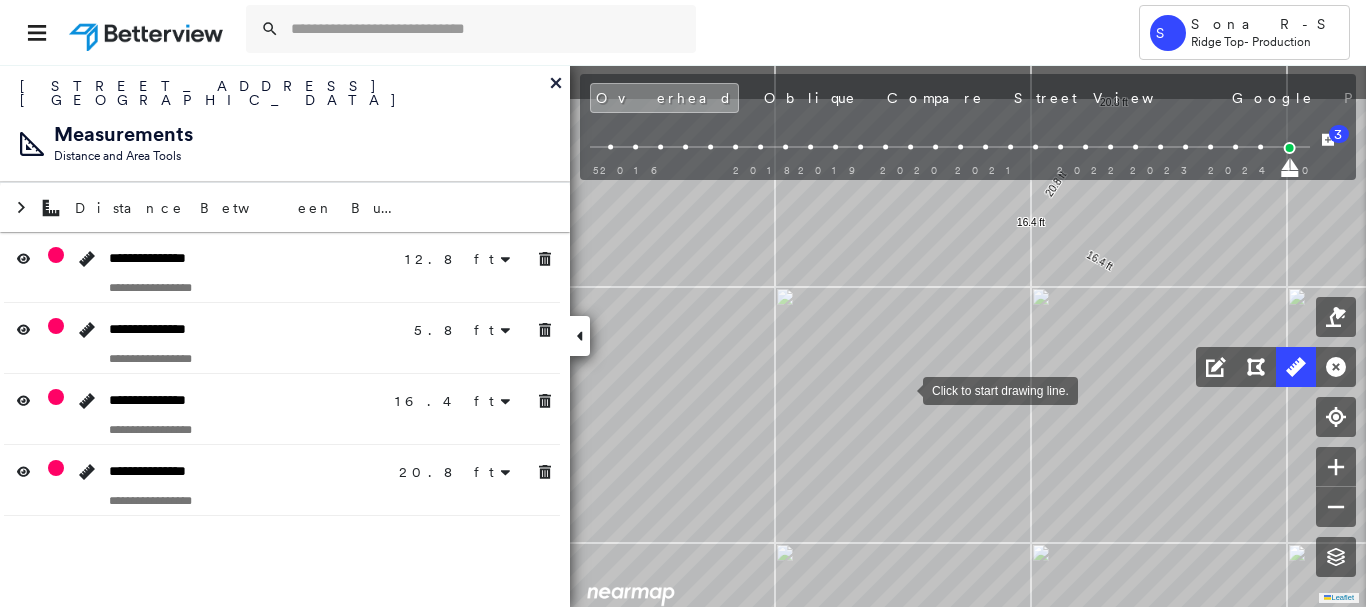 drag, startPoint x: 925, startPoint y: 298, endPoint x: 903, endPoint y: 387, distance: 91.67879 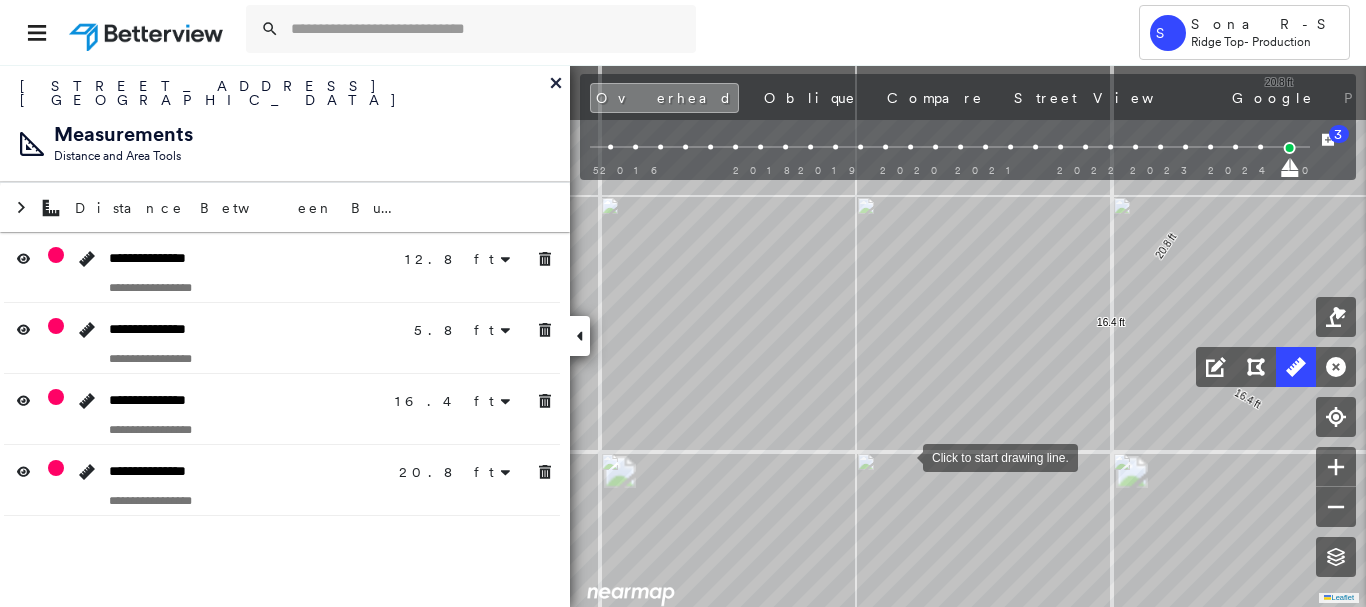 click on "12.8 ft 12.8 ft 5.8 ft 5.8 ft 16.4 ft 16.4 ft 20.8 ft 20.8 ft Click to start drawing line." at bounding box center (204, -407) 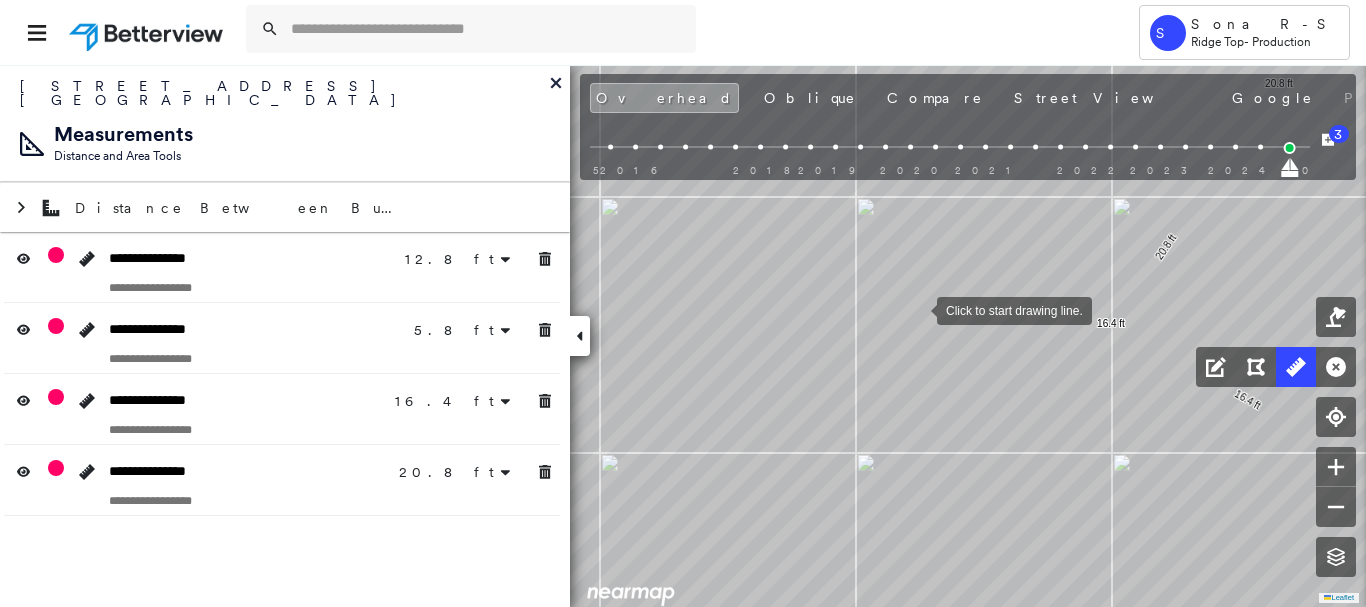 click at bounding box center (917, 309) 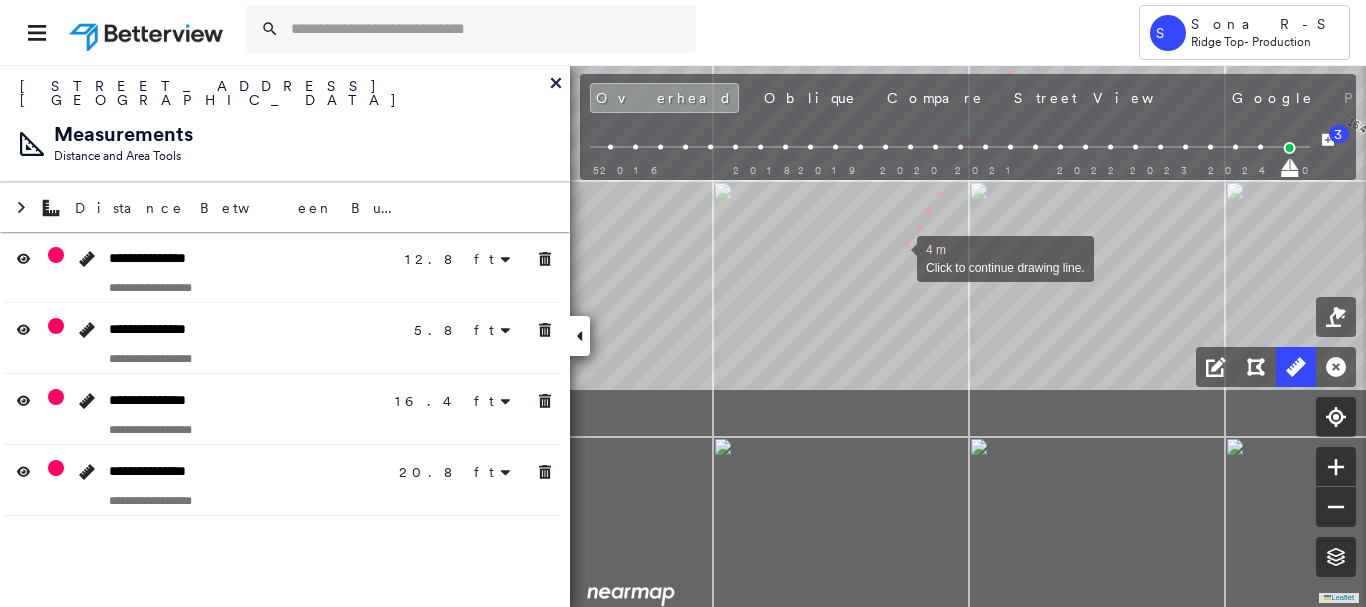 drag, startPoint x: 795, startPoint y: 527, endPoint x: 850, endPoint y: 284, distance: 249.14655 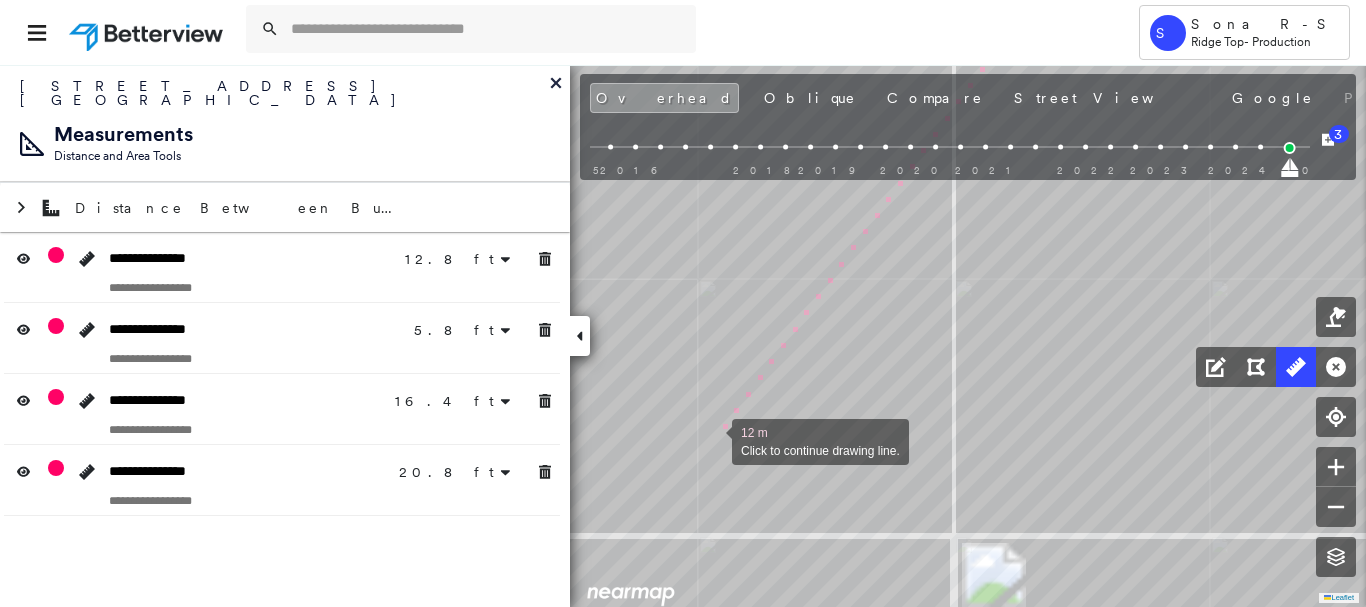 click at bounding box center (712, 440) 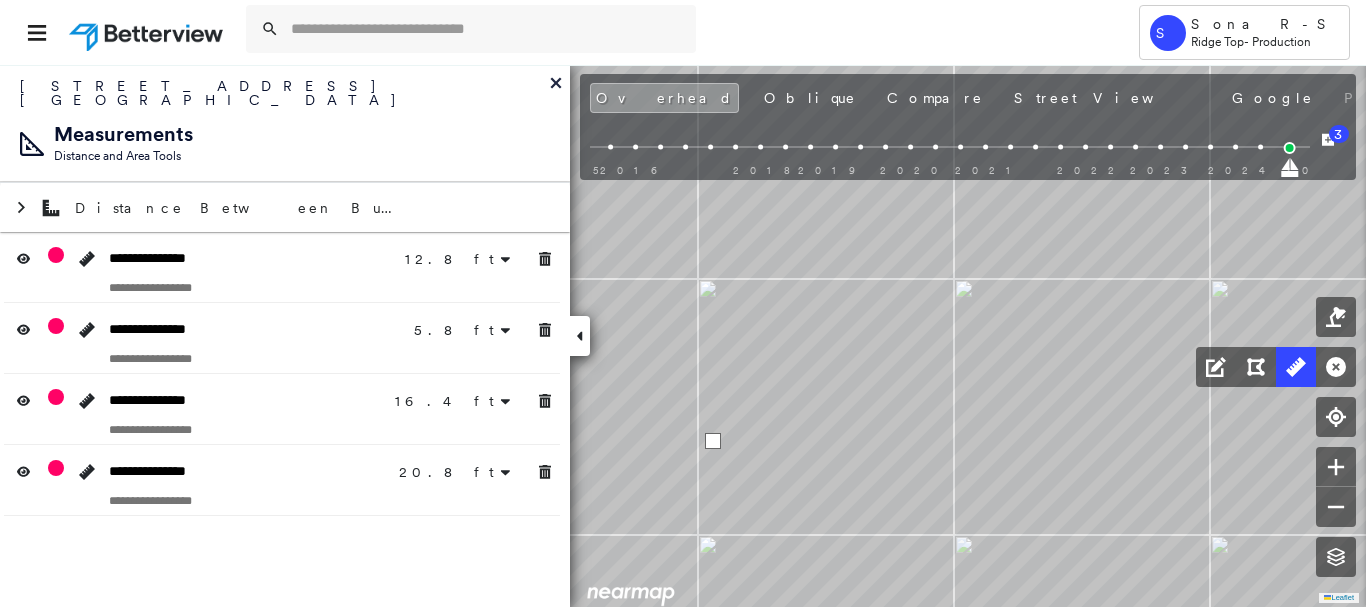 click at bounding box center [713, 441] 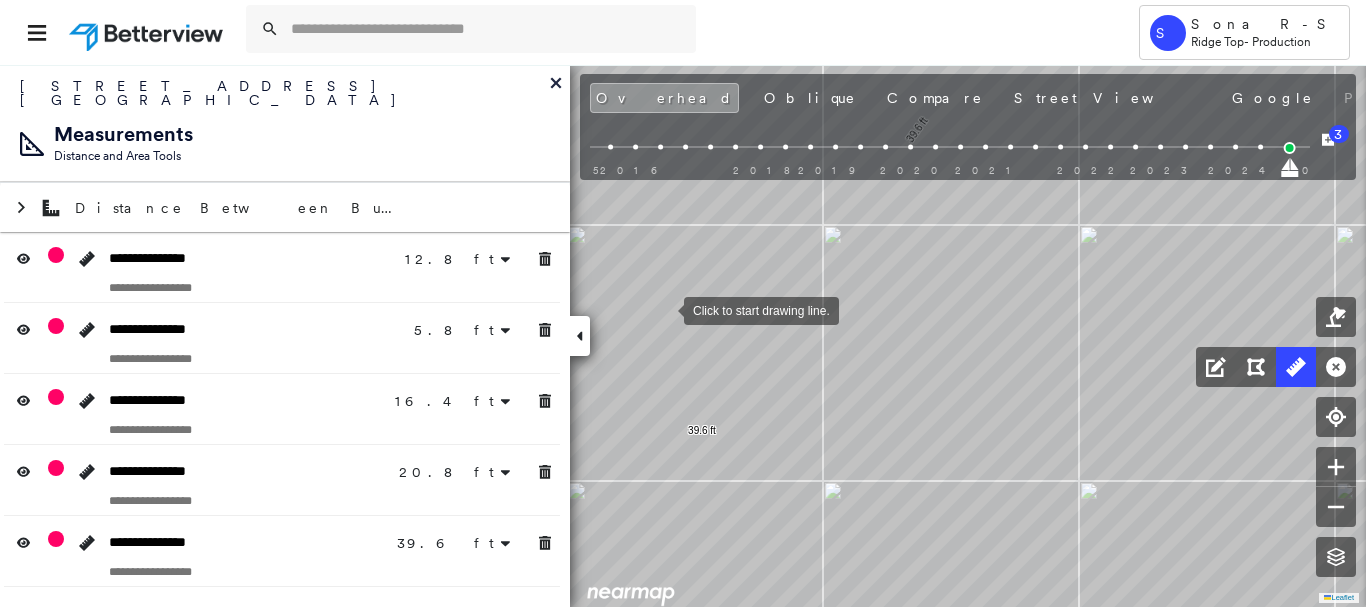 click at bounding box center [664, 309] 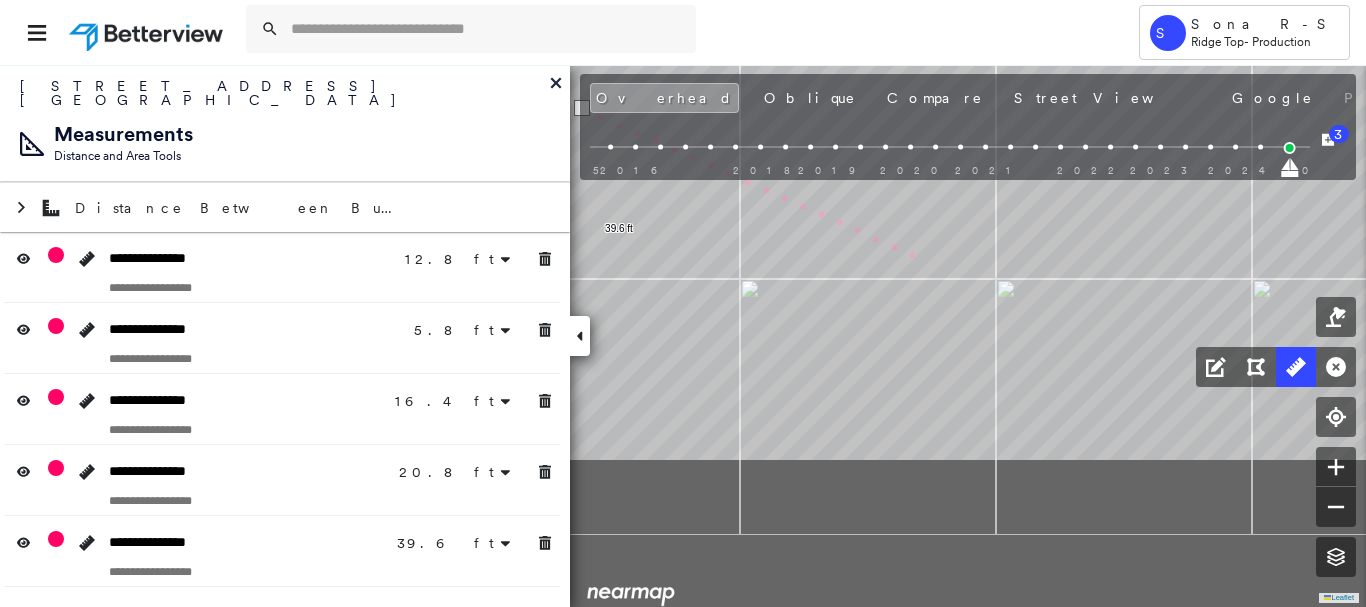 click on "12.8 ft 12.8 ft 5.8 ft 5.8 ft 16.4 ft 16.4 ft 20.8 ft 20.8 ft 39.6 ft 39.6 ft 6 m Click to continue drawing line." at bounding box center (235, -895) 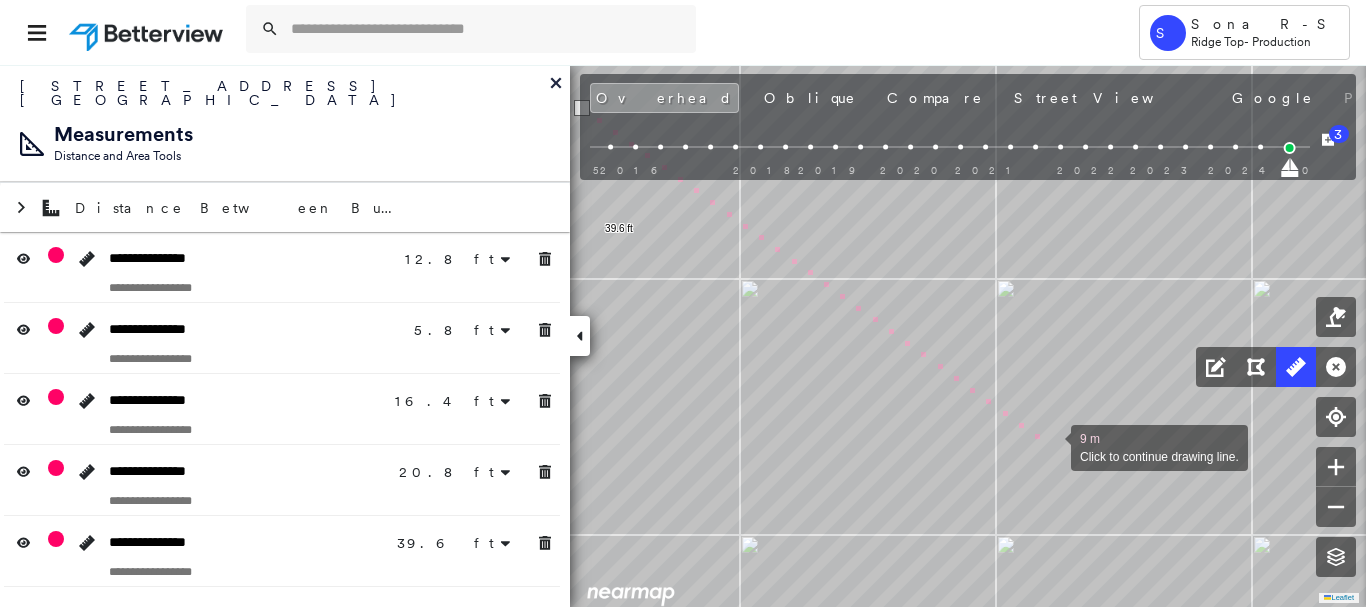 click at bounding box center (1051, 446) 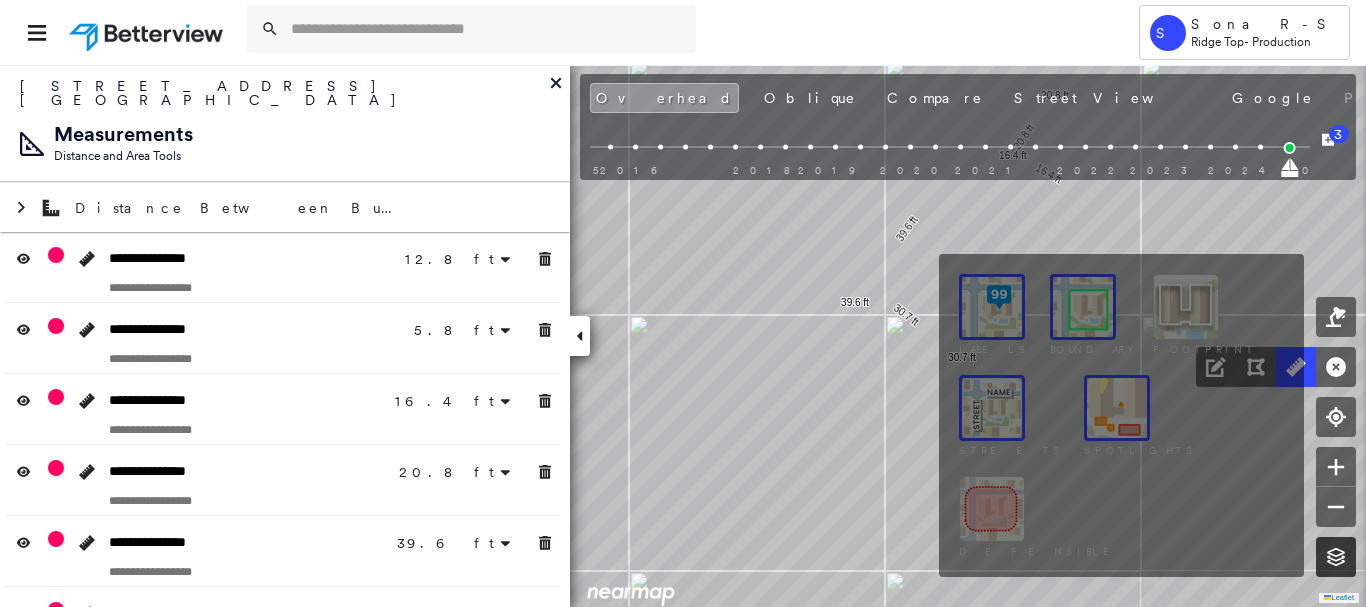 click 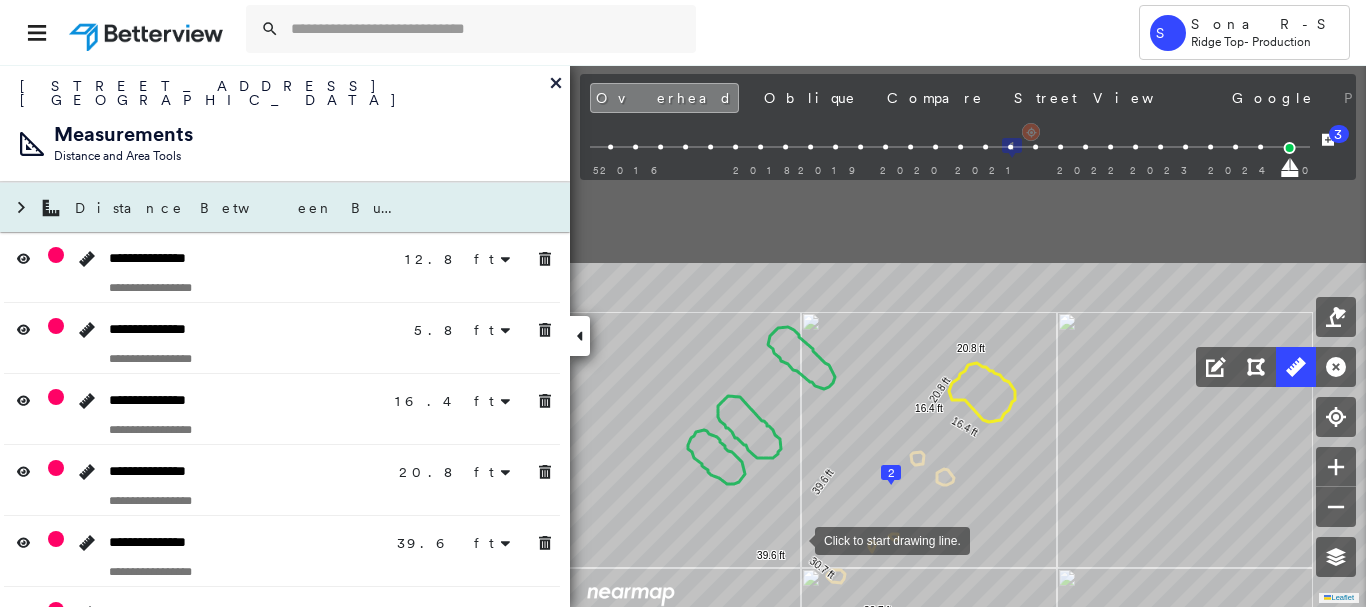 drag, startPoint x: 882, startPoint y: 279, endPoint x: 458, endPoint y: 213, distance: 429.10605 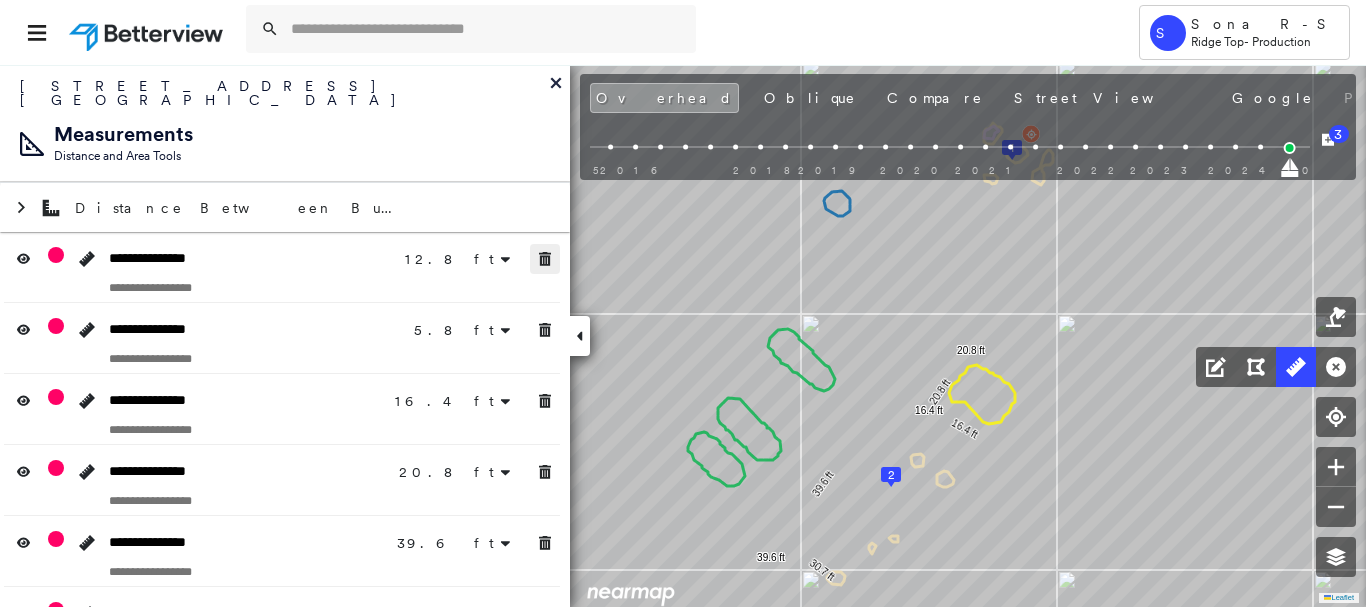 click 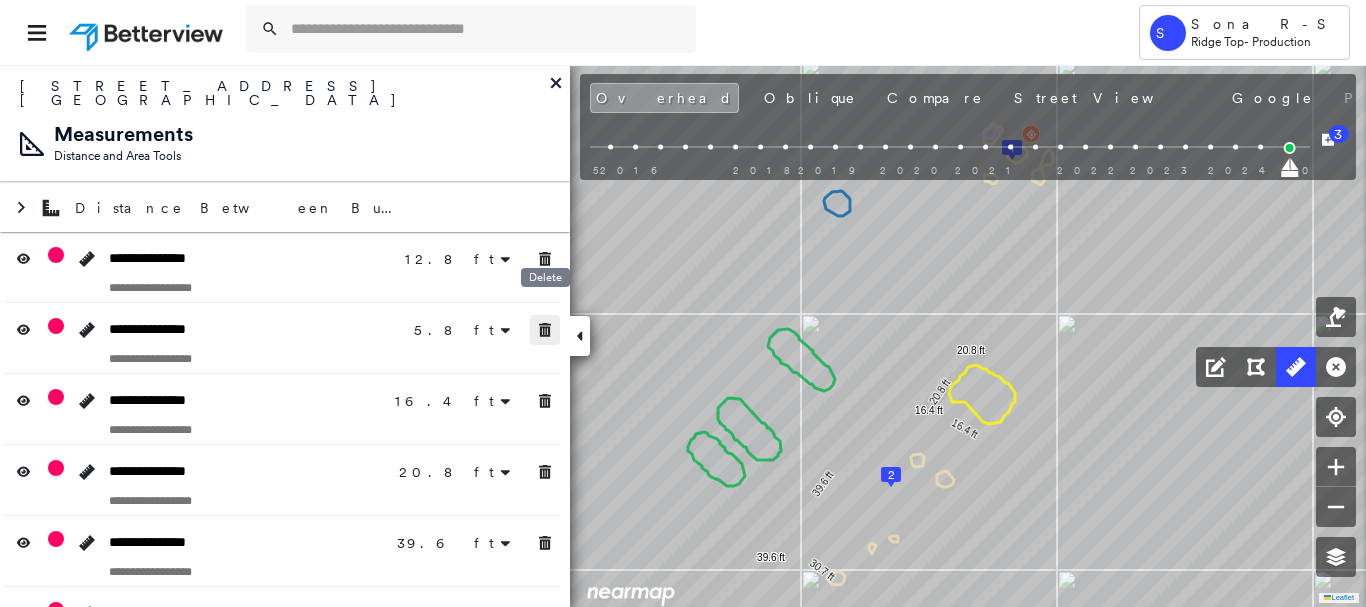 drag, startPoint x: 552, startPoint y: 318, endPoint x: 562, endPoint y: 346, distance: 29.732138 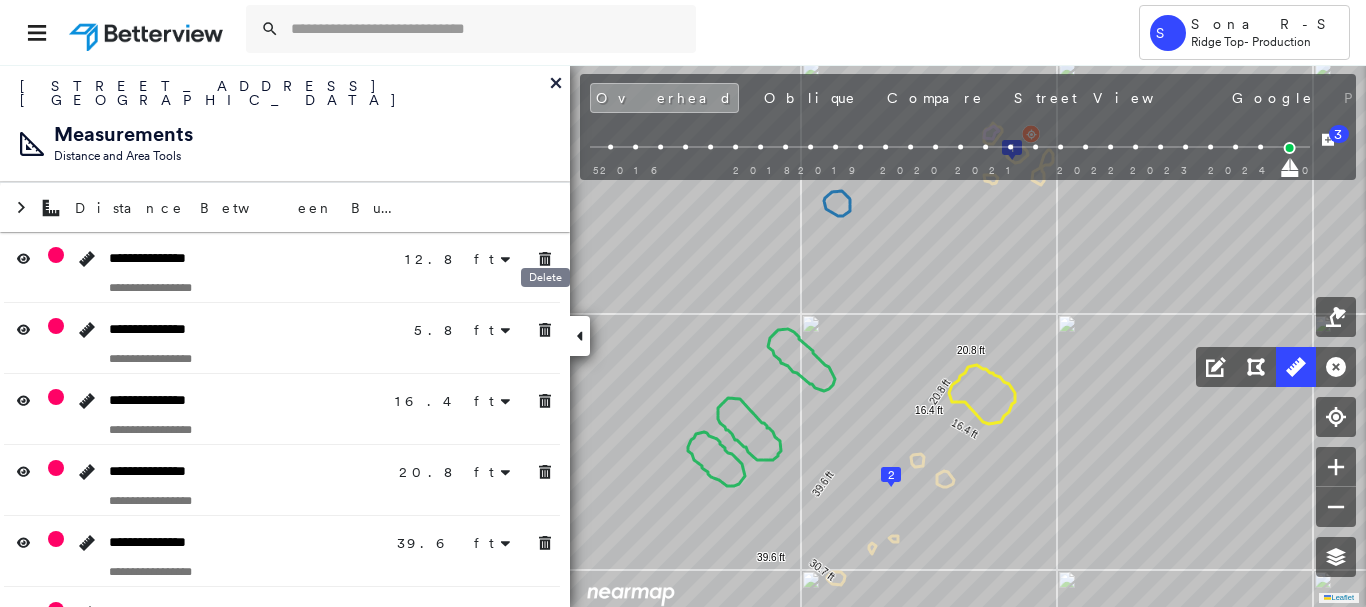 click 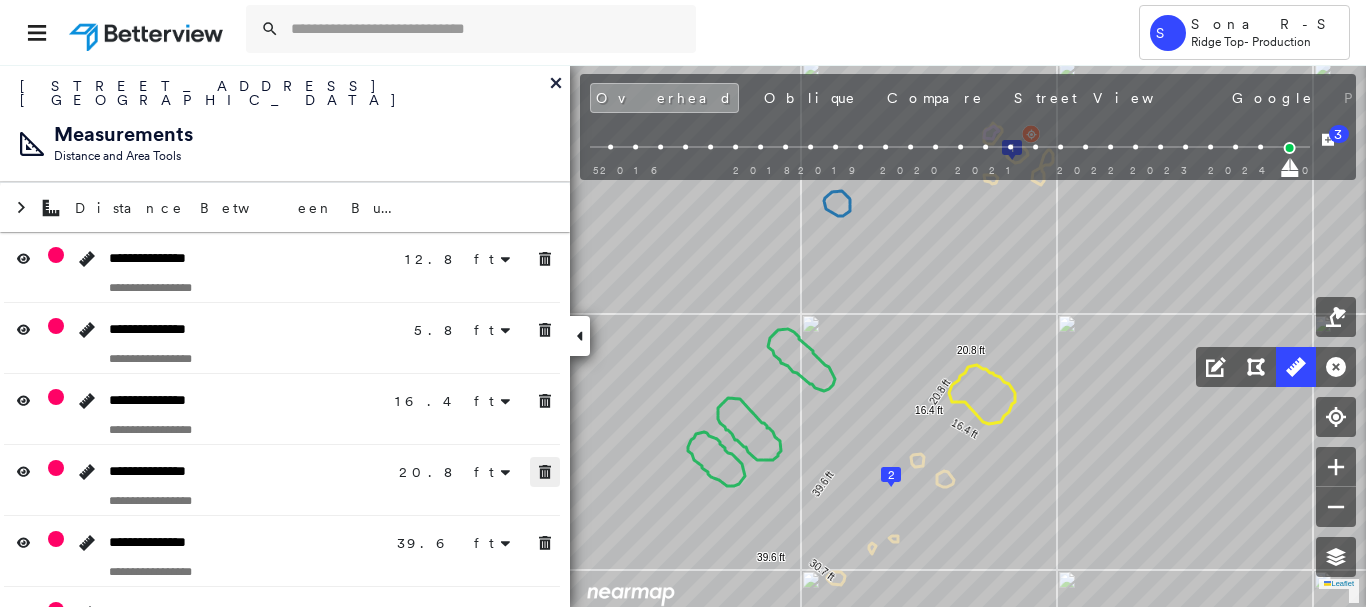 drag, startPoint x: 543, startPoint y: 457, endPoint x: 550, endPoint y: 475, distance: 19.313208 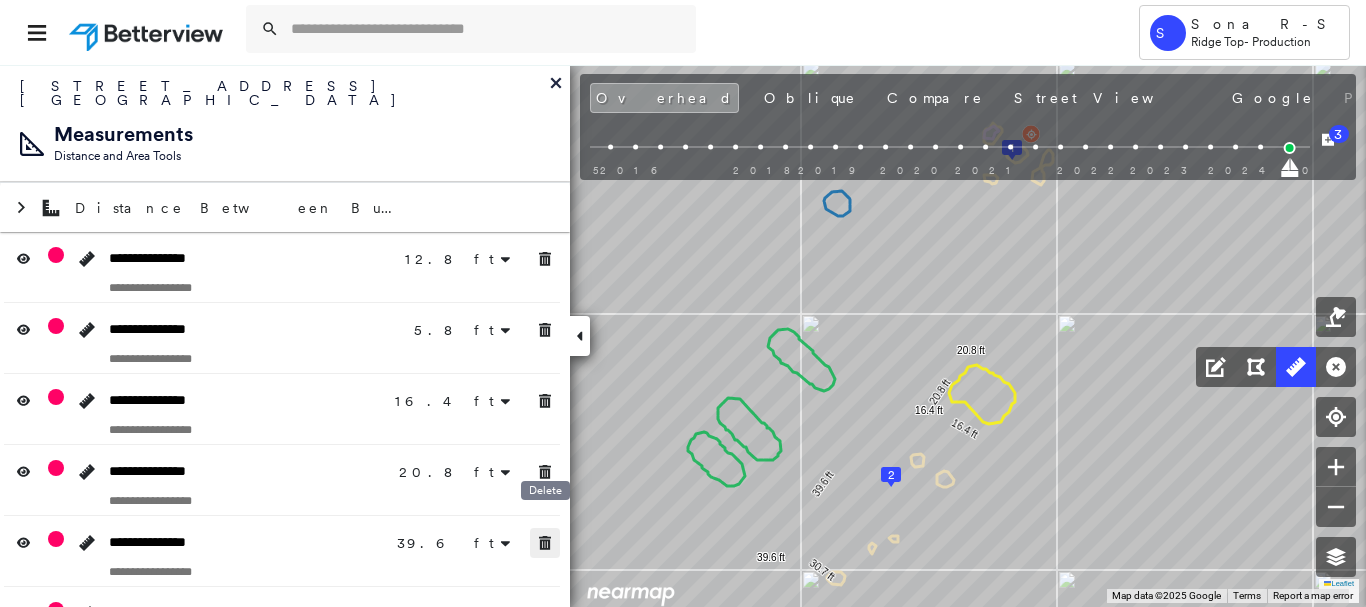 drag, startPoint x: 545, startPoint y: 522, endPoint x: 546, endPoint y: 584, distance: 62.008064 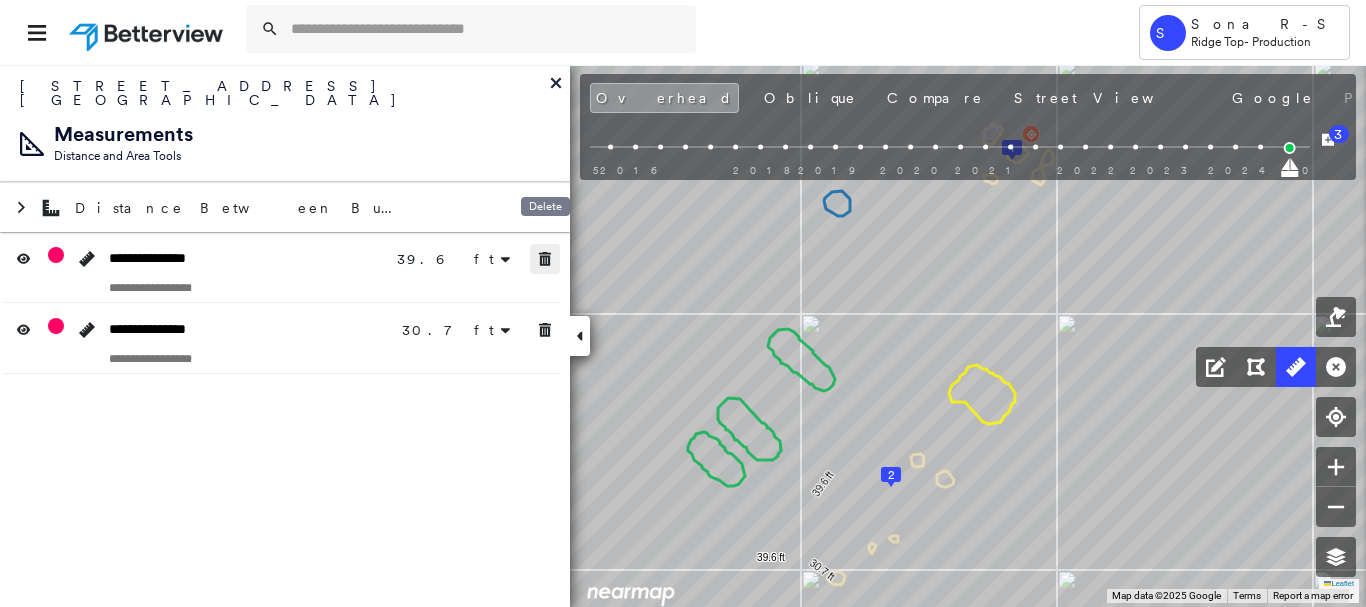 drag, startPoint x: 555, startPoint y: 234, endPoint x: 548, endPoint y: 275, distance: 41.59327 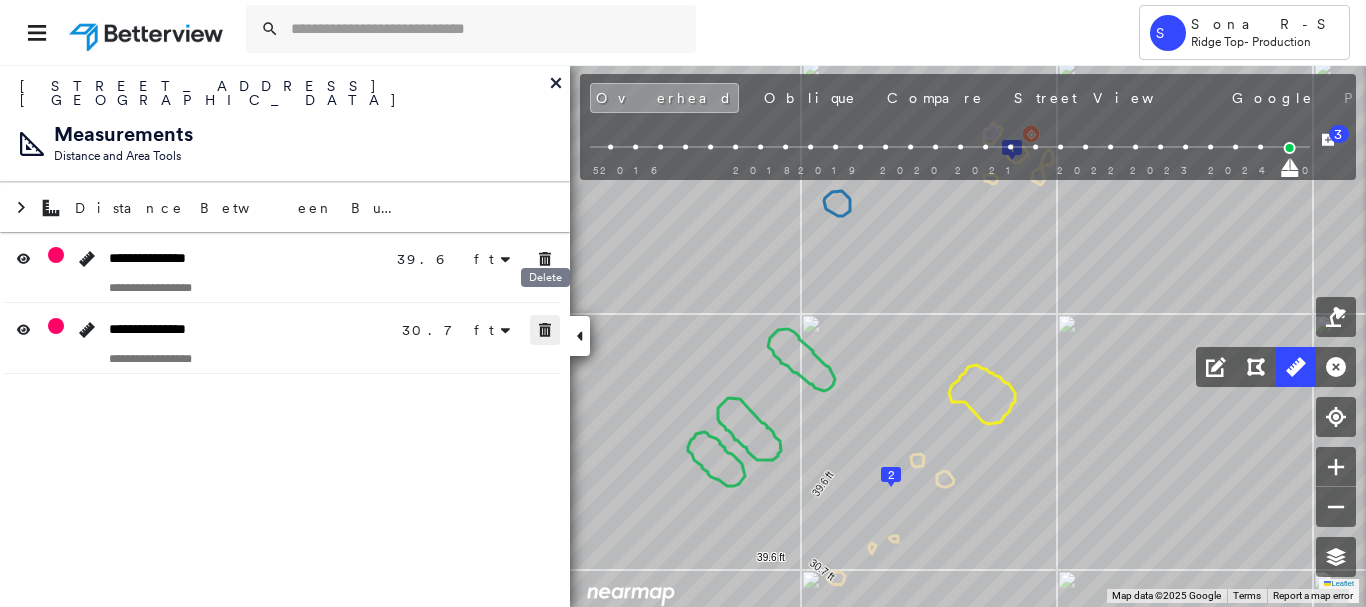 click 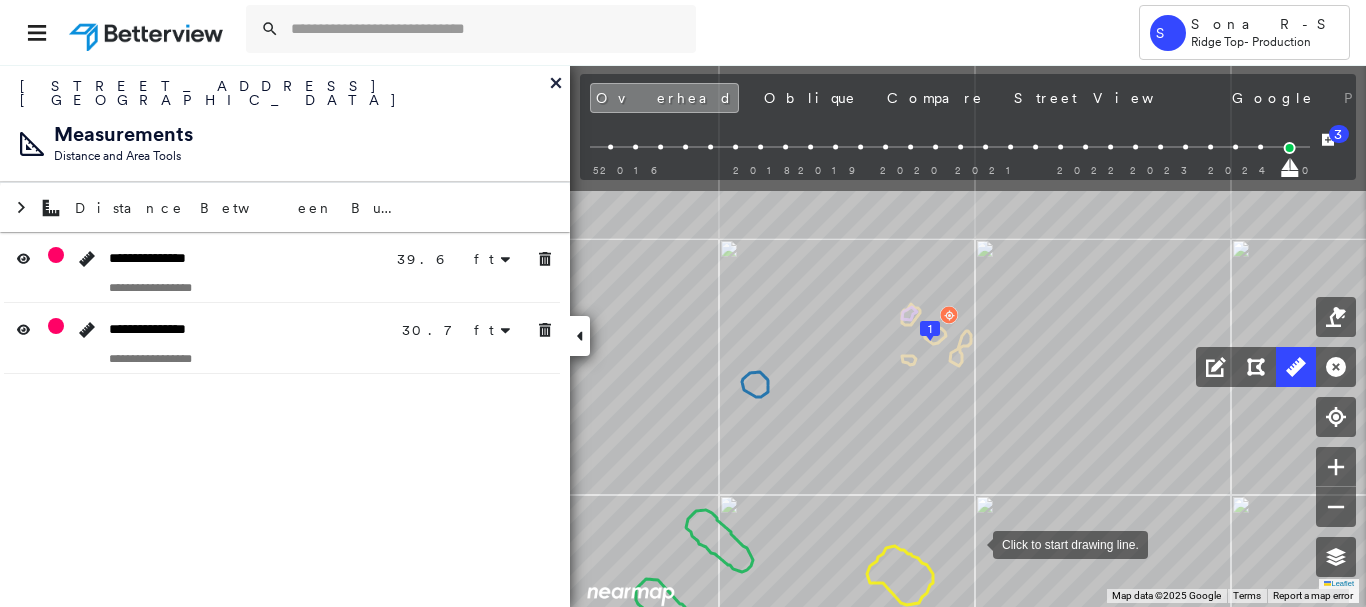 drag, startPoint x: 1063, startPoint y: 344, endPoint x: 971, endPoint y: 540, distance: 216.5179 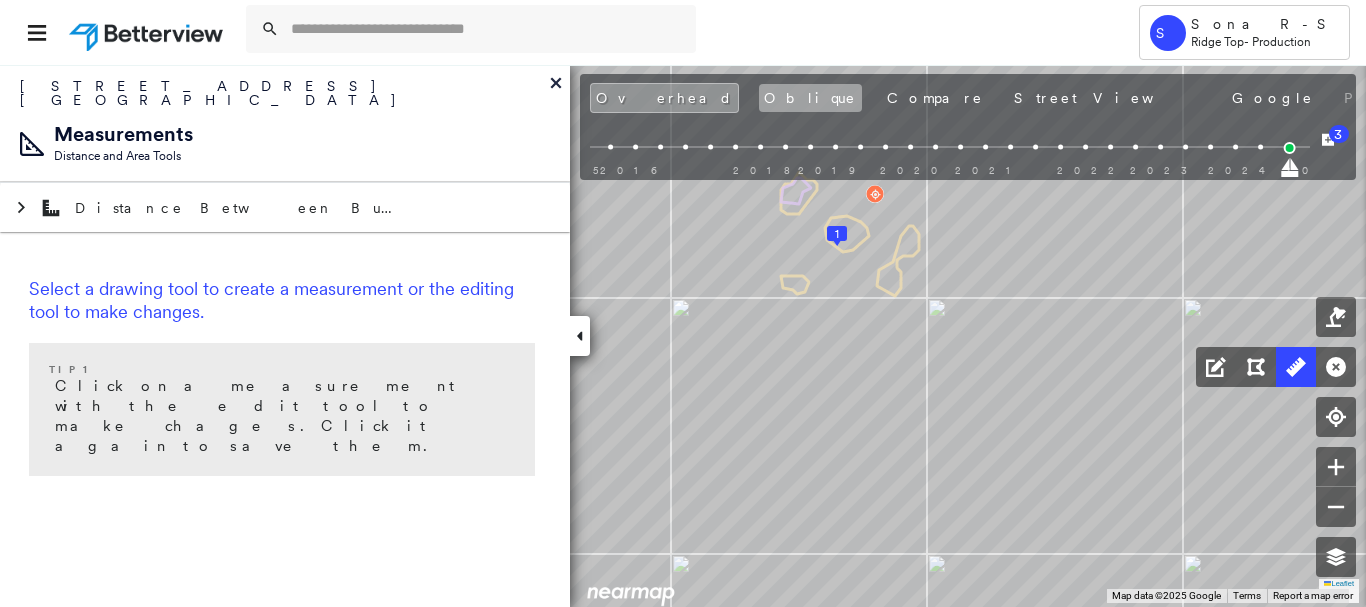 click on "Oblique" at bounding box center [810, 98] 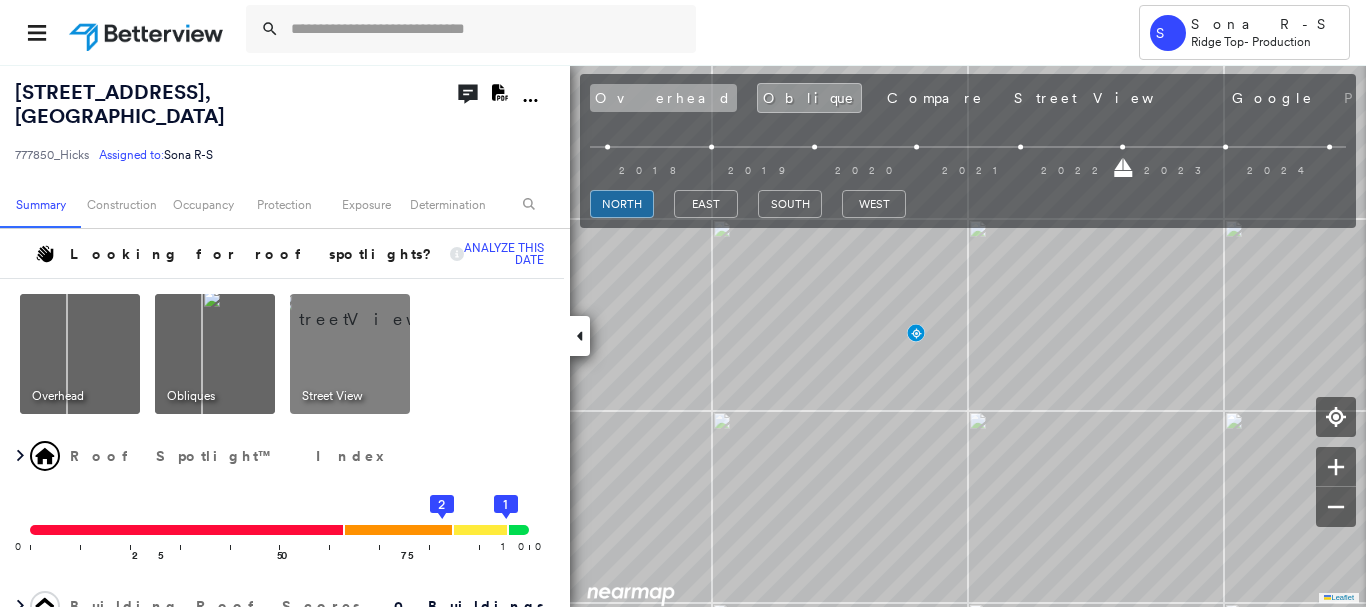 click on "Overhead" at bounding box center (663, 98) 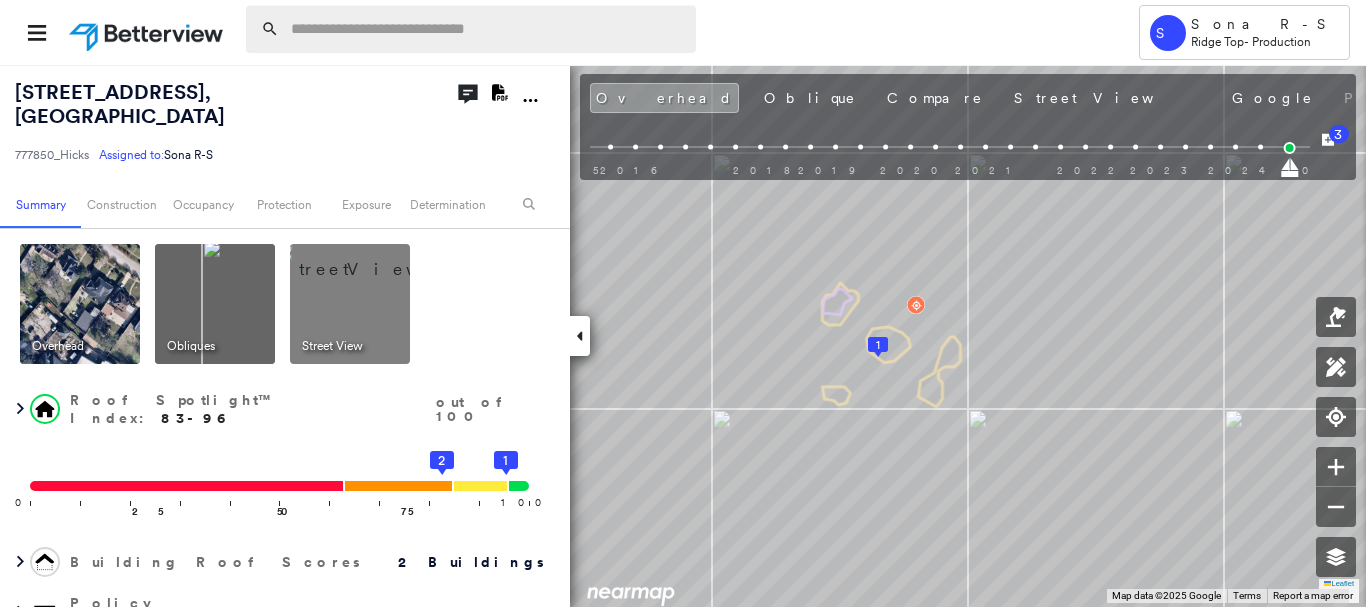 click at bounding box center (487, 29) 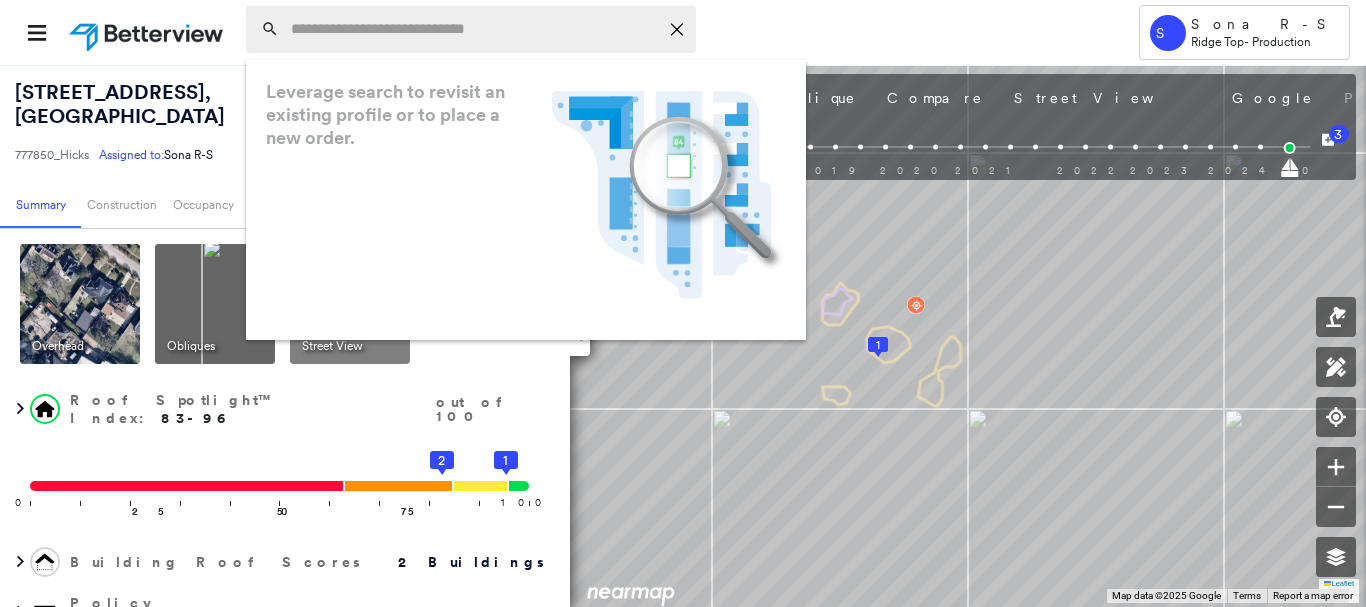 paste on "**********" 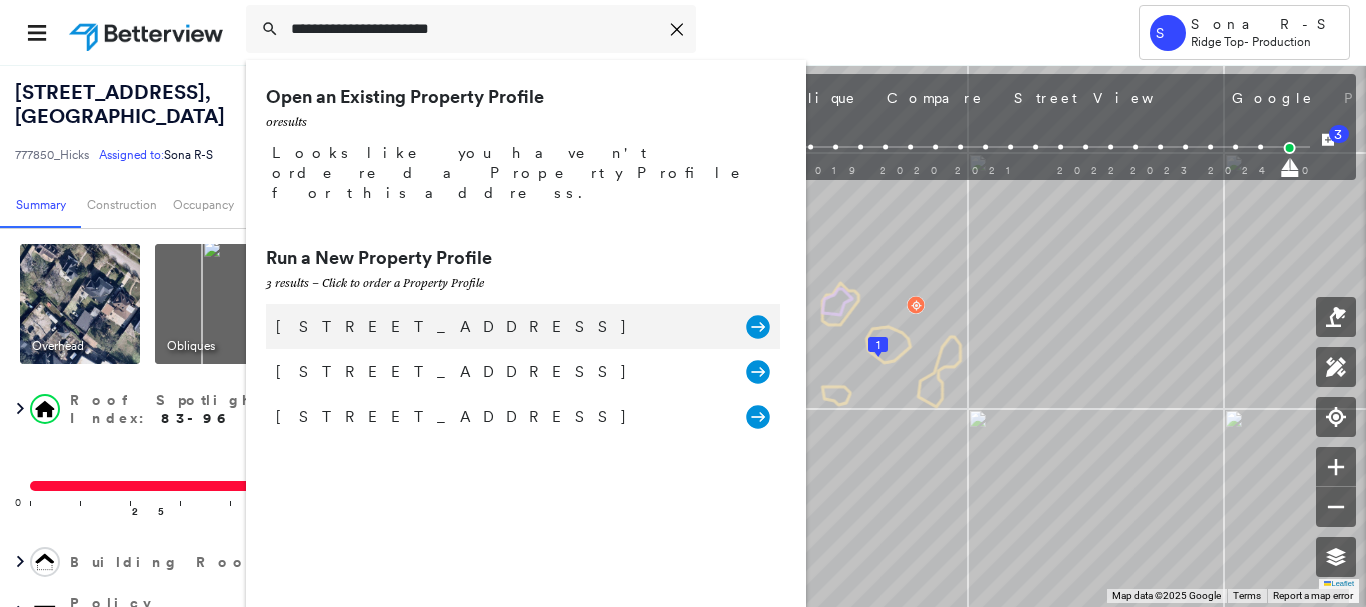 type on "**********" 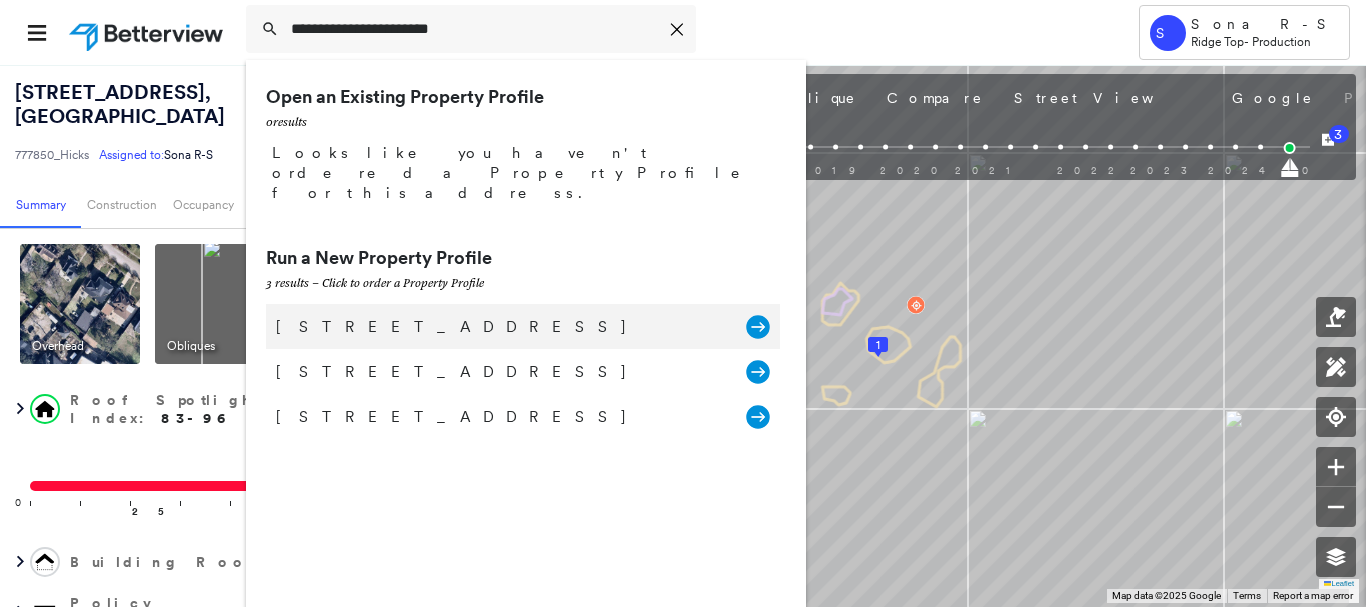 click 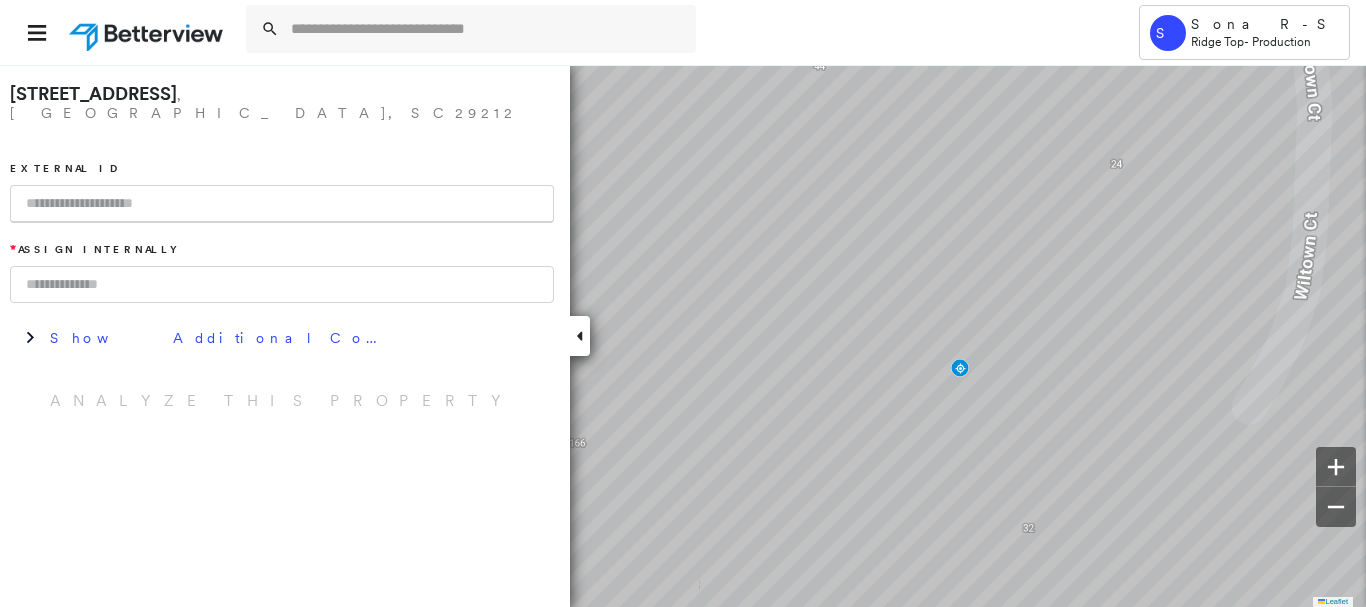 scroll, scrollTop: 0, scrollLeft: 0, axis: both 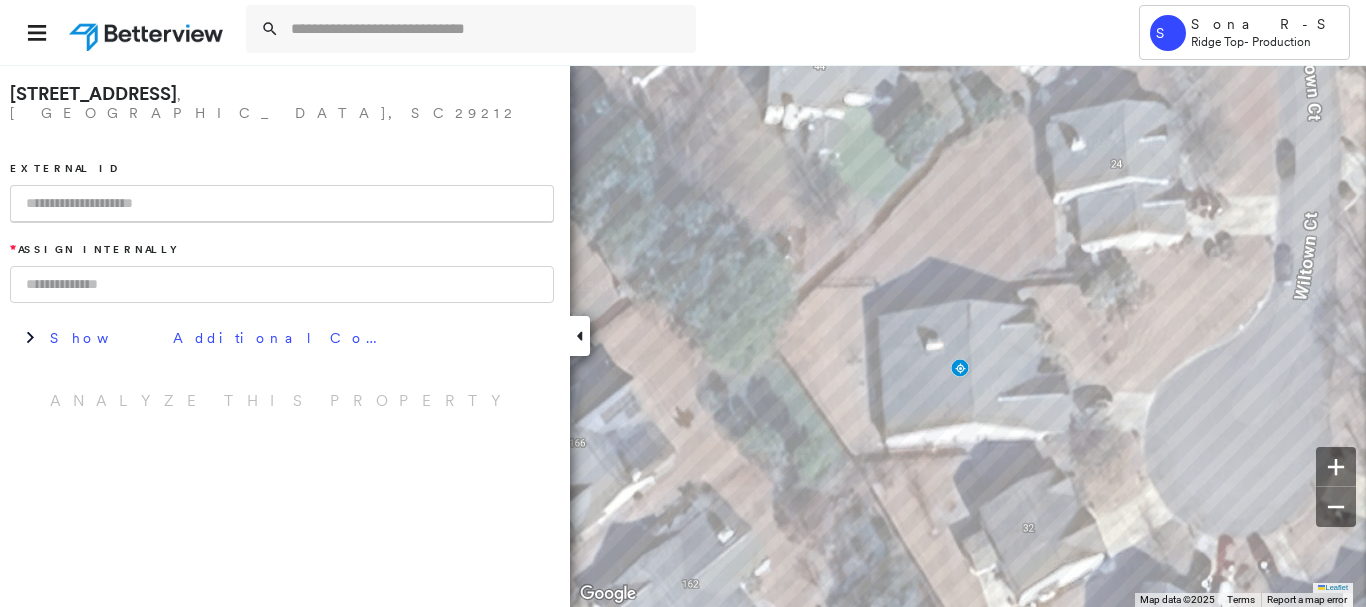 paste on "**********" 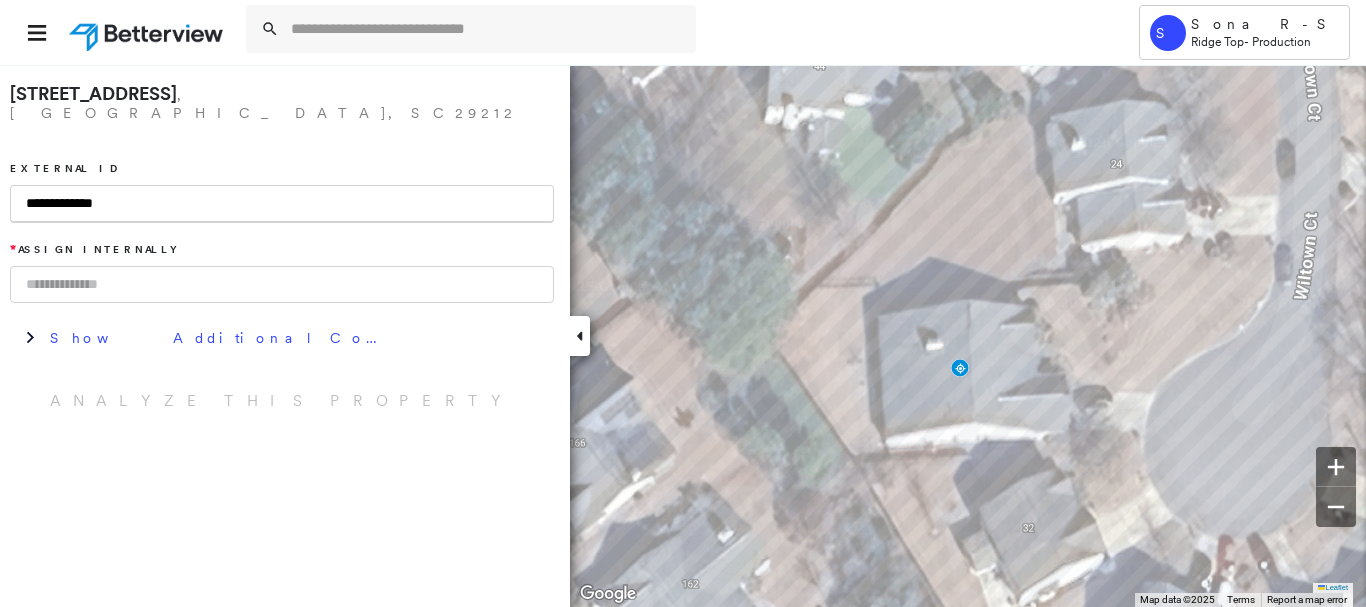 type on "**********" 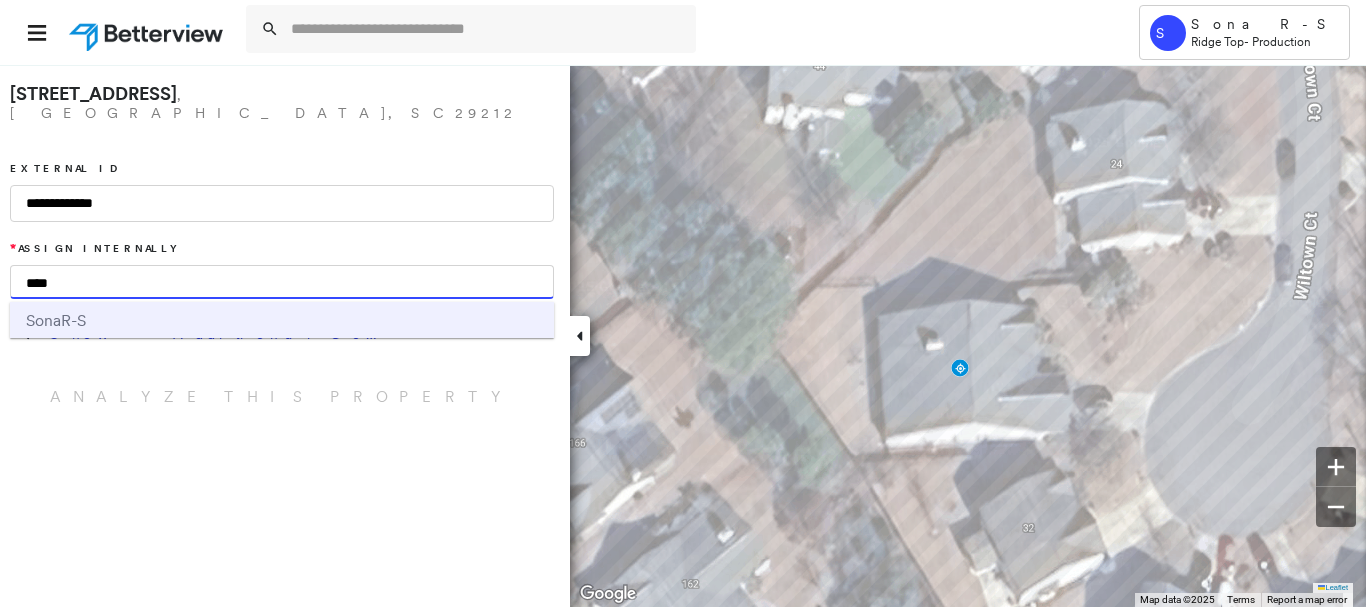 type on "****" 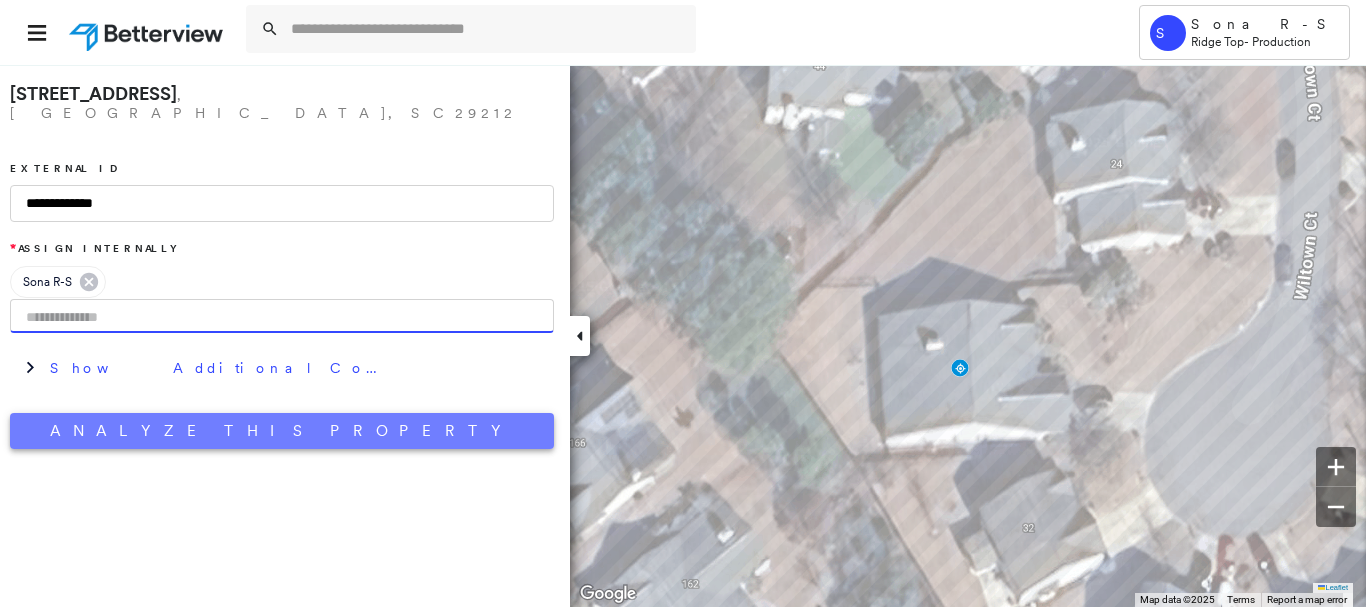click on "Analyze This Property" at bounding box center (282, 431) 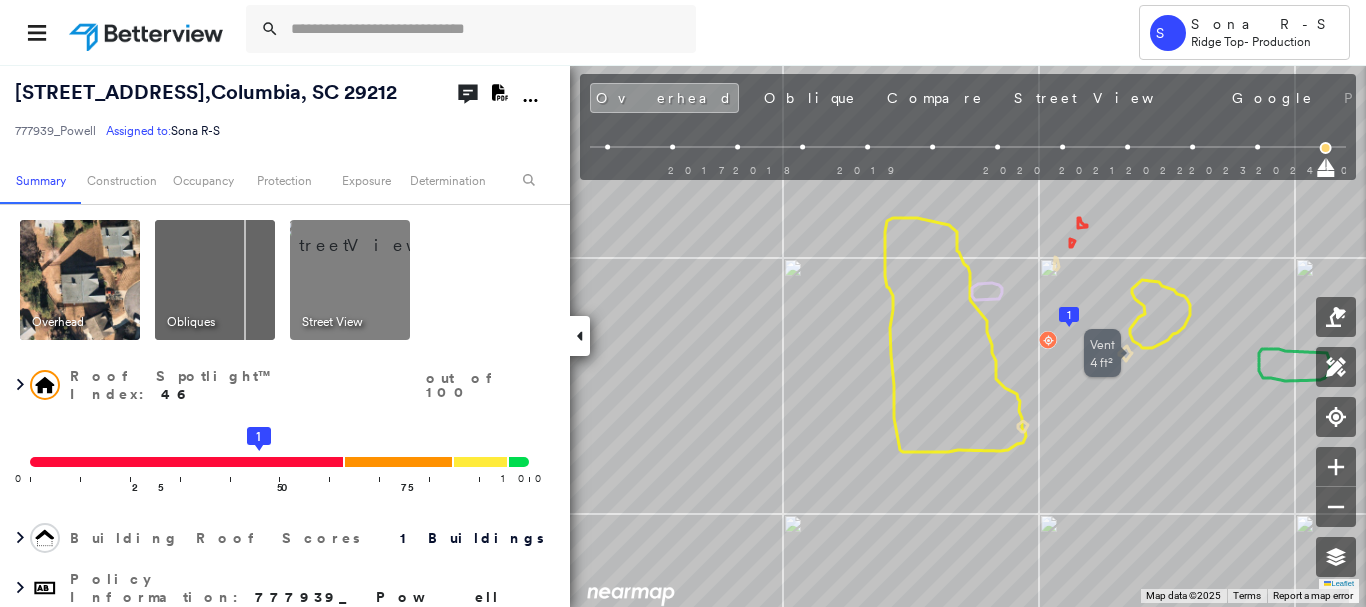 click 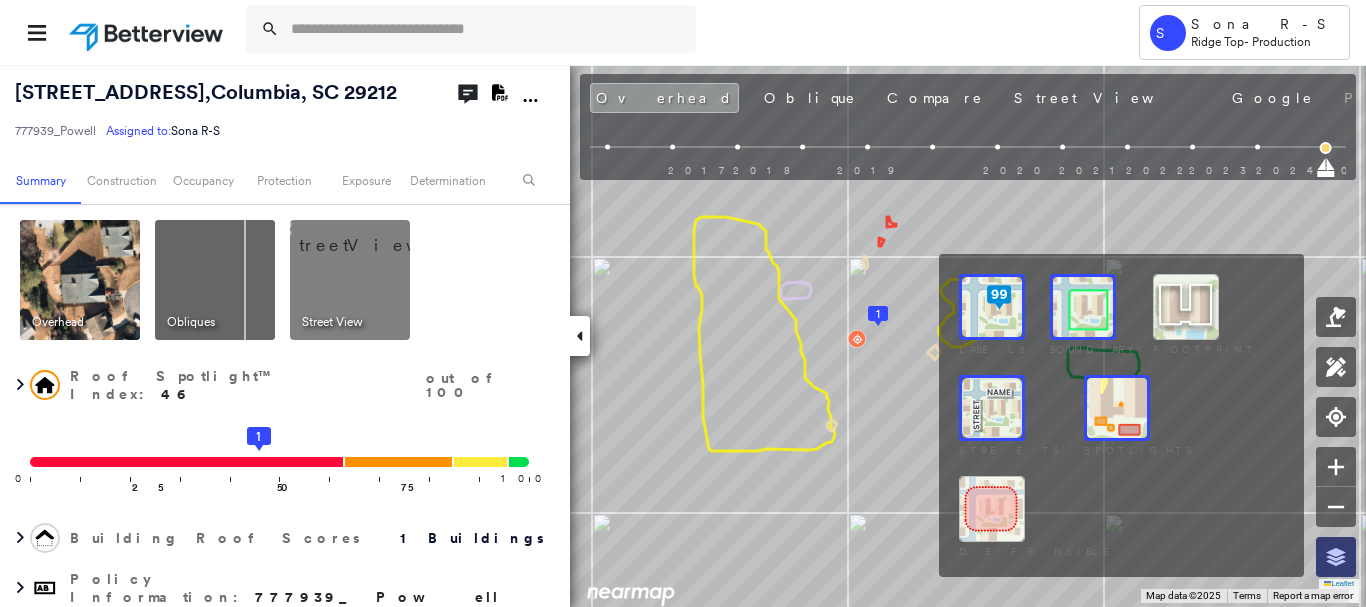 click 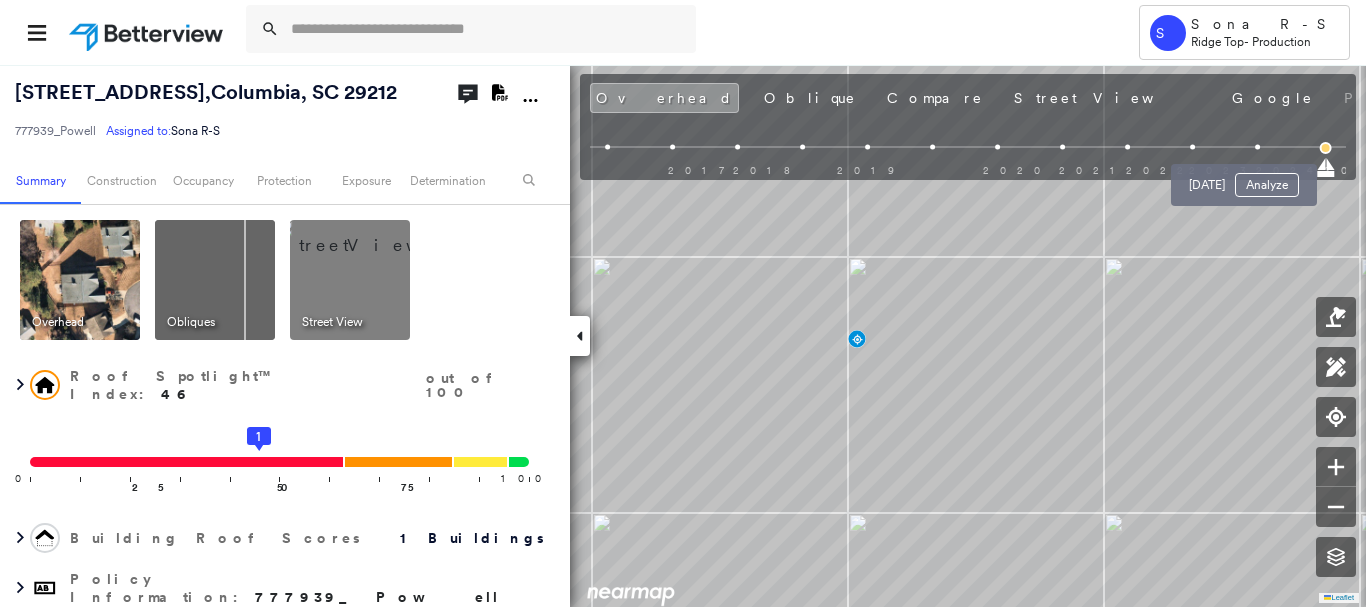 click at bounding box center (1257, 147) 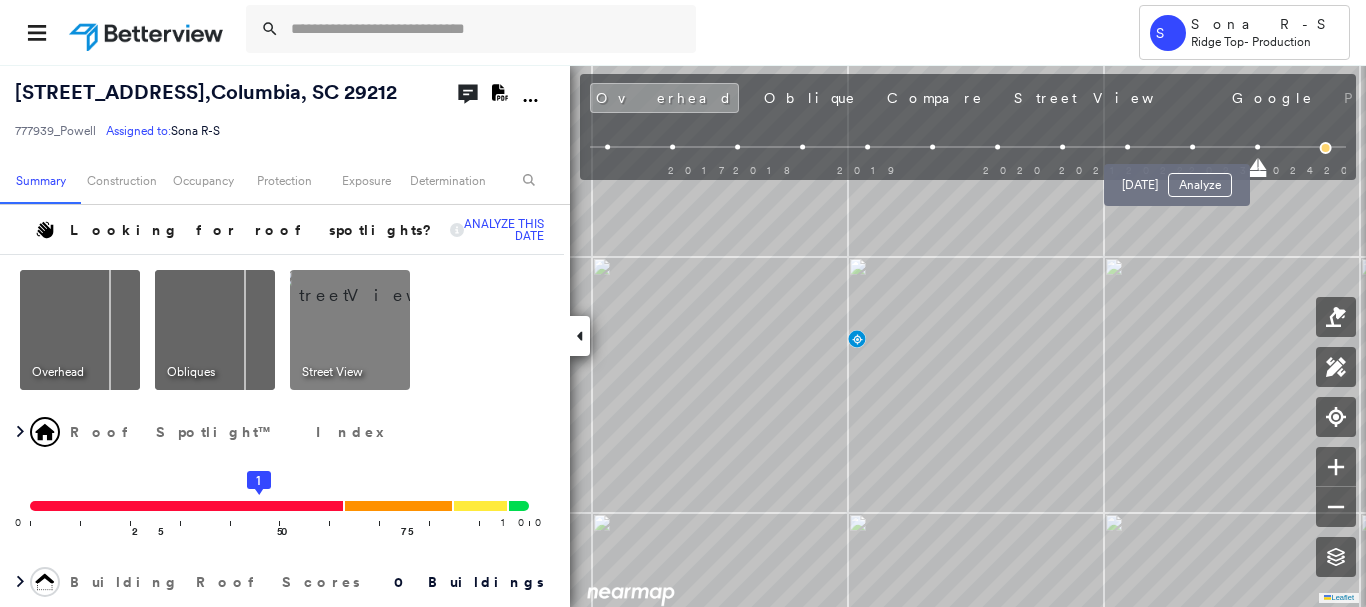click at bounding box center [1192, 147] 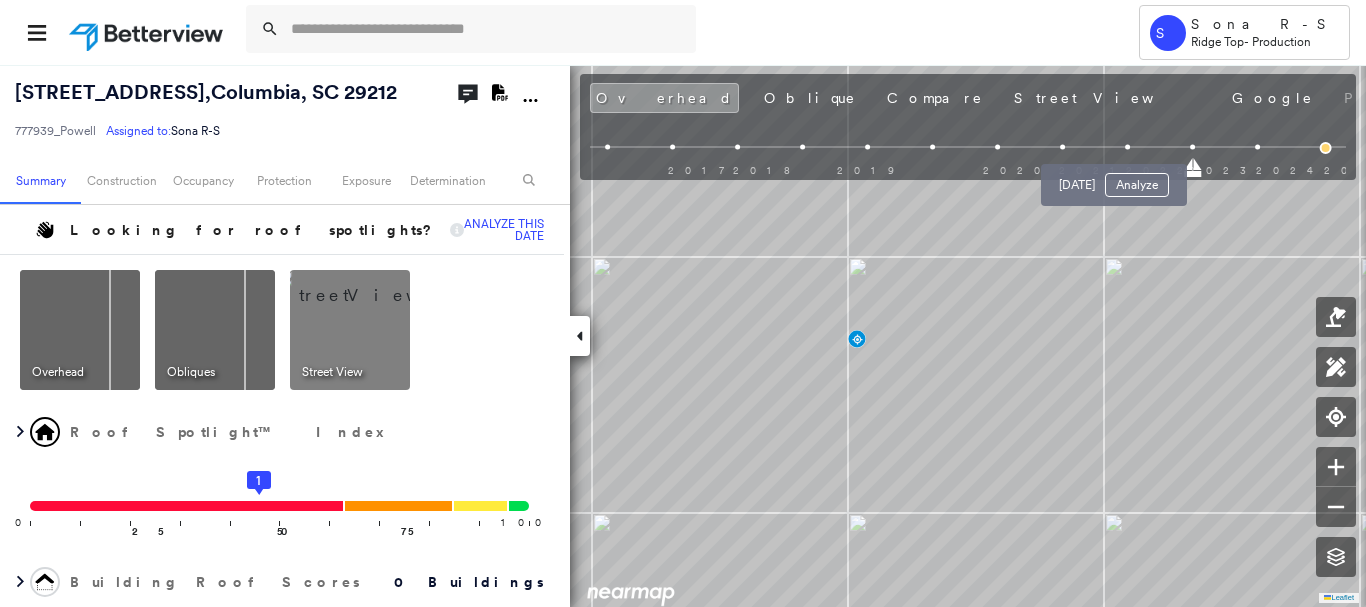 click at bounding box center (1127, 147) 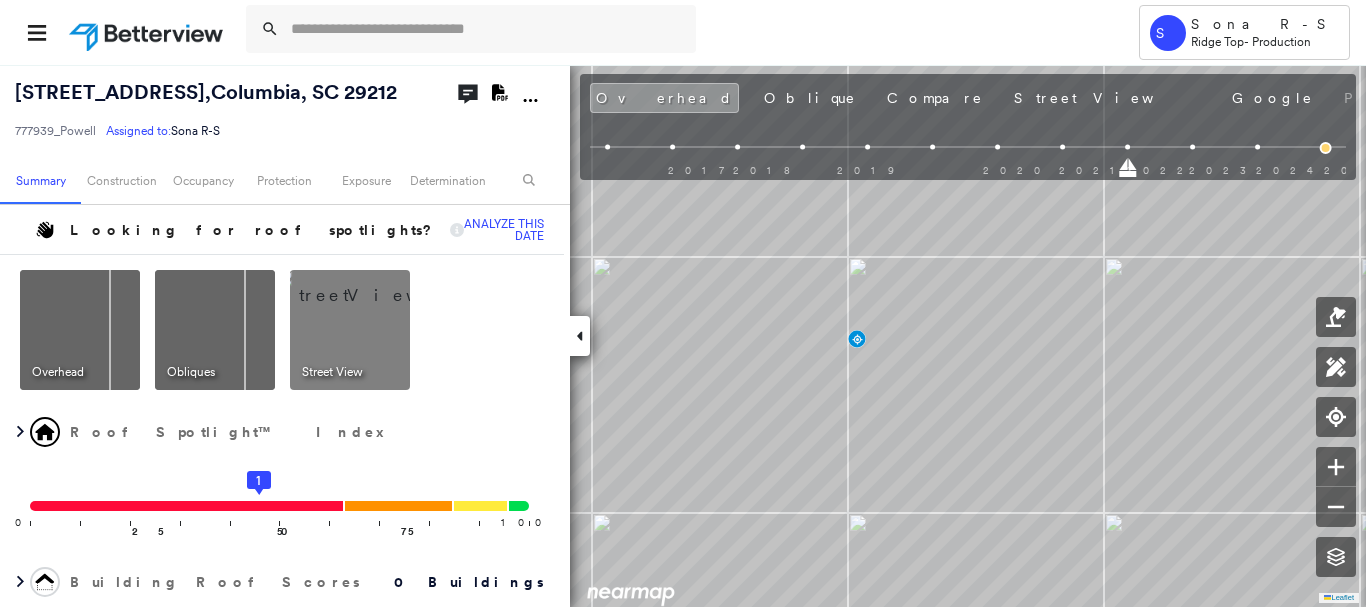click at bounding box center [1062, 147] 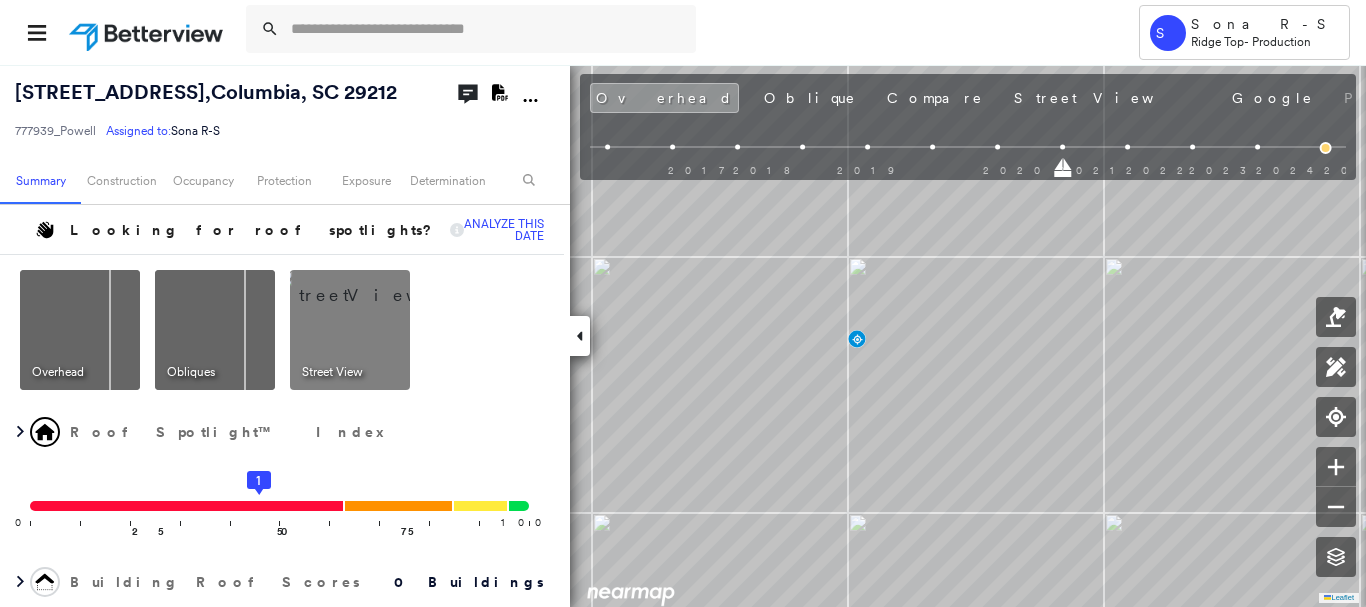click at bounding box center [997, 147] 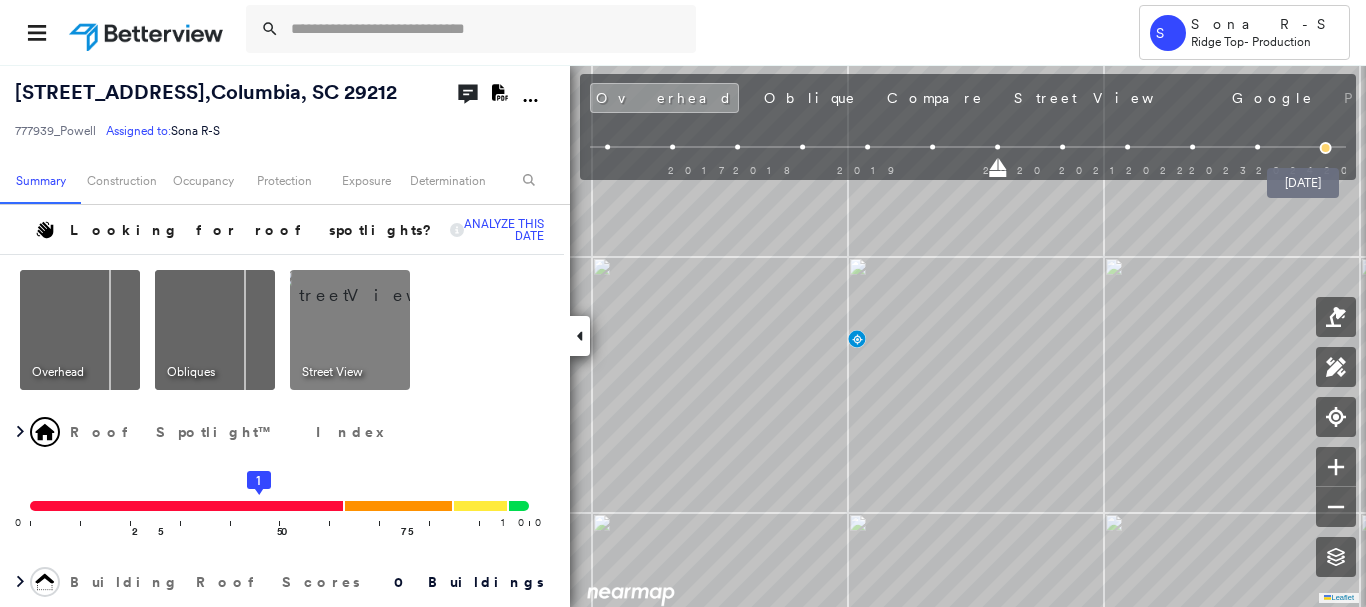 click at bounding box center (1326, 148) 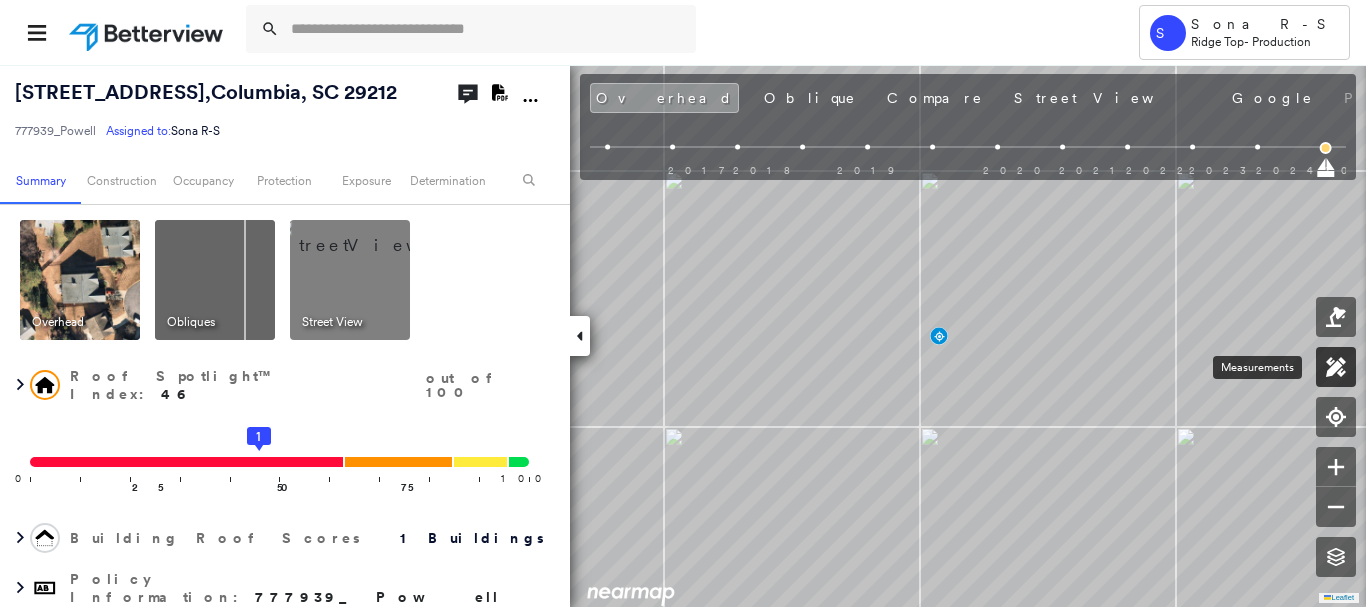 click 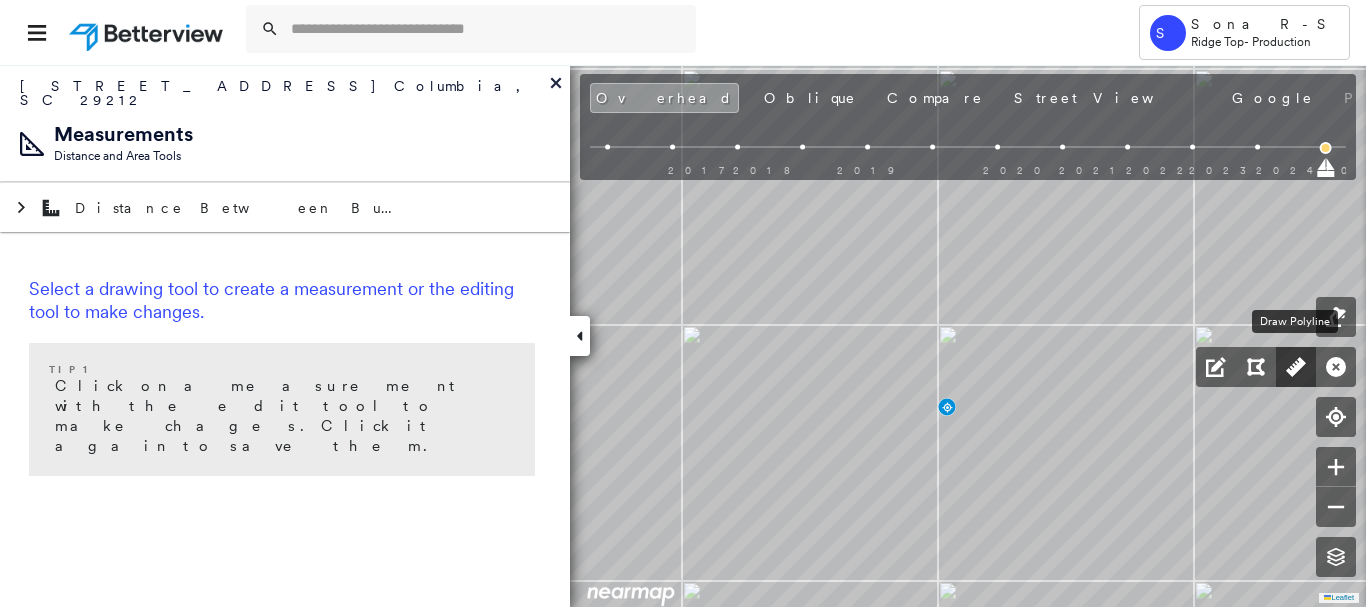 click at bounding box center (1296, 367) 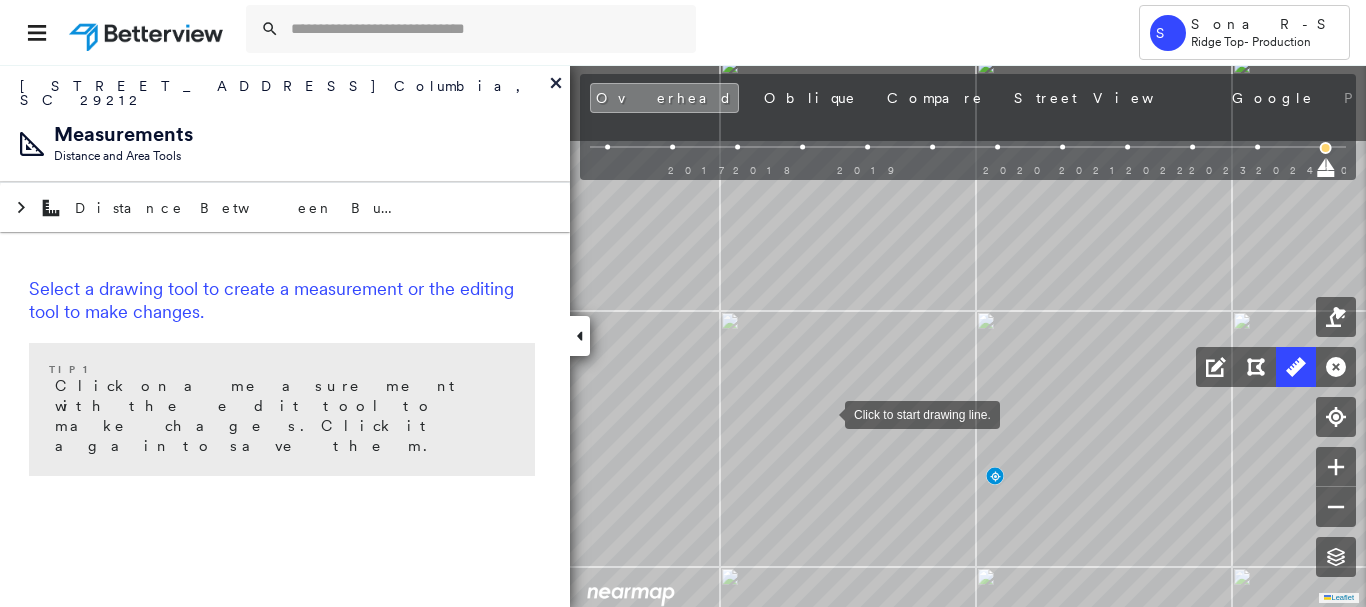 drag, startPoint x: 837, startPoint y: 306, endPoint x: 825, endPoint y: 414, distance: 108.66462 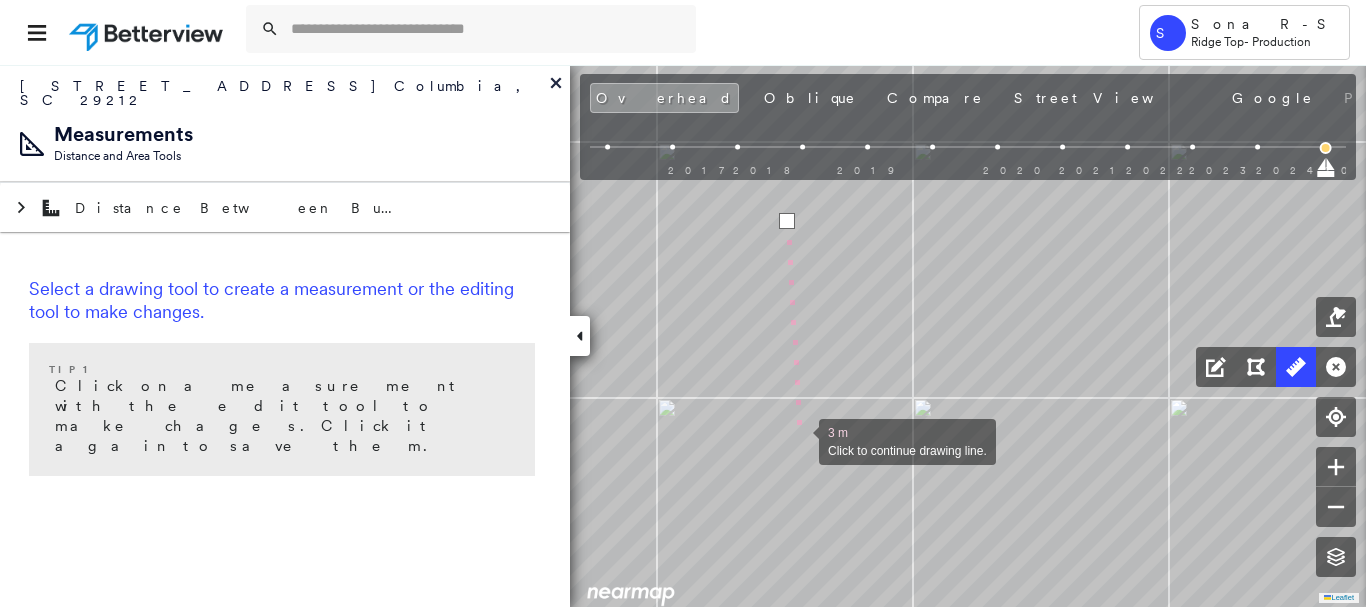 click on "3 m Click to continue drawing line." at bounding box center [-144, 276] 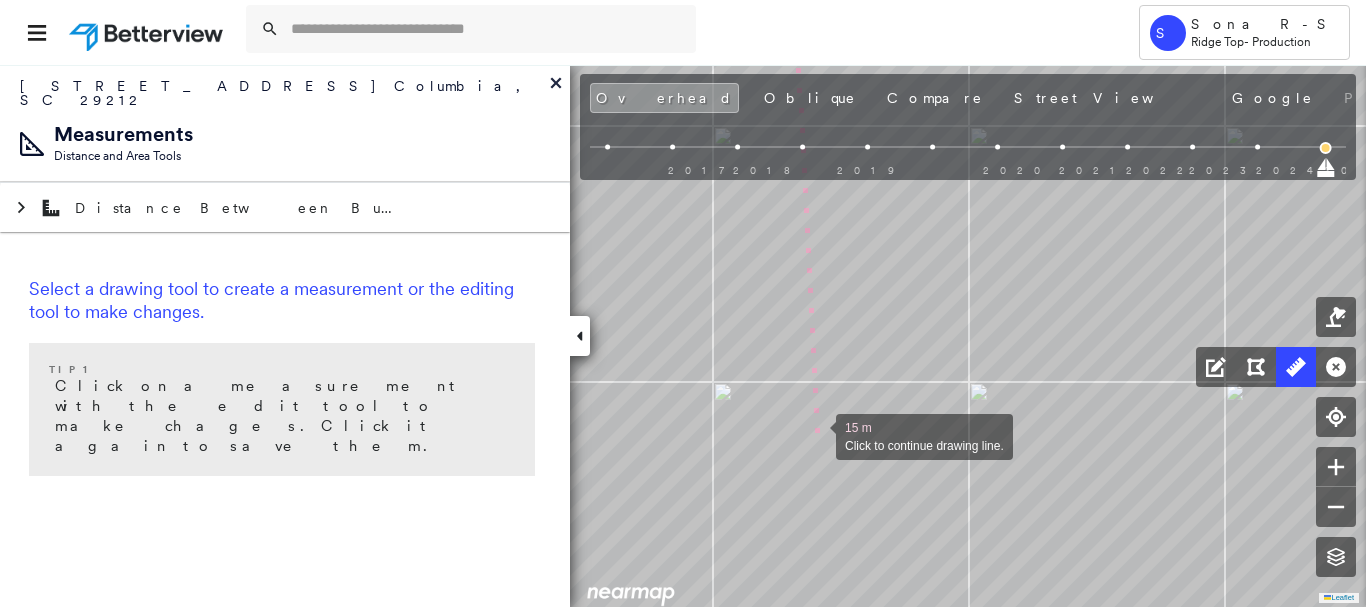 click at bounding box center (816, 435) 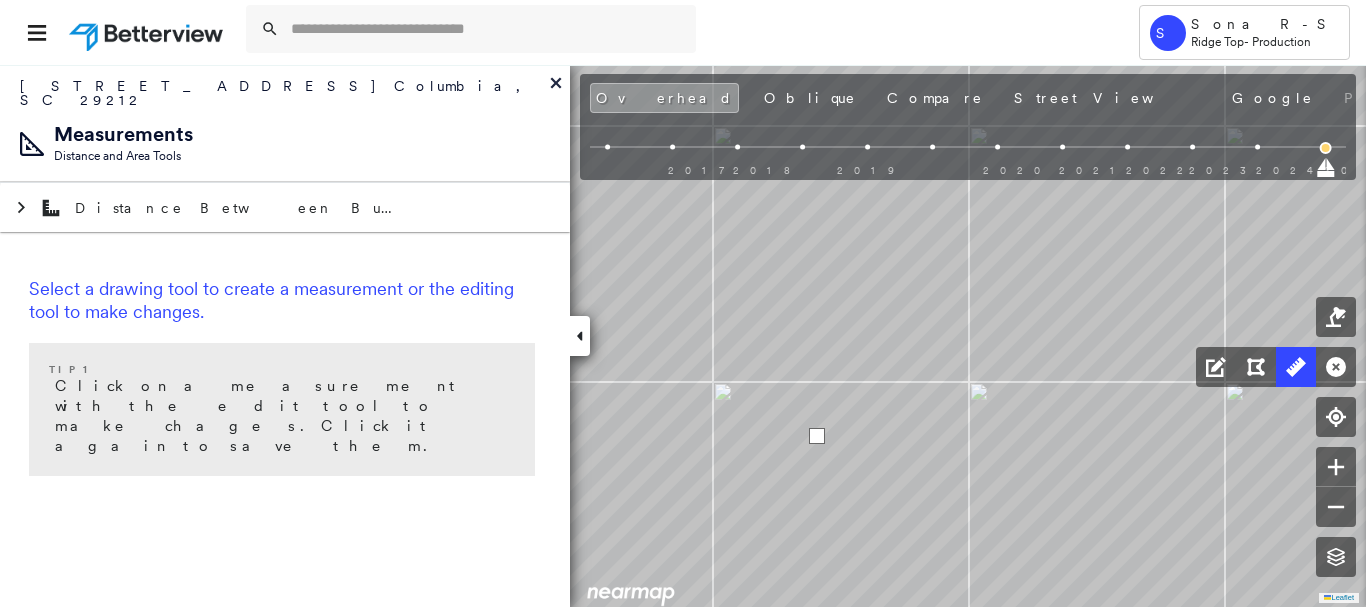 click at bounding box center (817, 436) 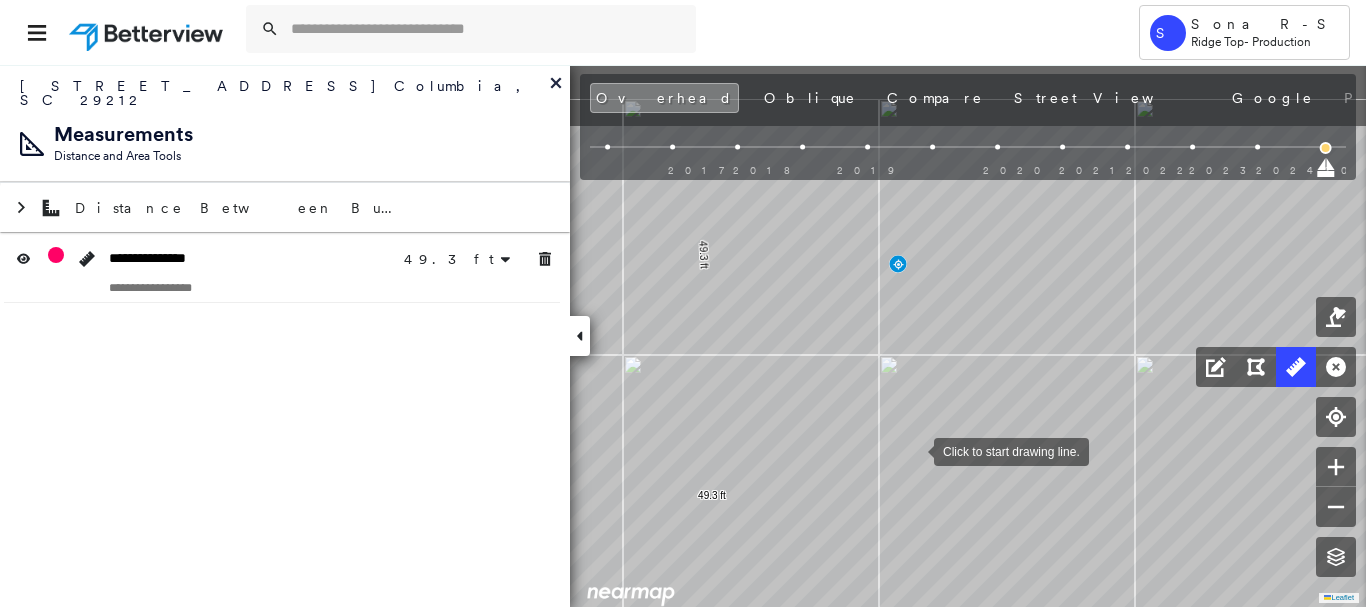 drag, startPoint x: 959, startPoint y: 372, endPoint x: 901, endPoint y: 506, distance: 146.0137 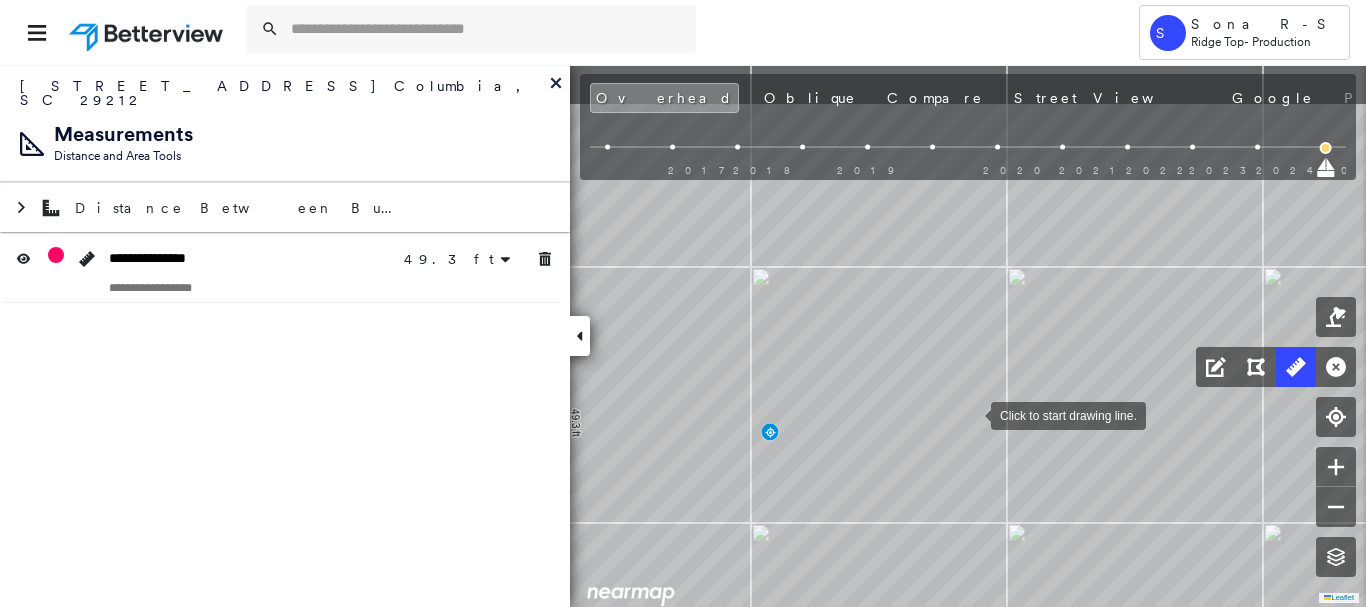 drag, startPoint x: 1070, startPoint y: 318, endPoint x: 969, endPoint y: 412, distance: 137.97464 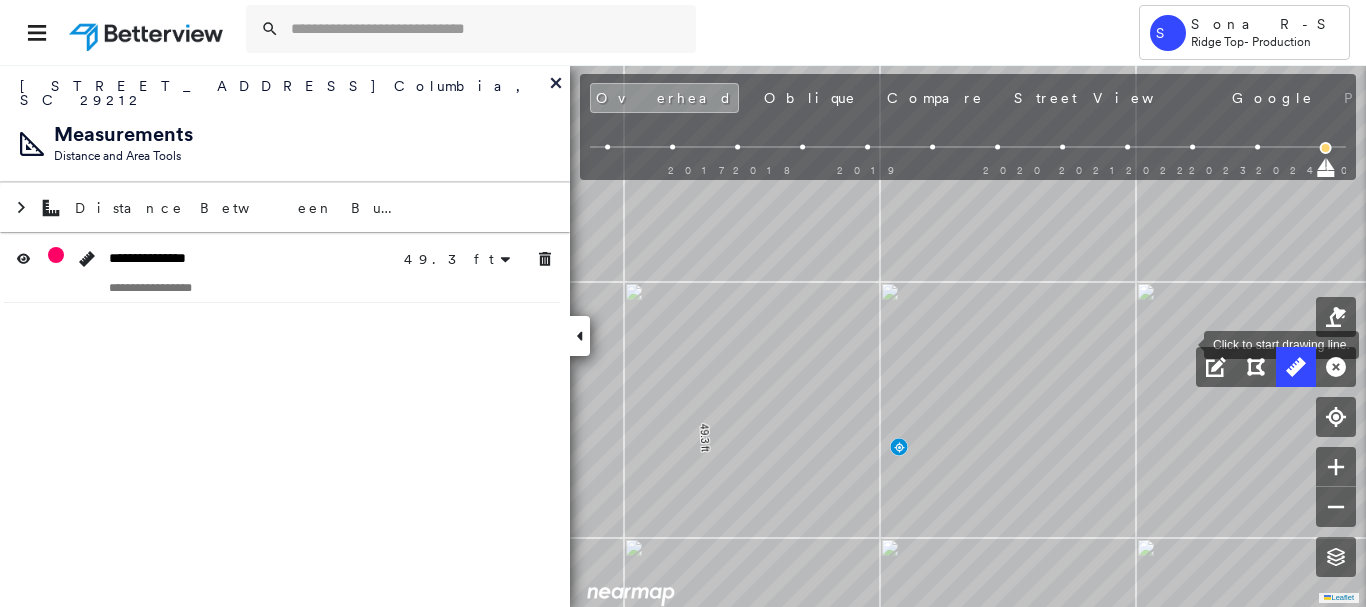 click at bounding box center (1184, 343) 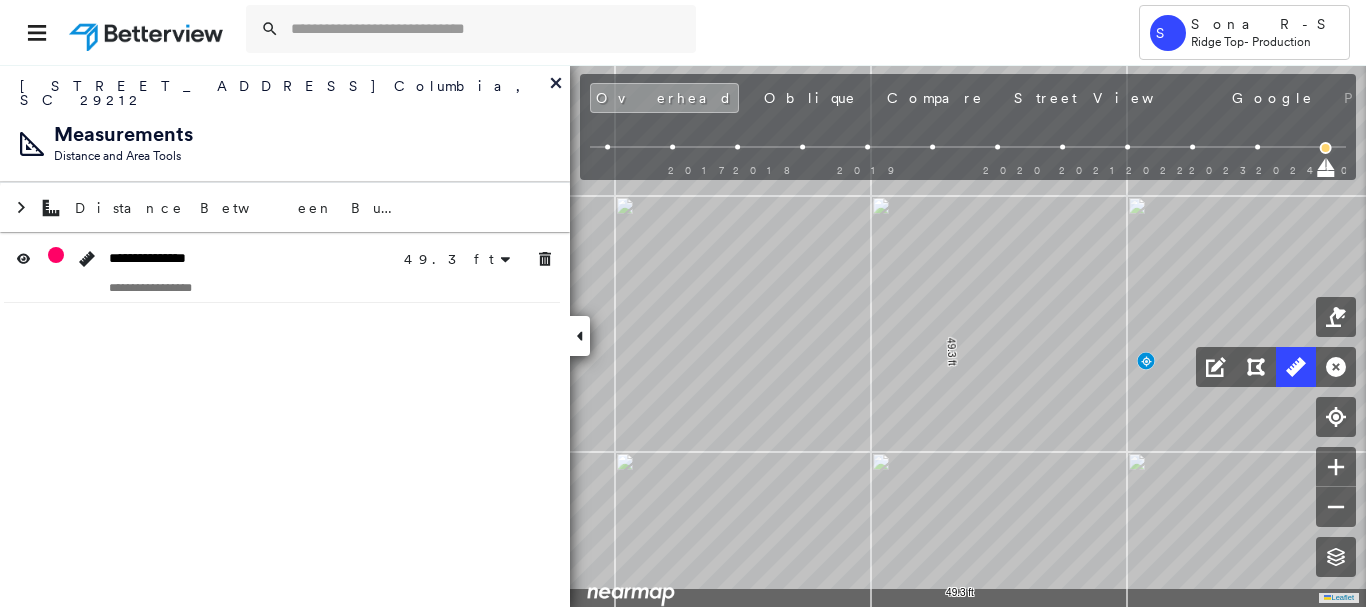click on "49.3 ft 49.3 ft Click to start drawing line." at bounding box center (14, 282) 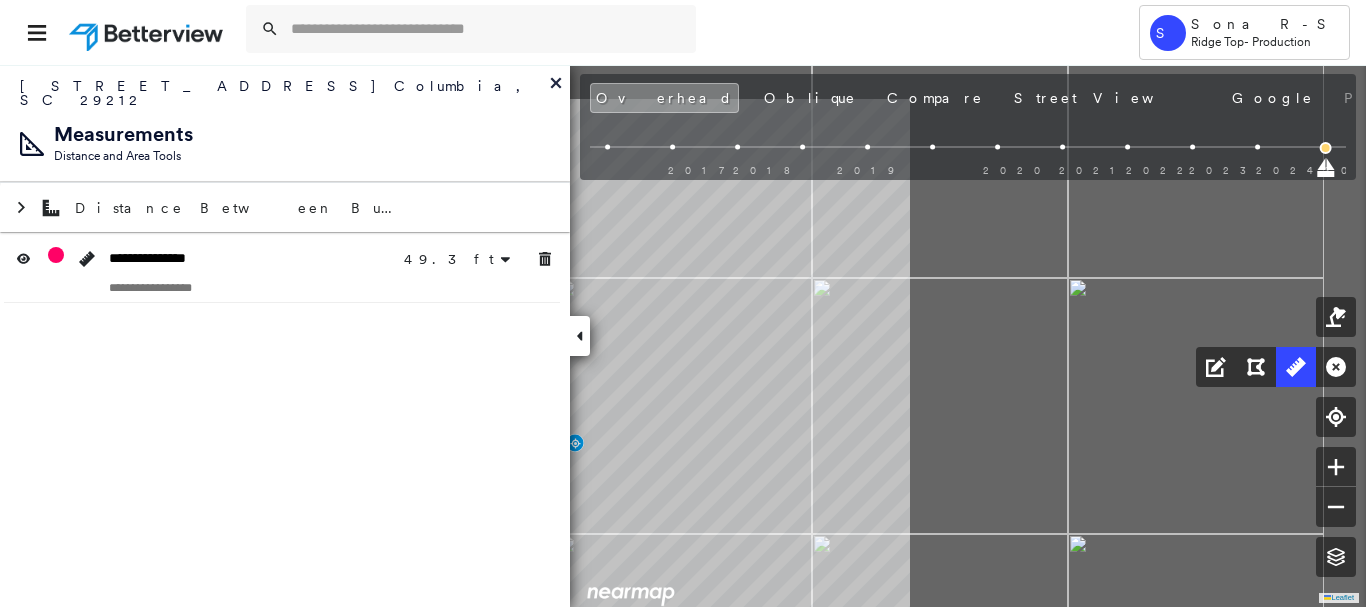 drag, startPoint x: 1054, startPoint y: 386, endPoint x: 520, endPoint y: 506, distance: 547.3171 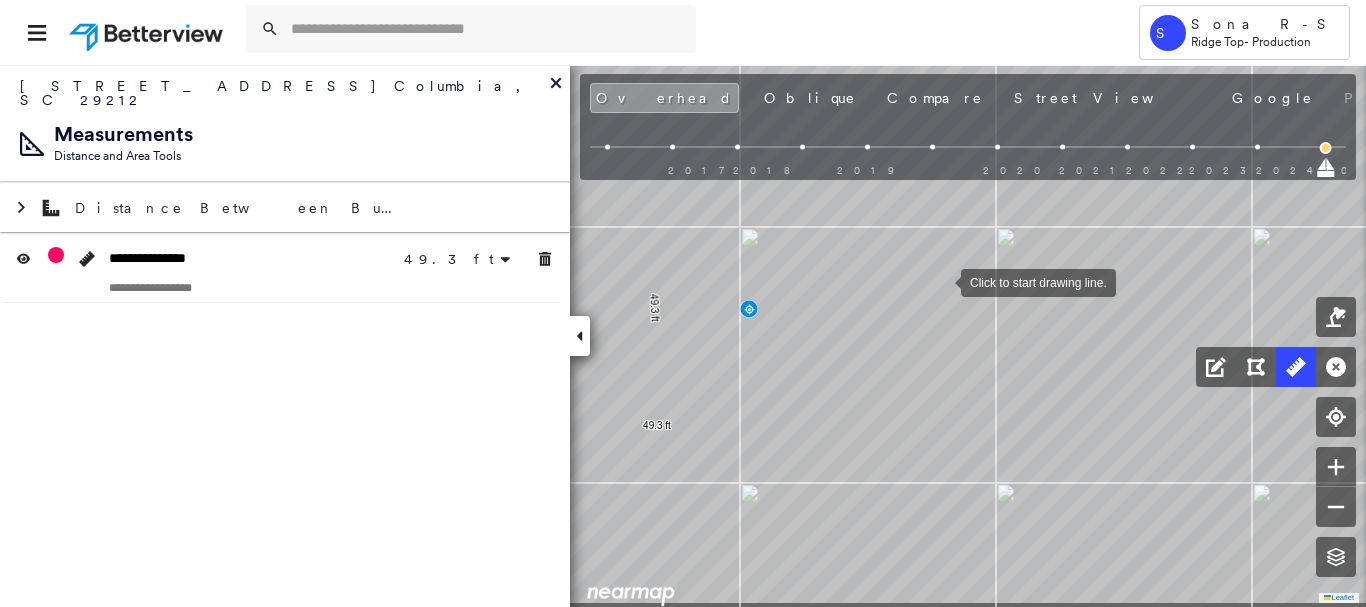drag, startPoint x: 854, startPoint y: 336, endPoint x: 940, endPoint y: 282, distance: 101.54802 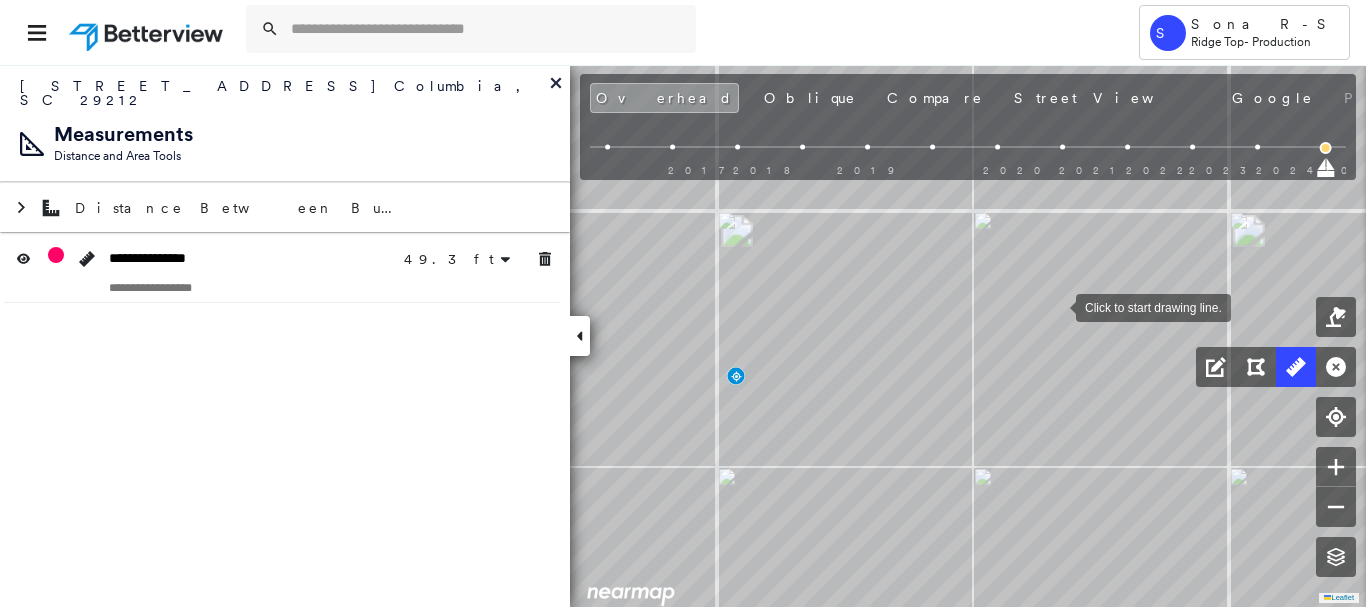 click on "49.3 ft 49.3 ft Click to start drawing line." at bounding box center [-368, 294] 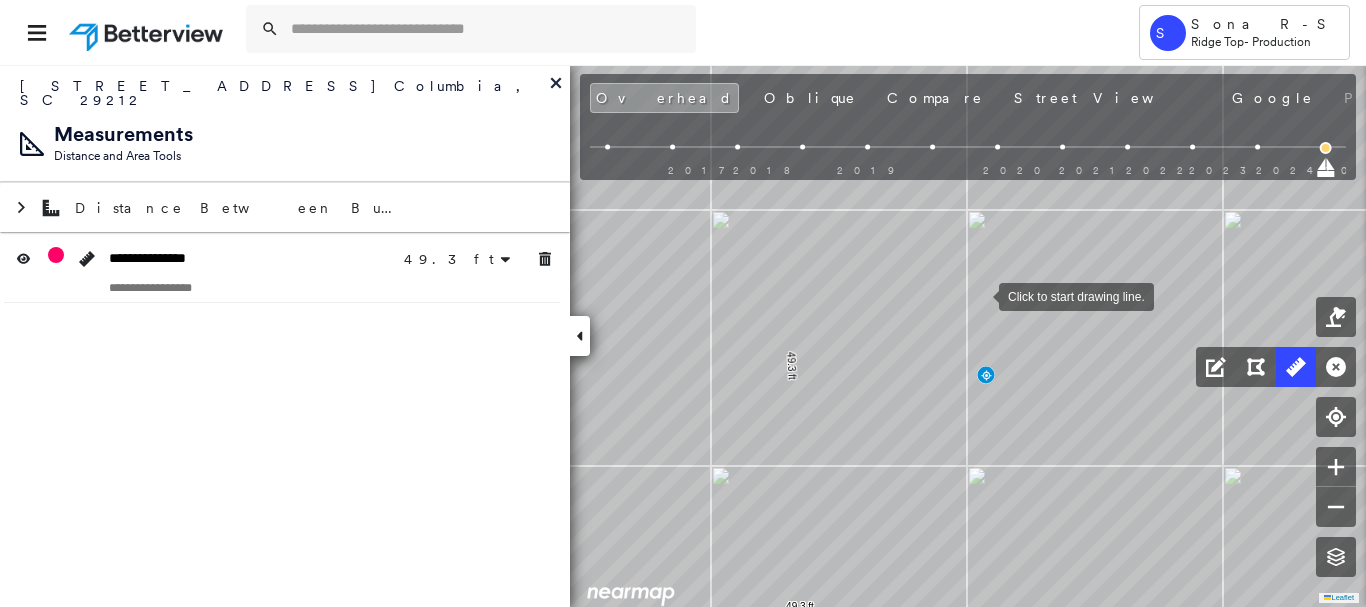 drag, startPoint x: 859, startPoint y: 298, endPoint x: 982, endPoint y: 296, distance: 123.01626 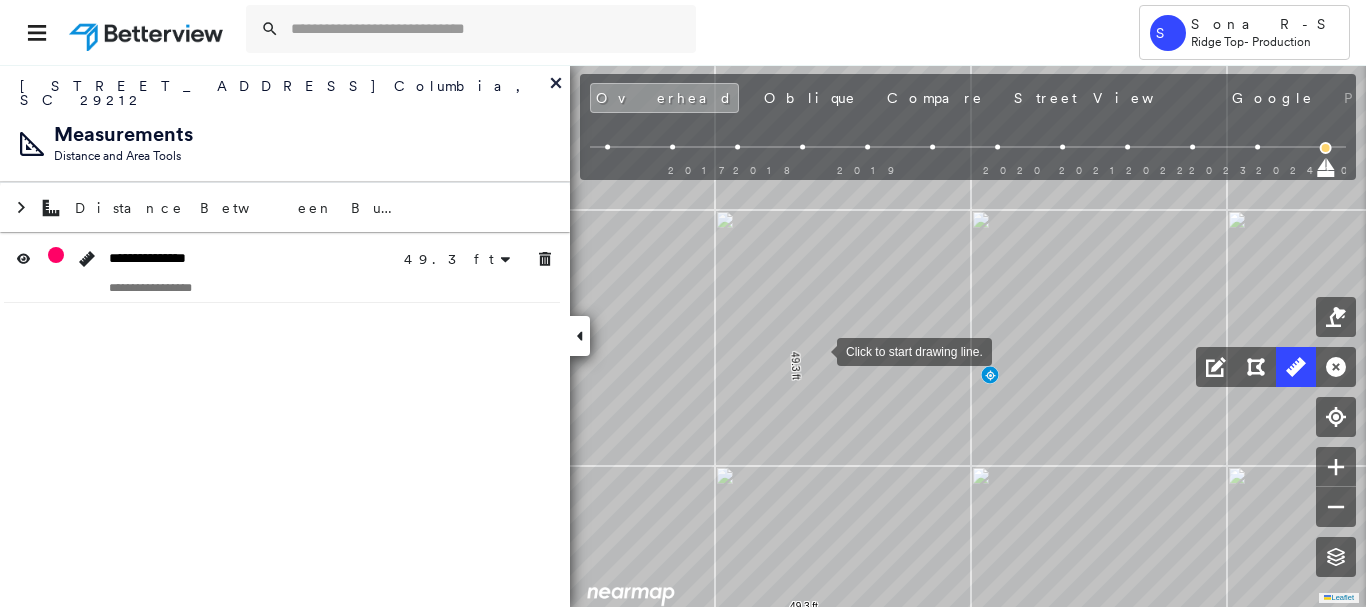 drag, startPoint x: 787, startPoint y: 305, endPoint x: 741, endPoint y: 421, distance: 124.78782 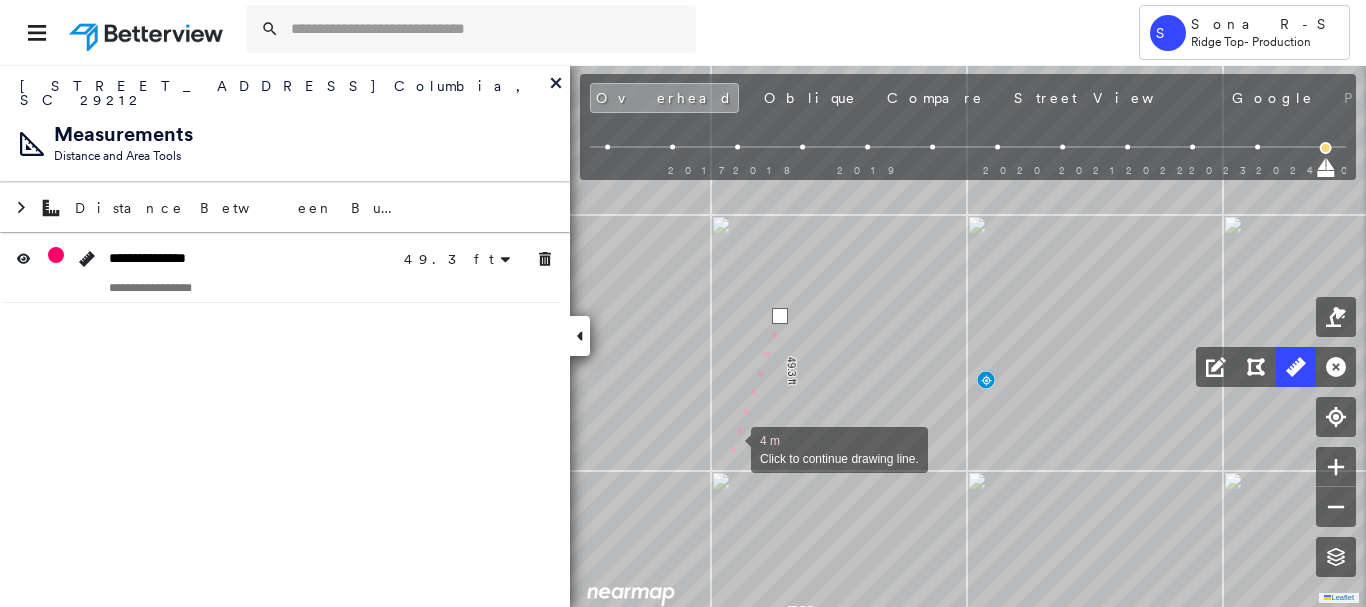 click at bounding box center (731, 448) 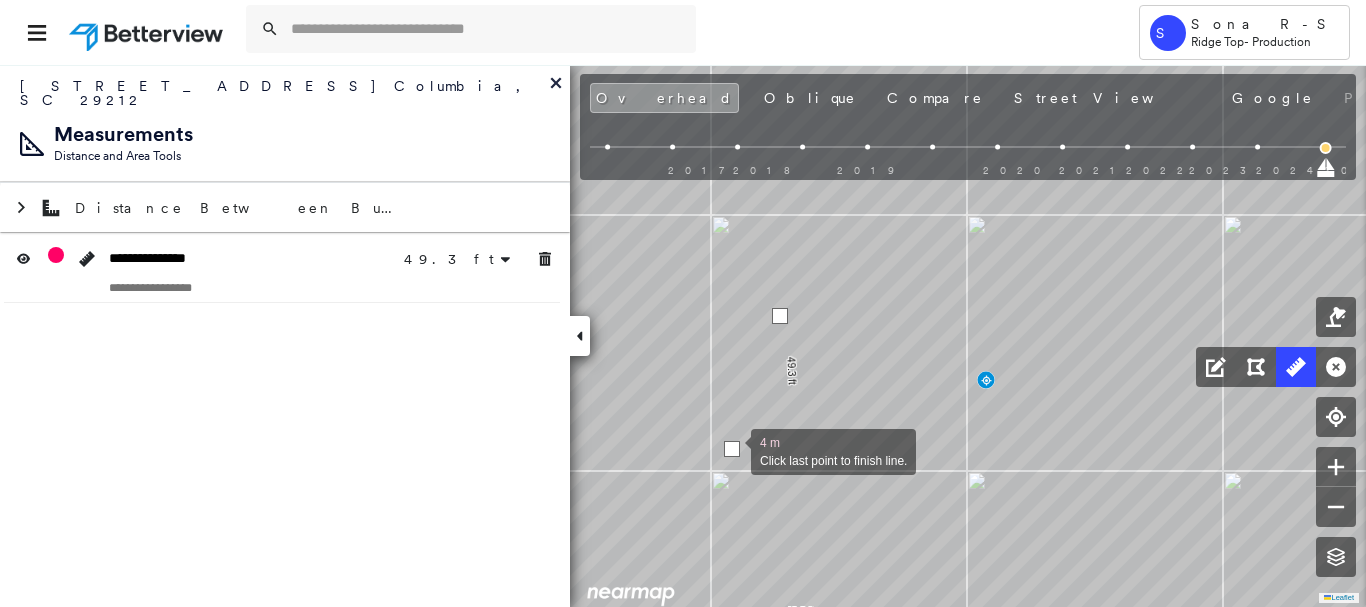 click at bounding box center (732, 449) 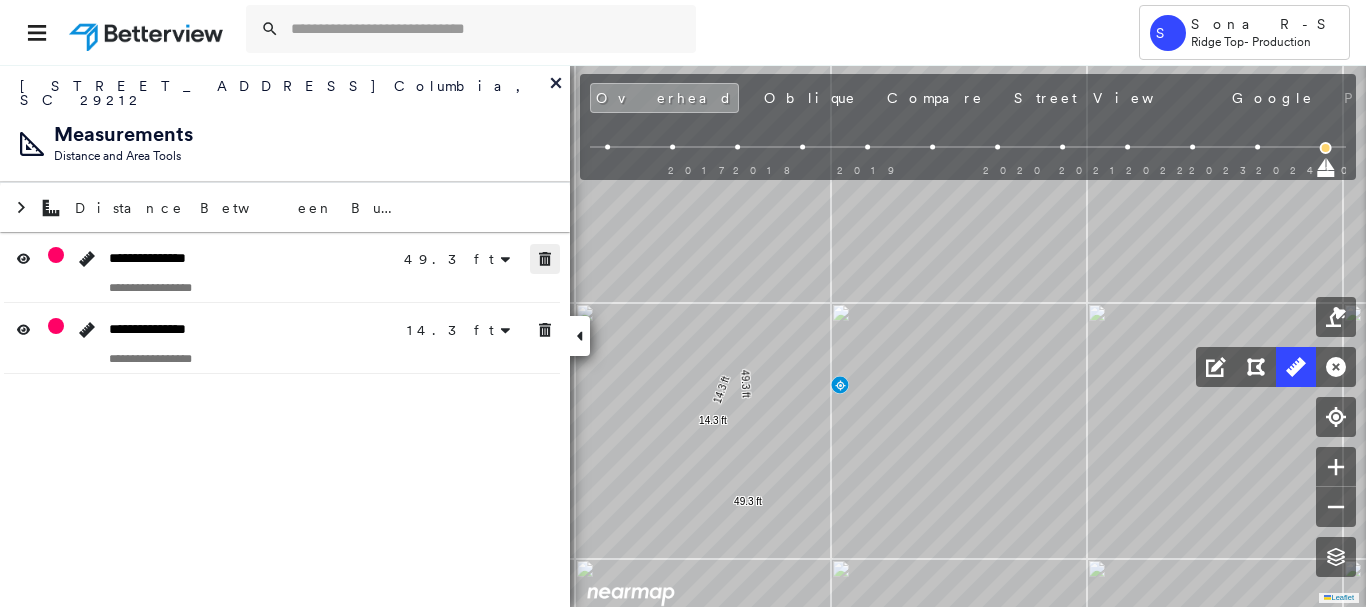 click at bounding box center [545, 259] 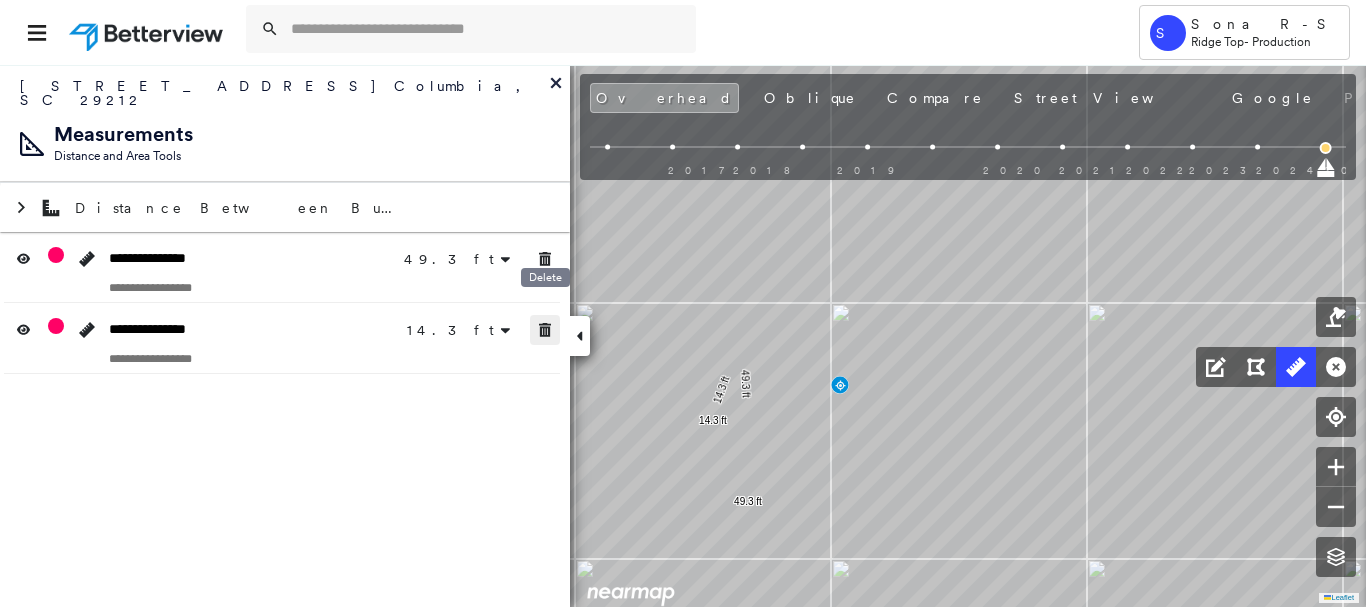 click 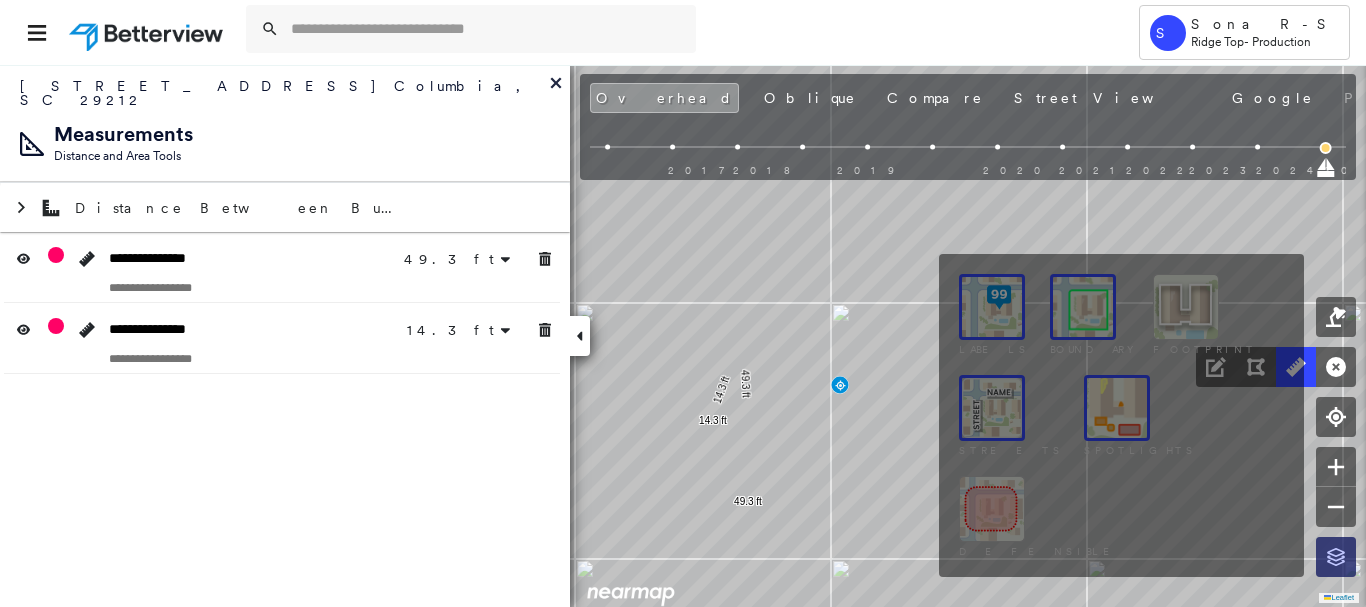 click 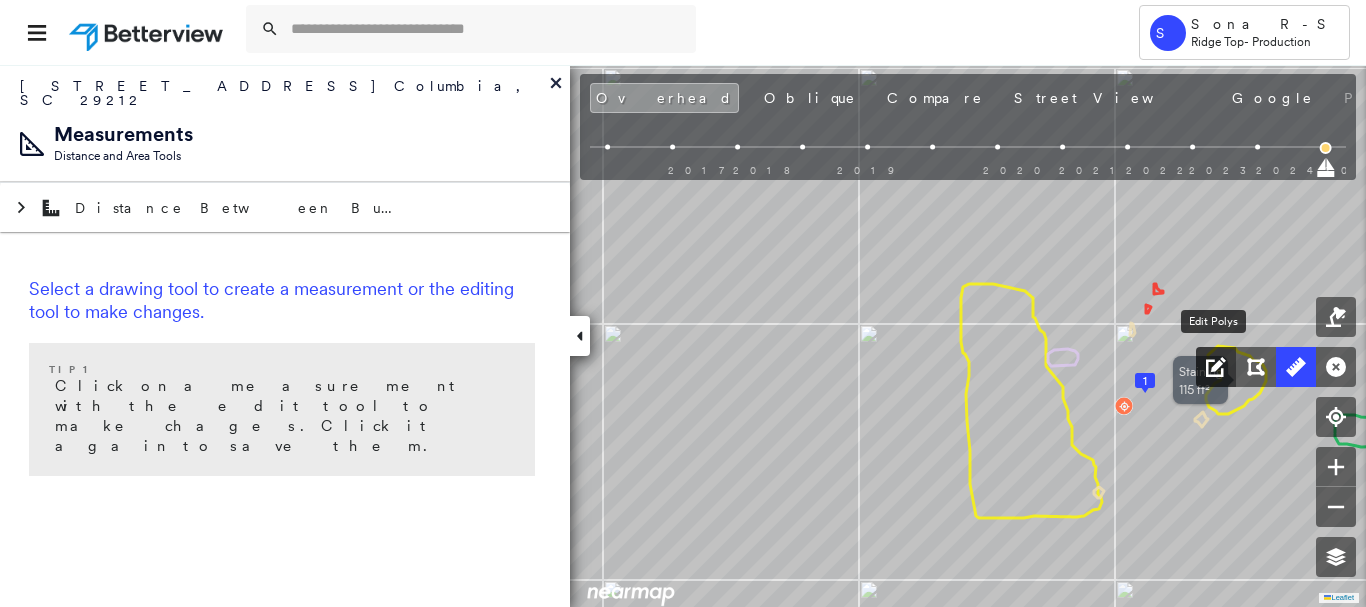 drag, startPoint x: 1040, startPoint y: 372, endPoint x: 1230, endPoint y: 382, distance: 190.26297 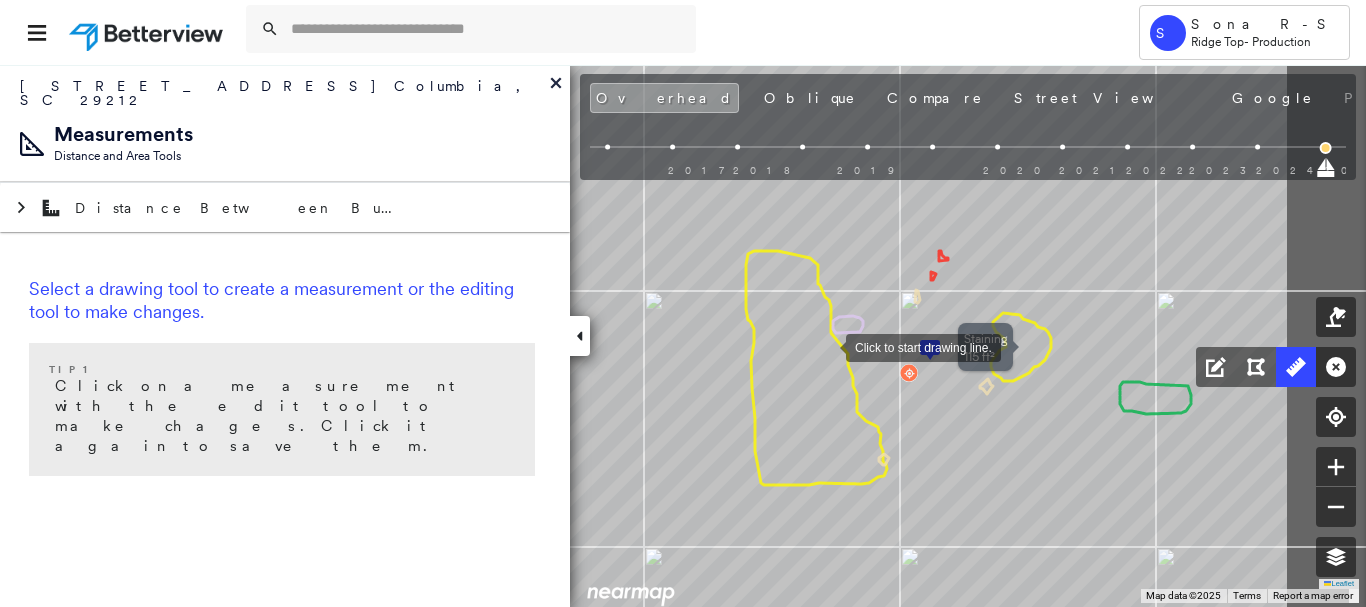 drag, startPoint x: 864, startPoint y: 354, endPoint x: 830, endPoint y: 346, distance: 34.928497 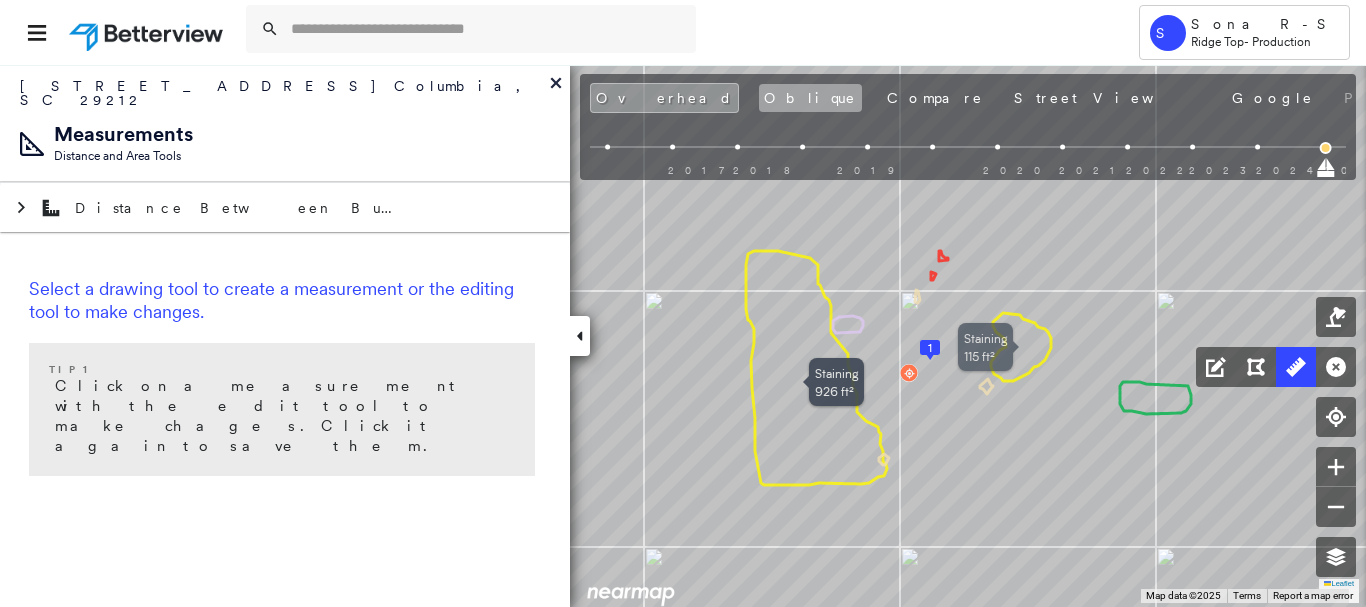 click on "Oblique" at bounding box center (810, 98) 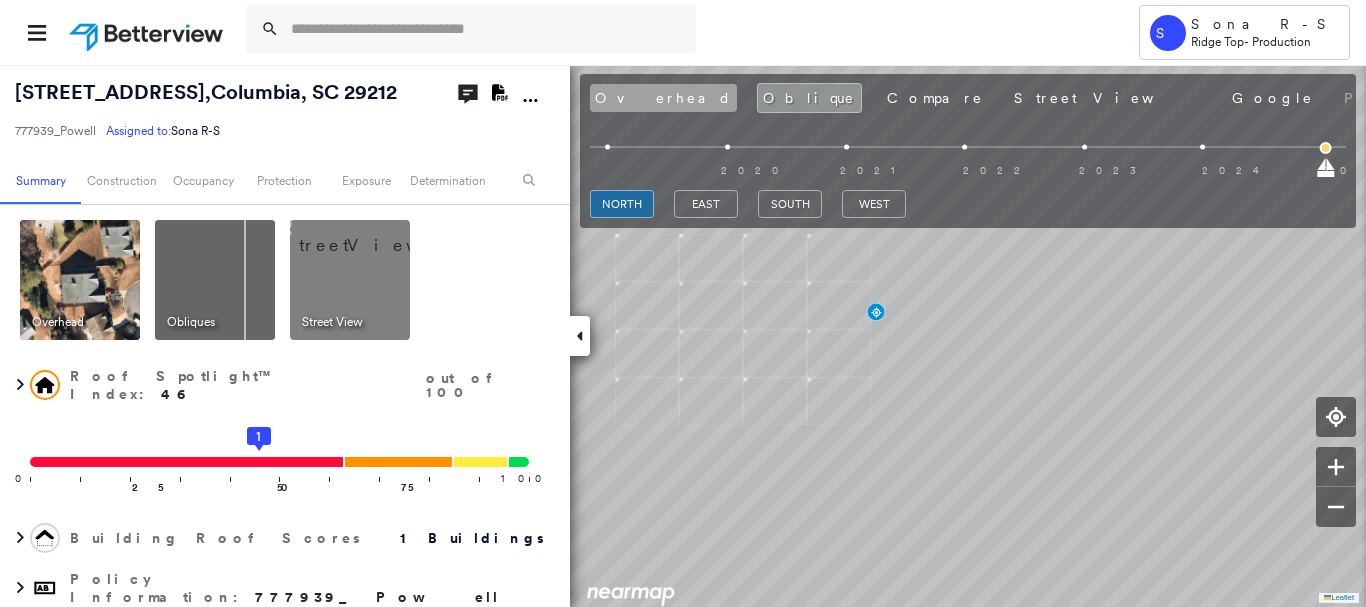click on "Overhead" at bounding box center (663, 98) 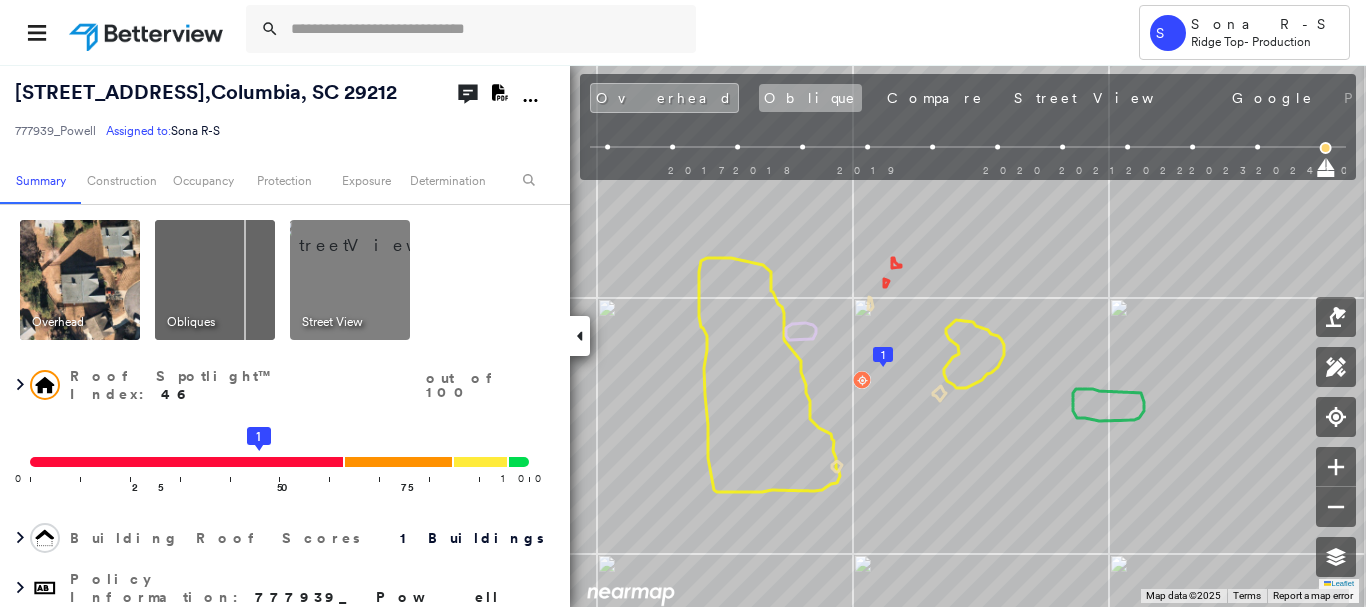 click on "Oblique" at bounding box center [810, 98] 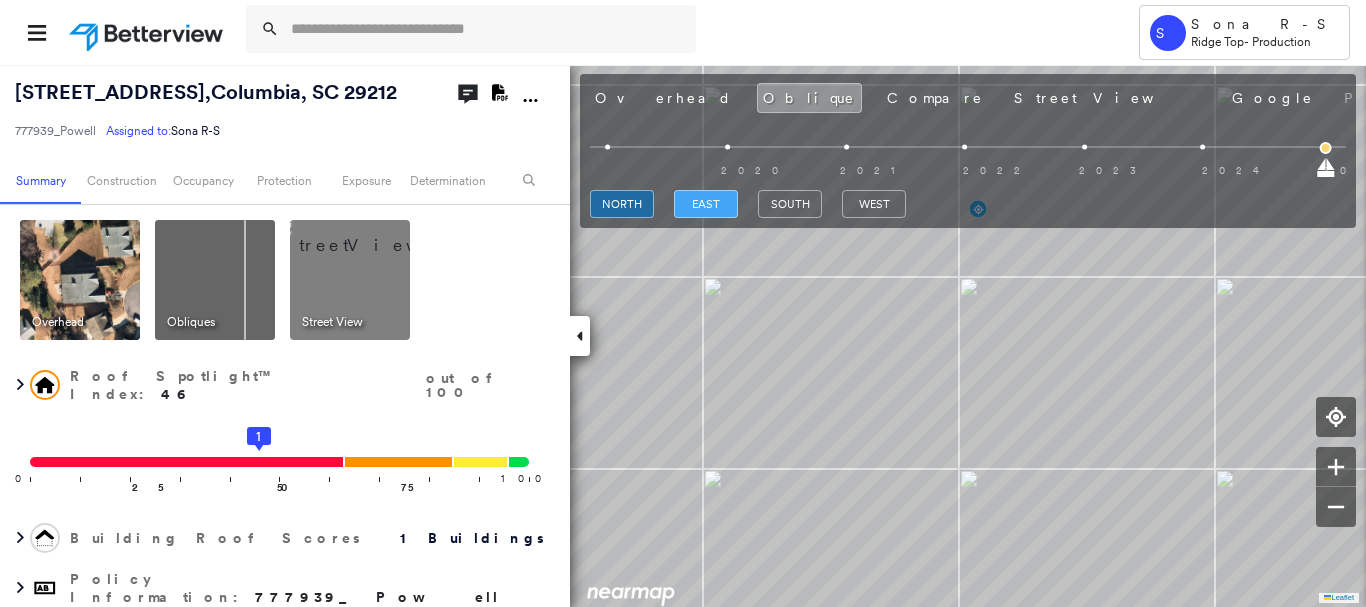 click on "east" at bounding box center [706, 204] 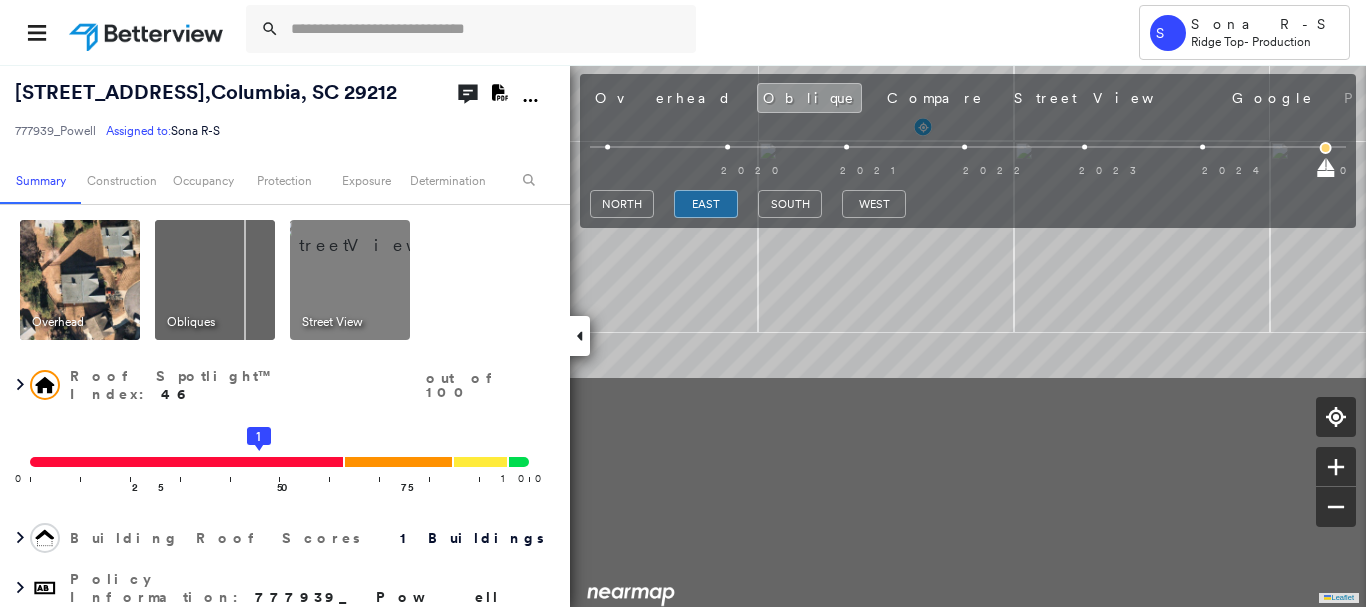 click on "28 Wiltown Ct ,  Columbia, SC 29212 777939_Powell Assigned to:  Sona R-S Assigned to:  Sona R-S 777939_Powell Assigned to:  Sona R-S Open Comments Download PDF Report Summary Construction Occupancy Protection Exposure Determination Overhead Obliques Street View Roof Spotlight™ Index :  46 out of 100 0 100 25 50 1 75 Building Roof Scores 1 Buildings Policy Information :  777939_Powell Flags :  1 (0 cleared, 1 uncleared) Construction Roof Spotlights :  Staining, Worn Shingles, Chimney, Vent Property Features :  Car Roof Size & Shape :  1 building  - Gable | Asphalt Shingle Occupancy Protection Exposure Determination Flags :  1 (0 cleared, 1 uncleared) Uncleared Flags (1) Cleared Flags  (0) Betterview Property Flagged 07/10/25 Clear Action Taken New Entry History Quote/New Business Terms & Conditions Added ACV Endorsement Added Cosmetic Endorsement Inspection/Loss Control Report Information Added to Inspection Survey Onsite Inspection Ordered Determined No Inspection Needed General Save Renewal General Save" at bounding box center [683, 335] 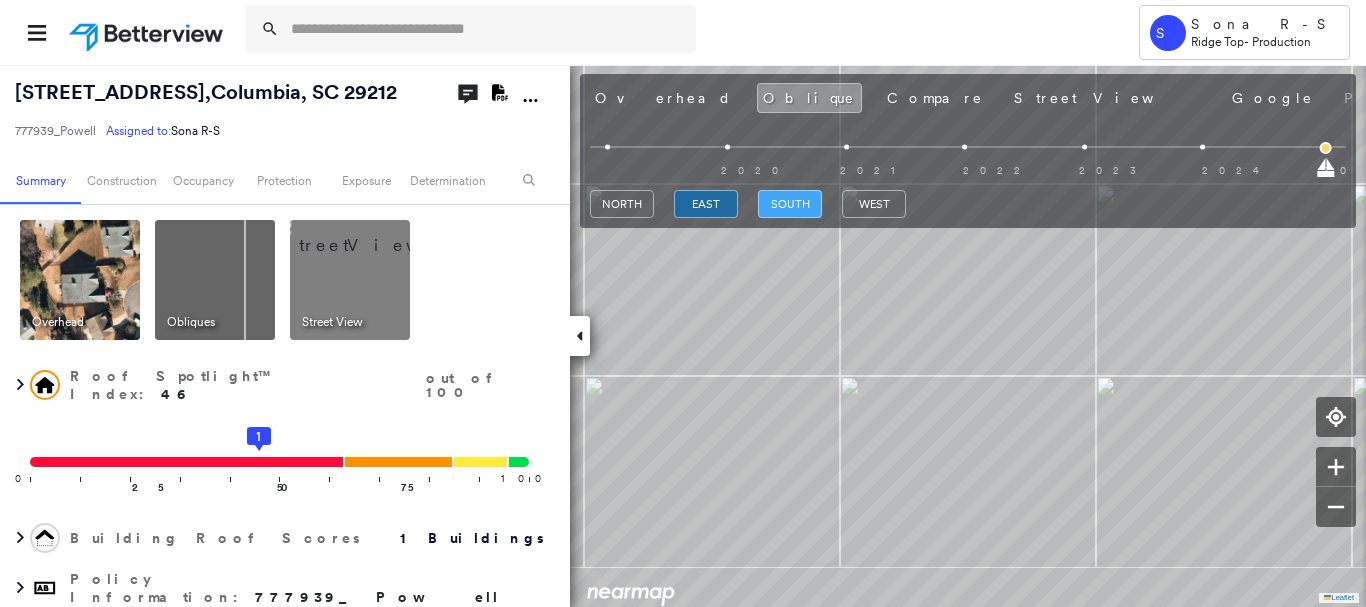 click on "south" at bounding box center [790, 204] 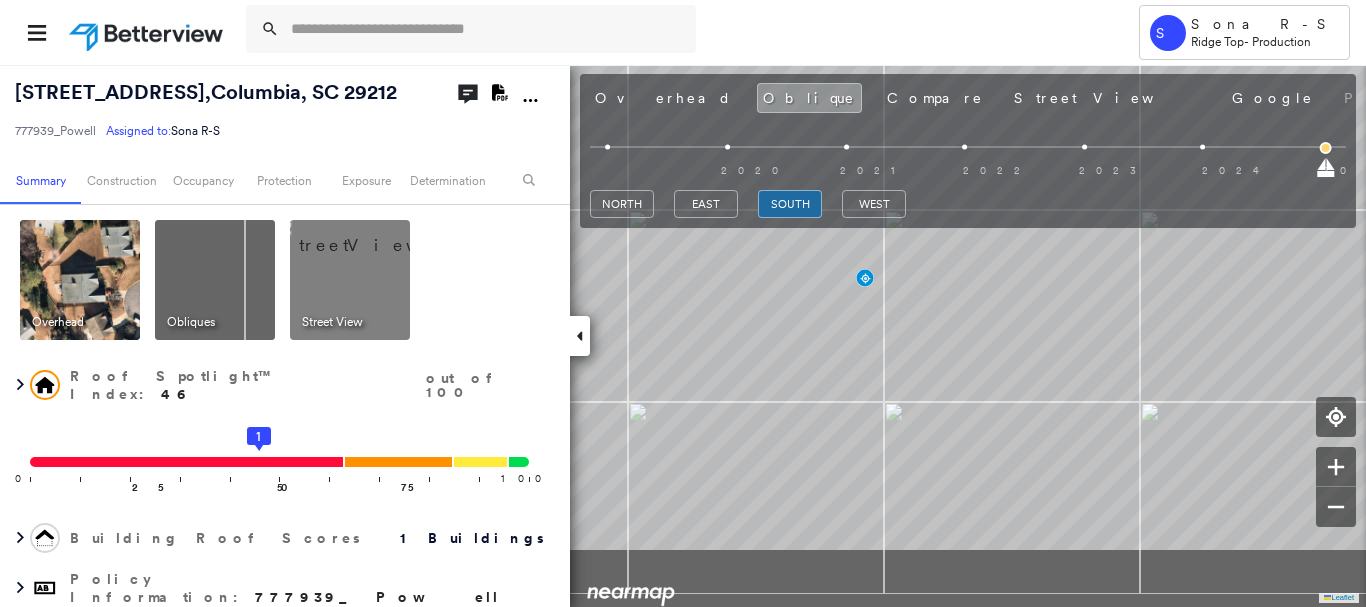 click on "28 Wiltown Ct ,  Columbia, SC 29212 777939_Powell Assigned to:  Sona R-S Assigned to:  Sona R-S 777939_Powell Assigned to:  Sona R-S Open Comments Download PDF Report Summary Construction Occupancy Protection Exposure Determination Overhead Obliques Street View Roof Spotlight™ Index :  46 out of 100 0 100 25 50 1 75 Building Roof Scores 1 Buildings Policy Information :  777939_Powell Flags :  1 (0 cleared, 1 uncleared) Construction Roof Spotlights :  Staining, Worn Shingles, Chimney, Vent Property Features :  Car Roof Size & Shape :  1 building  - Gable | Asphalt Shingle Occupancy Protection Exposure Determination Flags :  1 (0 cleared, 1 uncleared) Uncleared Flags (1) Cleared Flags  (0) Betterview Property Flagged 07/10/25 Clear Action Taken New Entry History Quote/New Business Terms & Conditions Added ACV Endorsement Added Cosmetic Endorsement Inspection/Loss Control Report Information Added to Inspection Survey Onsite Inspection Ordered Determined No Inspection Needed General Save Renewal General Save" at bounding box center (683, 335) 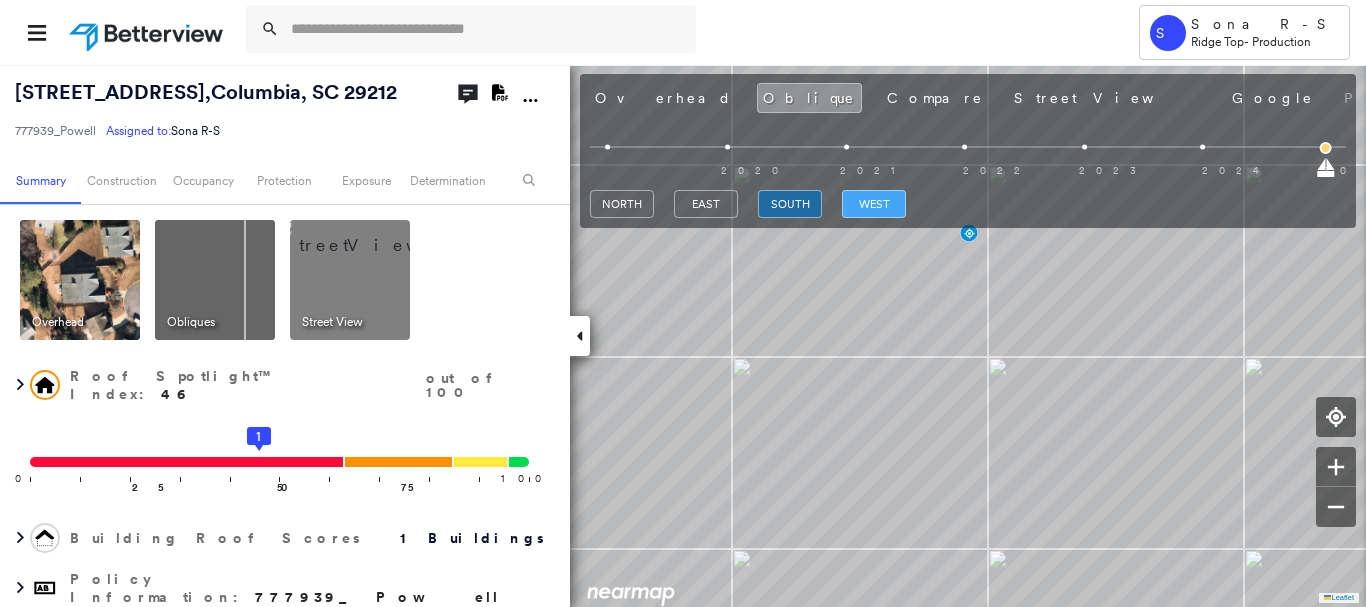 click on "west" at bounding box center [874, 204] 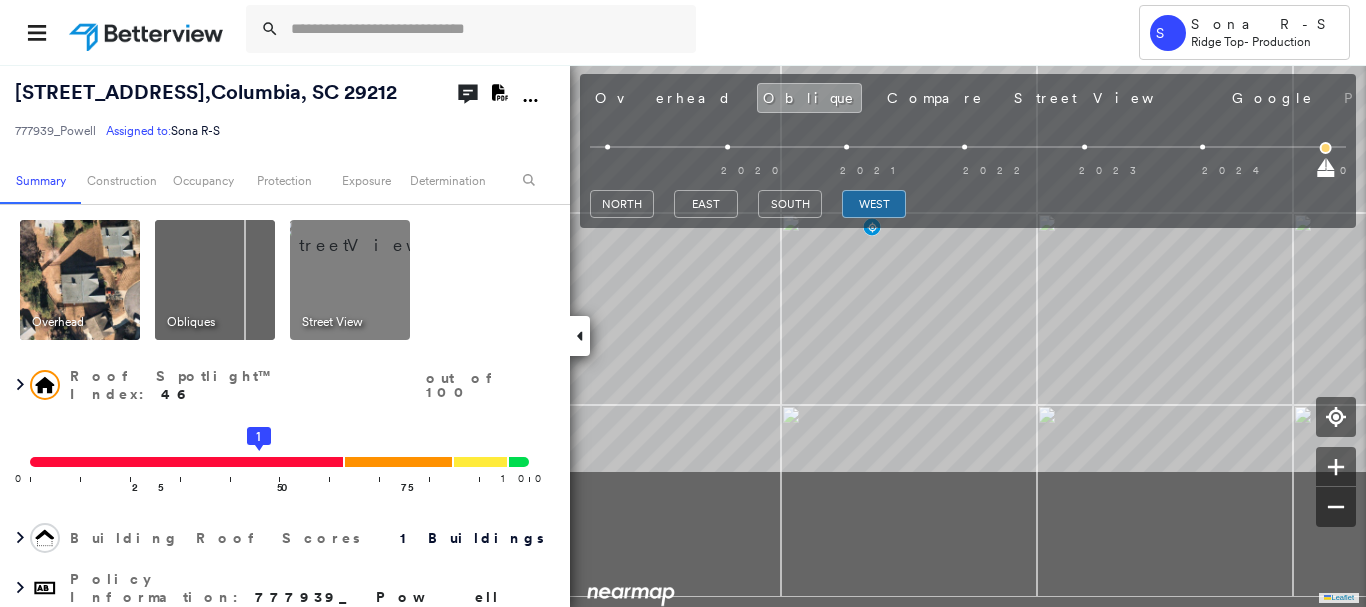 click on "28 Wiltown Ct ,  Columbia, SC 29212 777939_Powell Assigned to:  Sona R-S Assigned to:  Sona R-S 777939_Powell Assigned to:  Sona R-S Open Comments Download PDF Report Summary Construction Occupancy Protection Exposure Determination Overhead Obliques Street View Roof Spotlight™ Index :  46 out of 100 0 100 25 50 1 75 Building Roof Scores 1 Buildings Policy Information :  777939_Powell Flags :  1 (0 cleared, 1 uncleared) Construction Roof Spotlights :  Staining, Worn Shingles, Chimney, Vent Property Features :  Car Roof Size & Shape :  1 building  - Gable | Asphalt Shingle Occupancy Protection Exposure Determination Flags :  1 (0 cleared, 1 uncleared) Uncleared Flags (1) Cleared Flags  (0) Betterview Property Flagged 07/10/25 Clear Action Taken New Entry History Quote/New Business Terms & Conditions Added ACV Endorsement Added Cosmetic Endorsement Inspection/Loss Control Report Information Added to Inspection Survey Onsite Inspection Ordered Determined No Inspection Needed General Save Renewal General Save" at bounding box center [683, 335] 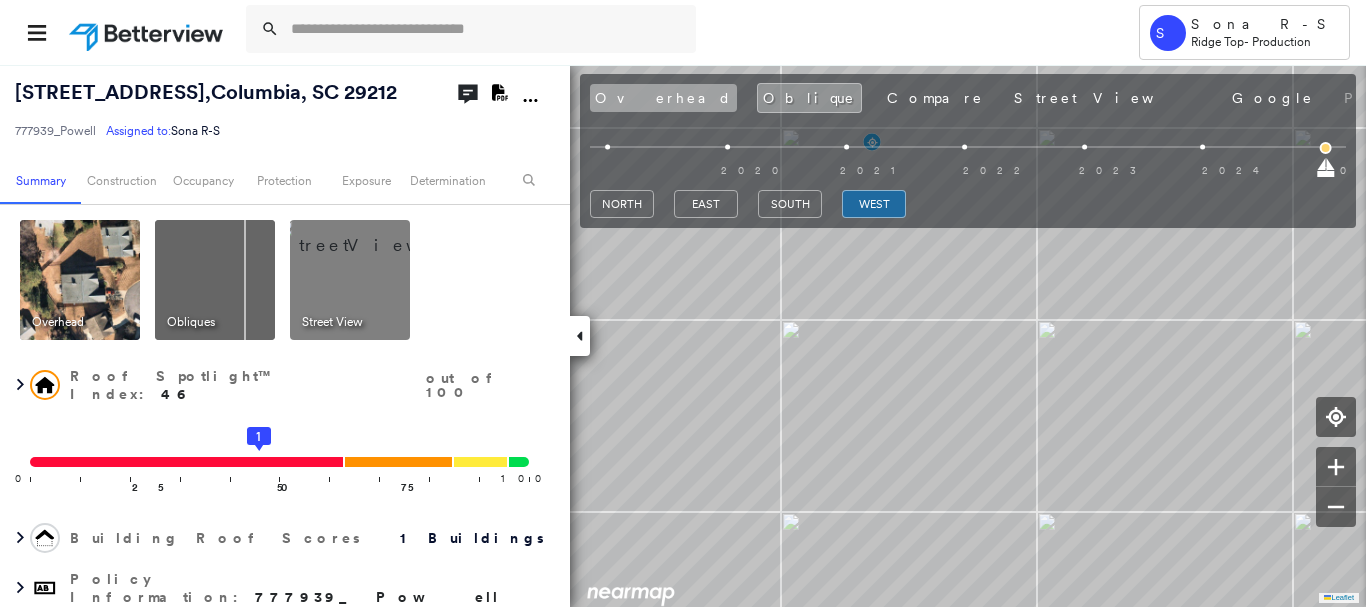 click on "Overhead" at bounding box center (663, 98) 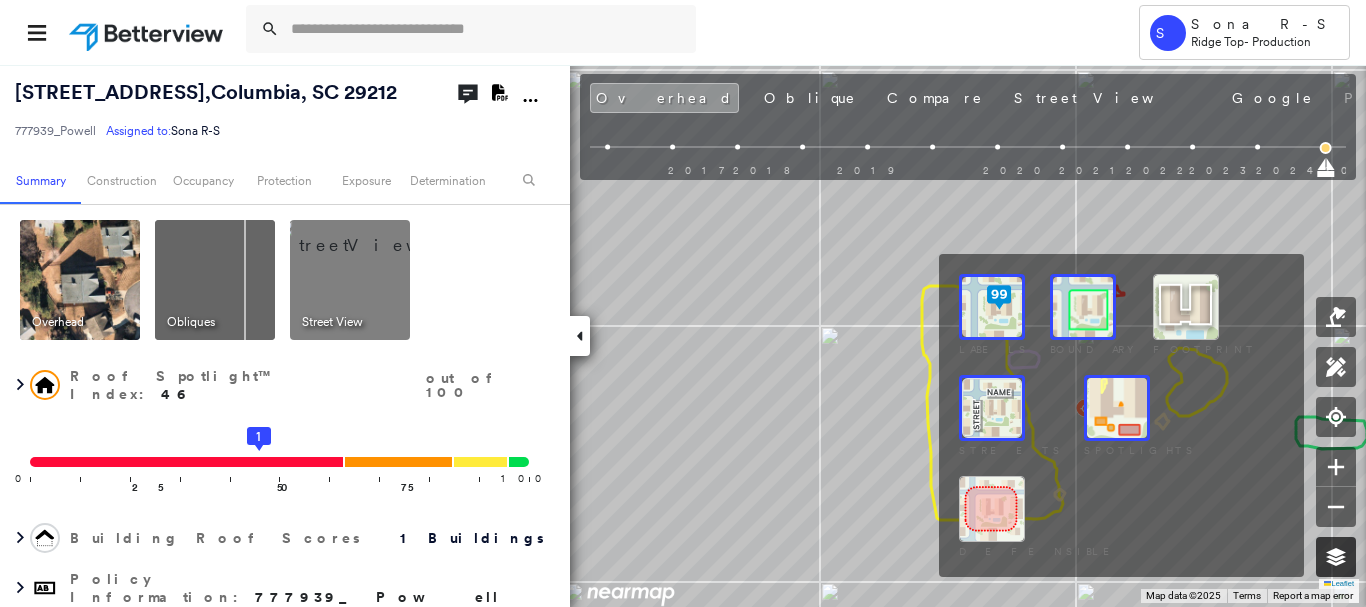 click 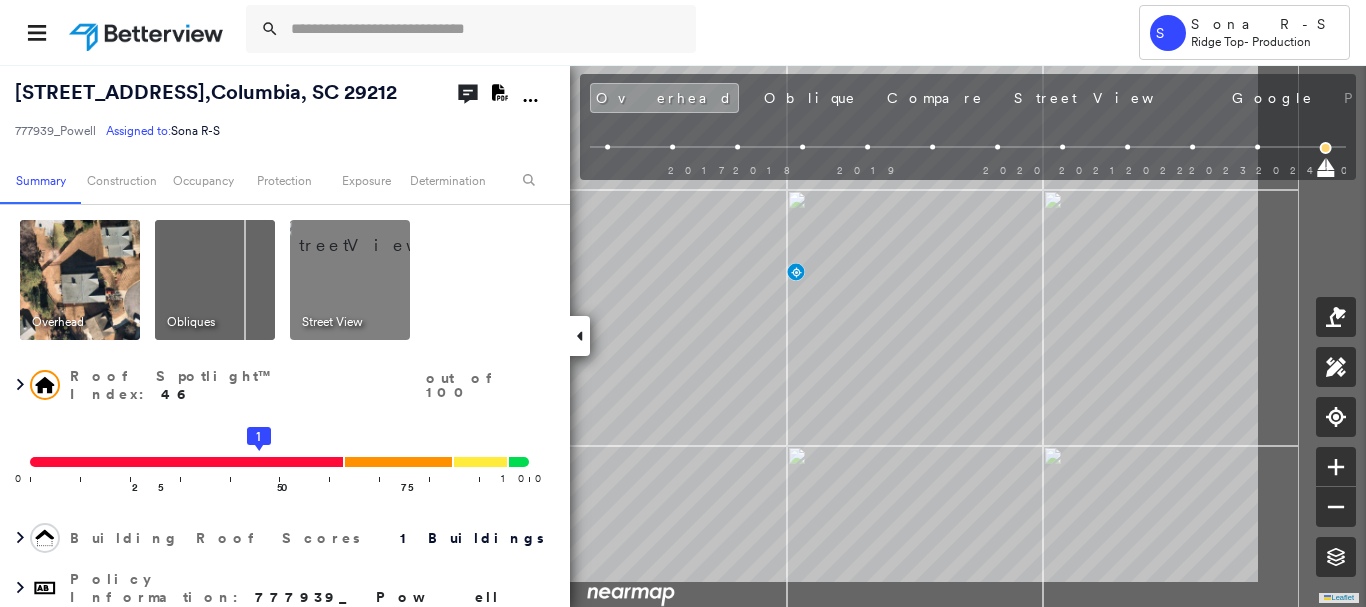 click on "28 Wiltown Ct ,  Columbia, SC 29212 777939_Powell Assigned to:  Sona R-S Assigned to:  Sona R-S 777939_Powell Assigned to:  Sona R-S Open Comments Download PDF Report Summary Construction Occupancy Protection Exposure Determination Overhead Obliques Street View Roof Spotlight™ Index :  46 out of 100 0 100 25 50 1 75 Building Roof Scores 1 Buildings Policy Information :  777939_Powell Flags :  1 (0 cleared, 1 uncleared) Construction Roof Spotlights :  Staining, Worn Shingles, Chimney, Vent Property Features :  Car Roof Size & Shape :  1 building  - Gable | Asphalt Shingle Occupancy Protection Exposure Determination Flags :  1 (0 cleared, 1 uncleared) Uncleared Flags (1) Cleared Flags  (0) Betterview Property Flagged 07/10/25 Clear Action Taken New Entry History Quote/New Business Terms & Conditions Added ACV Endorsement Added Cosmetic Endorsement Inspection/Loss Control Report Information Added to Inspection Survey Onsite Inspection Ordered Determined No Inspection Needed General Save Renewal General Save" at bounding box center [683, 335] 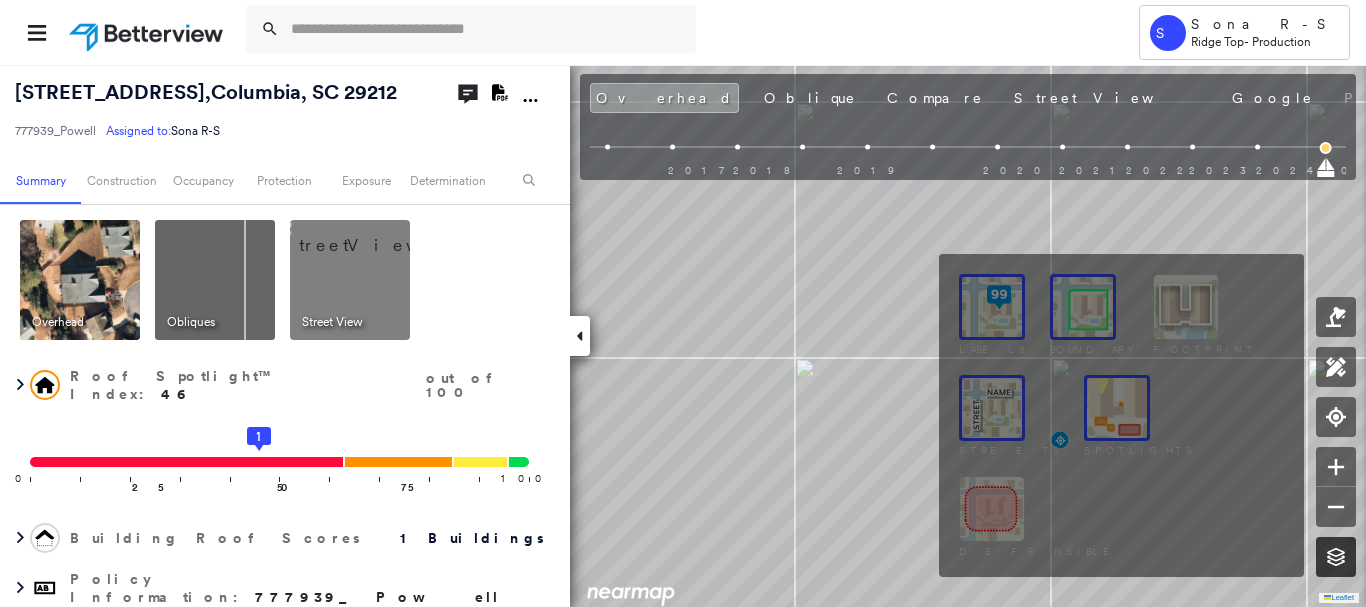 click 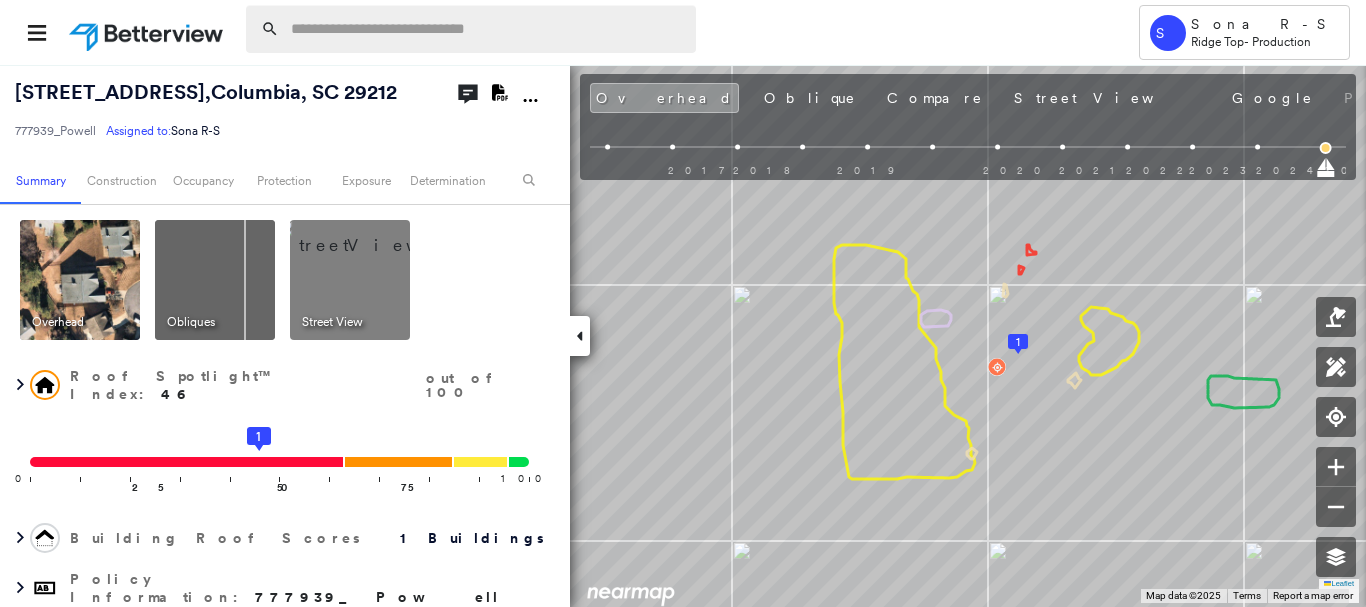 click at bounding box center [487, 29] 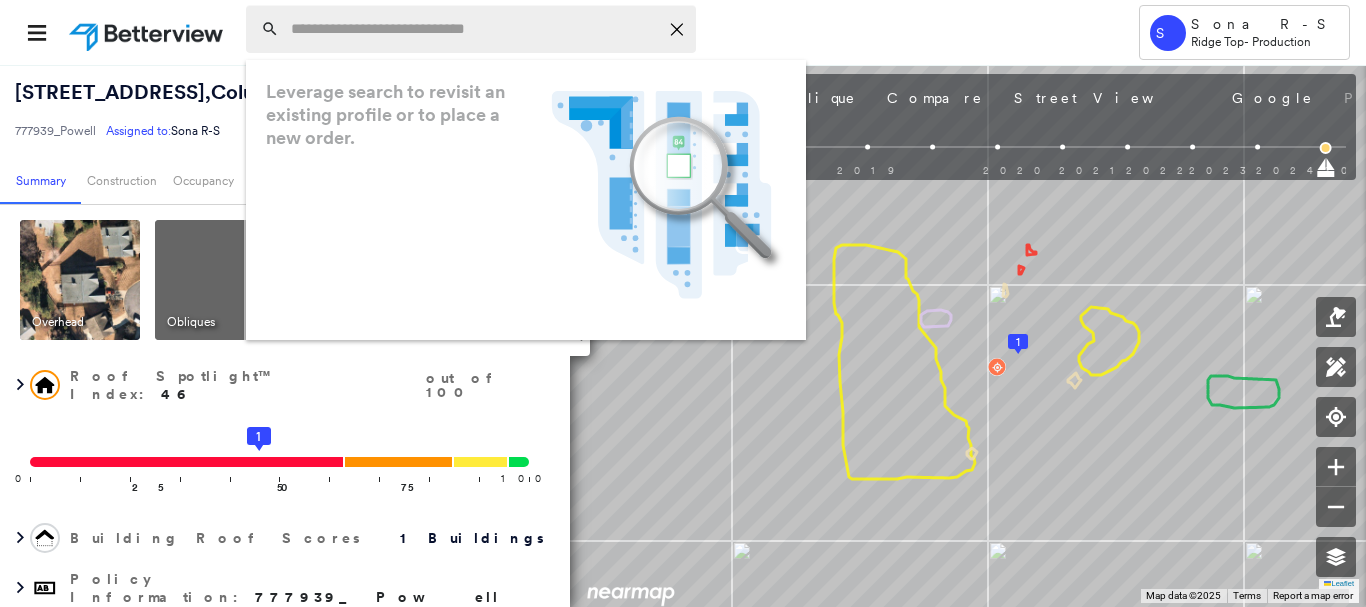 paste on "**********" 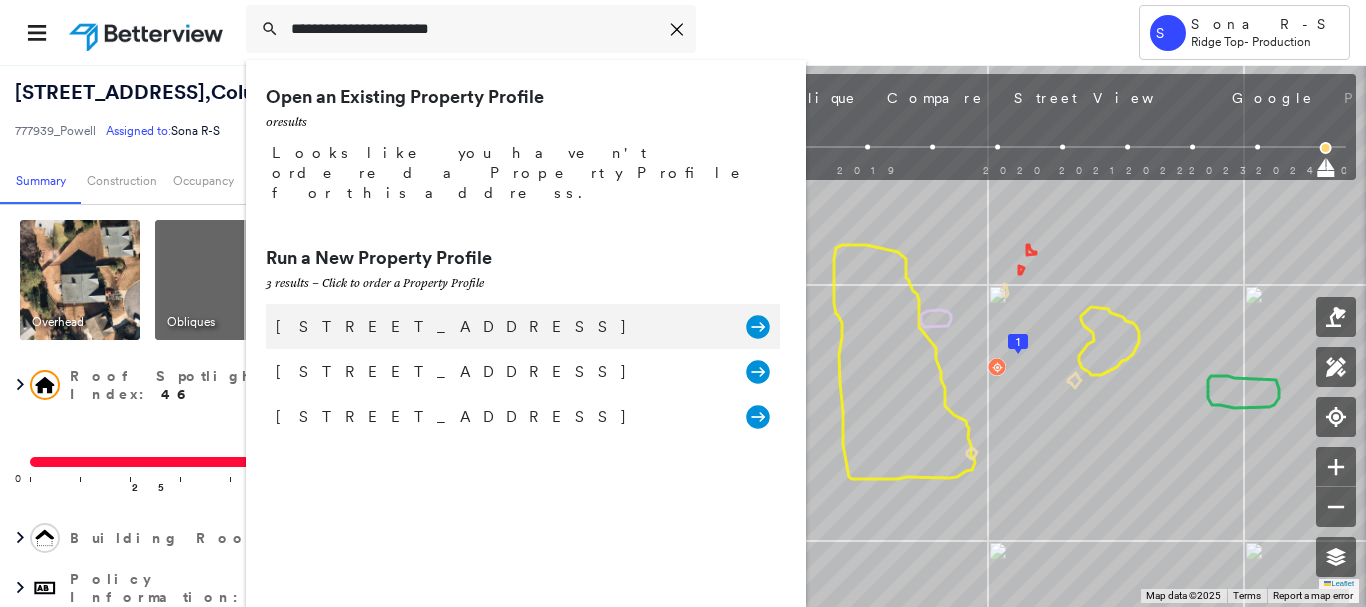 type on "**********" 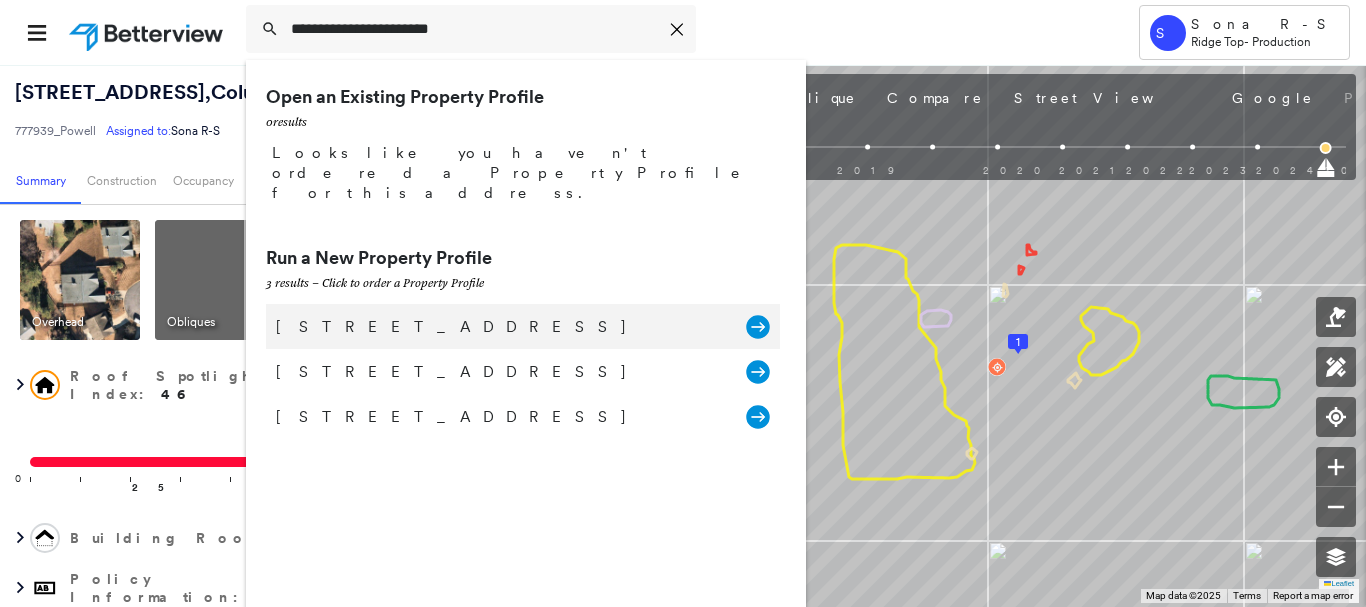 click 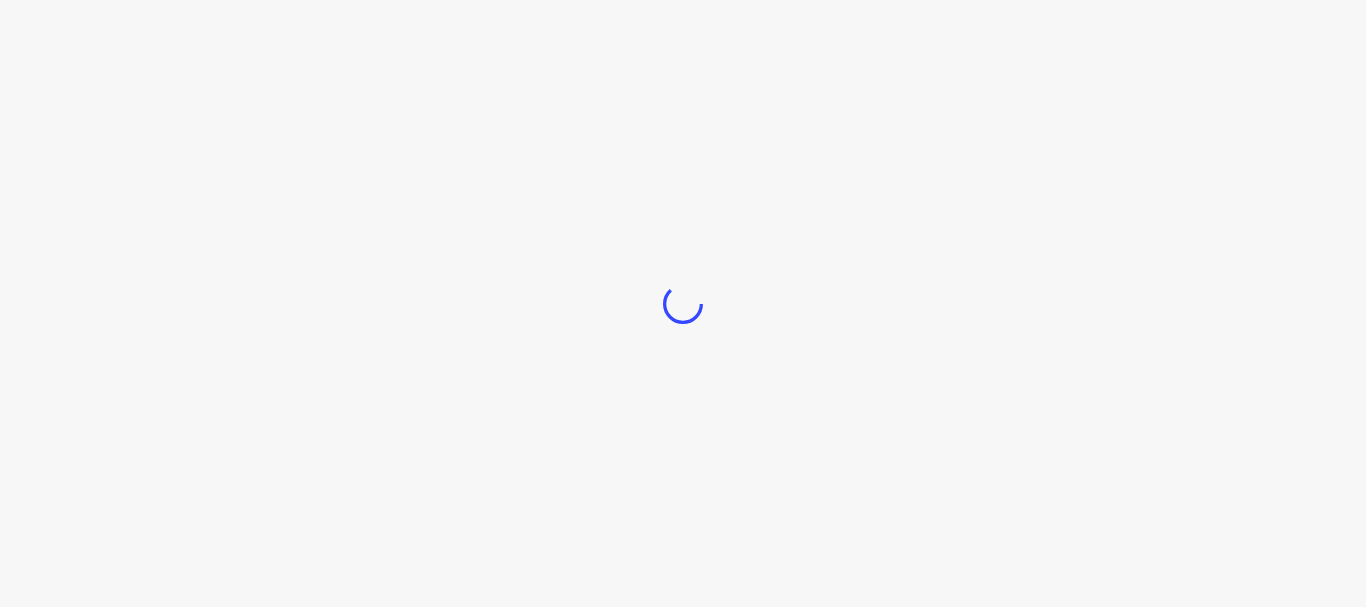 scroll, scrollTop: 0, scrollLeft: 0, axis: both 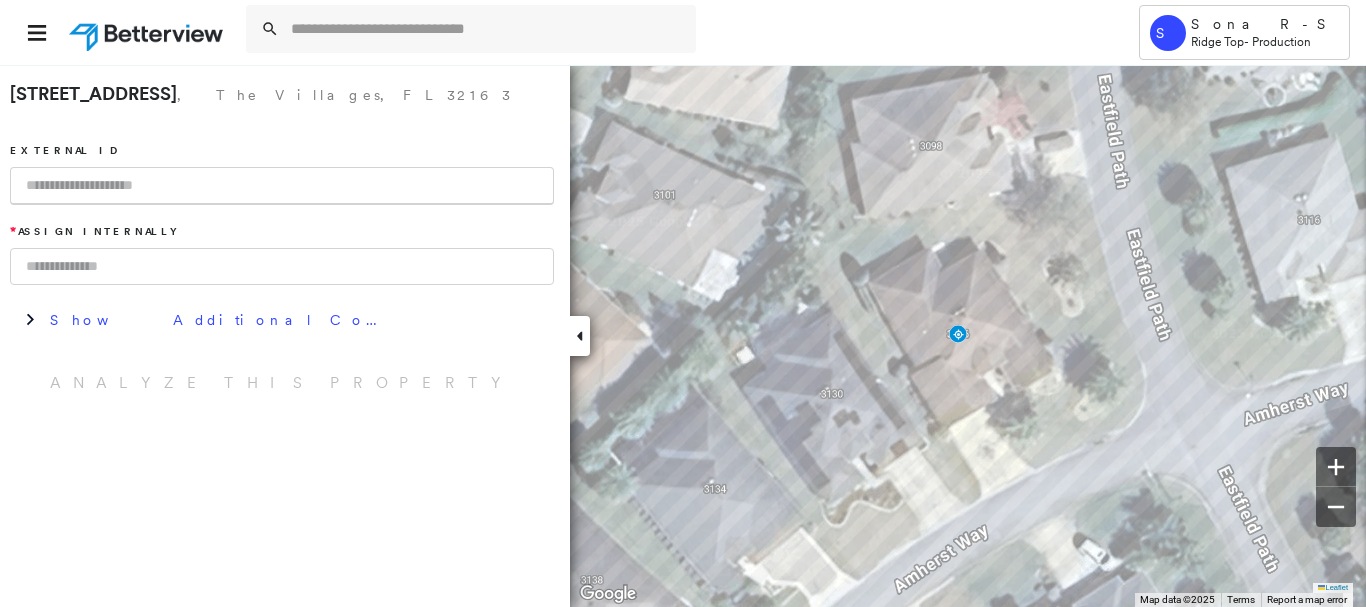 click at bounding box center (282, 186) 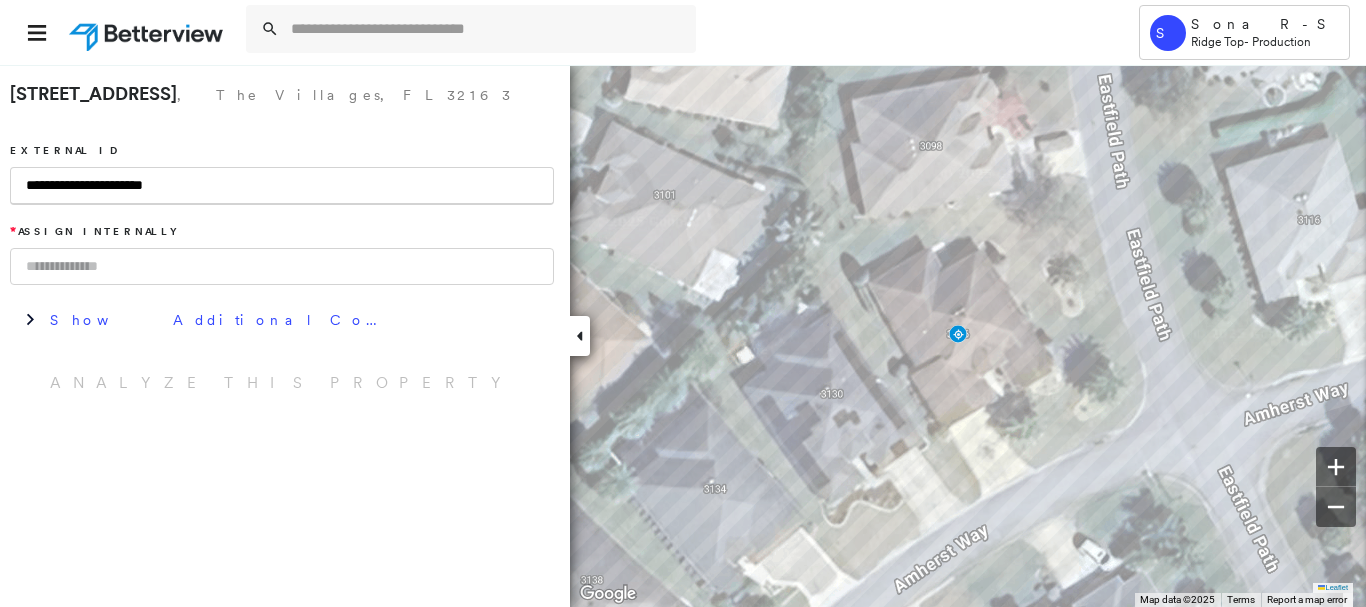 drag, startPoint x: 169, startPoint y: 206, endPoint x: 0, endPoint y: 188, distance: 169.95587 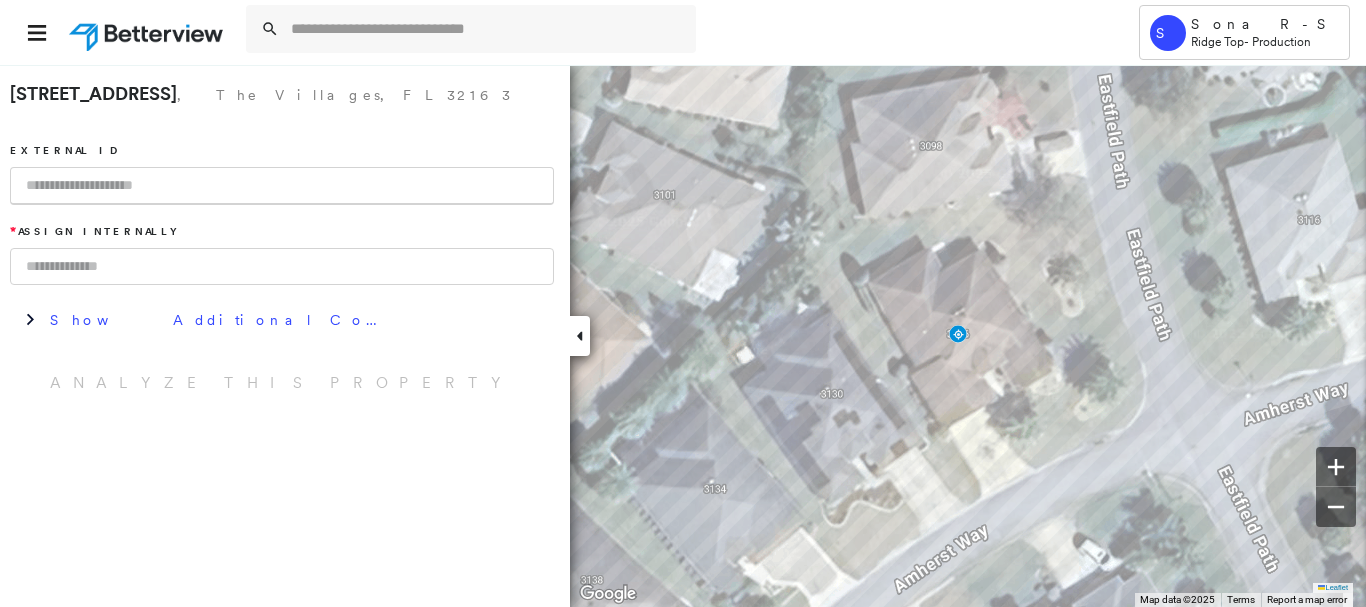 paste on "**********" 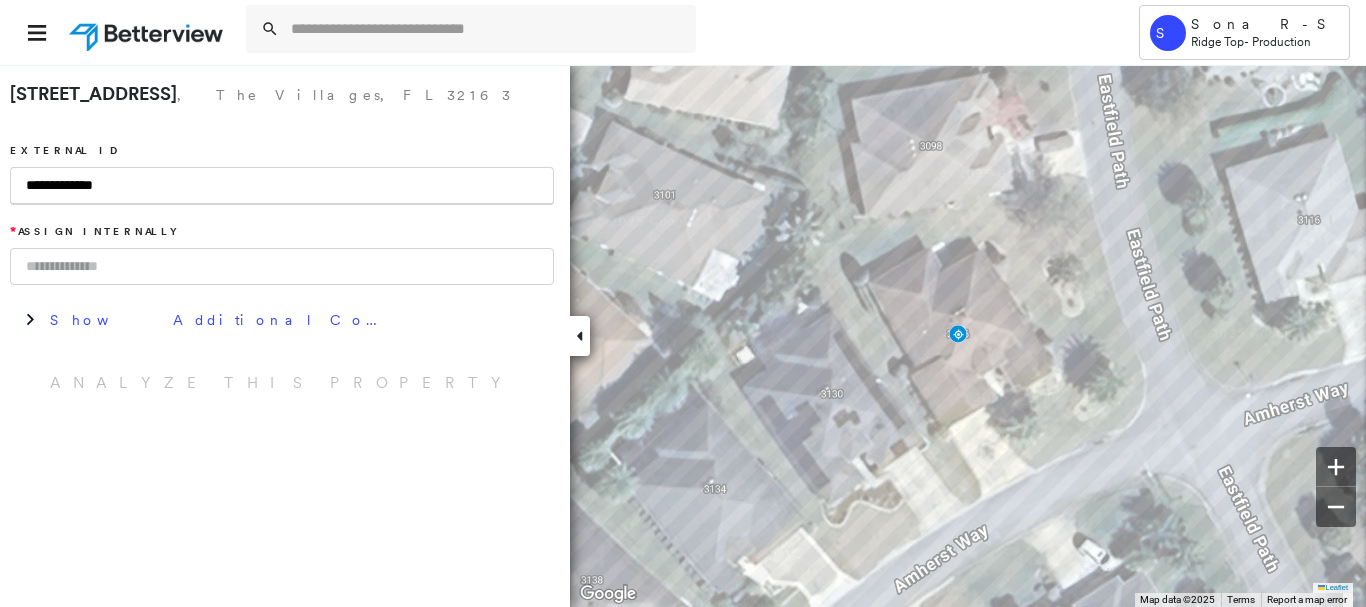 type on "**********" 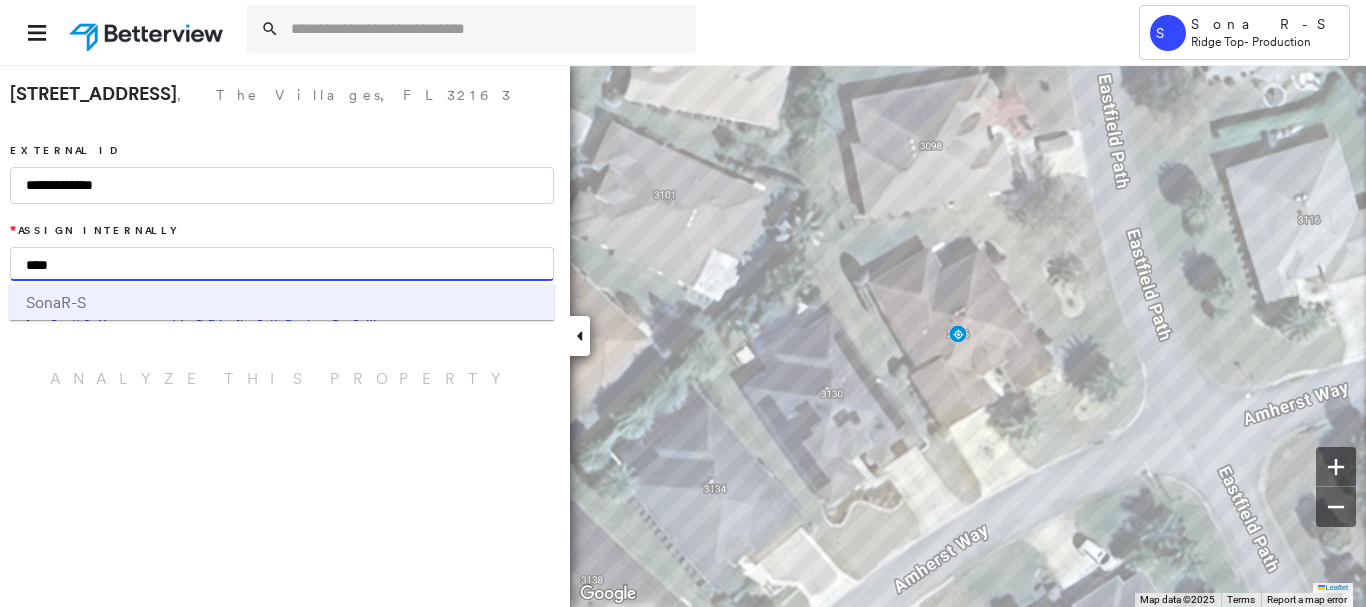 type on "****" 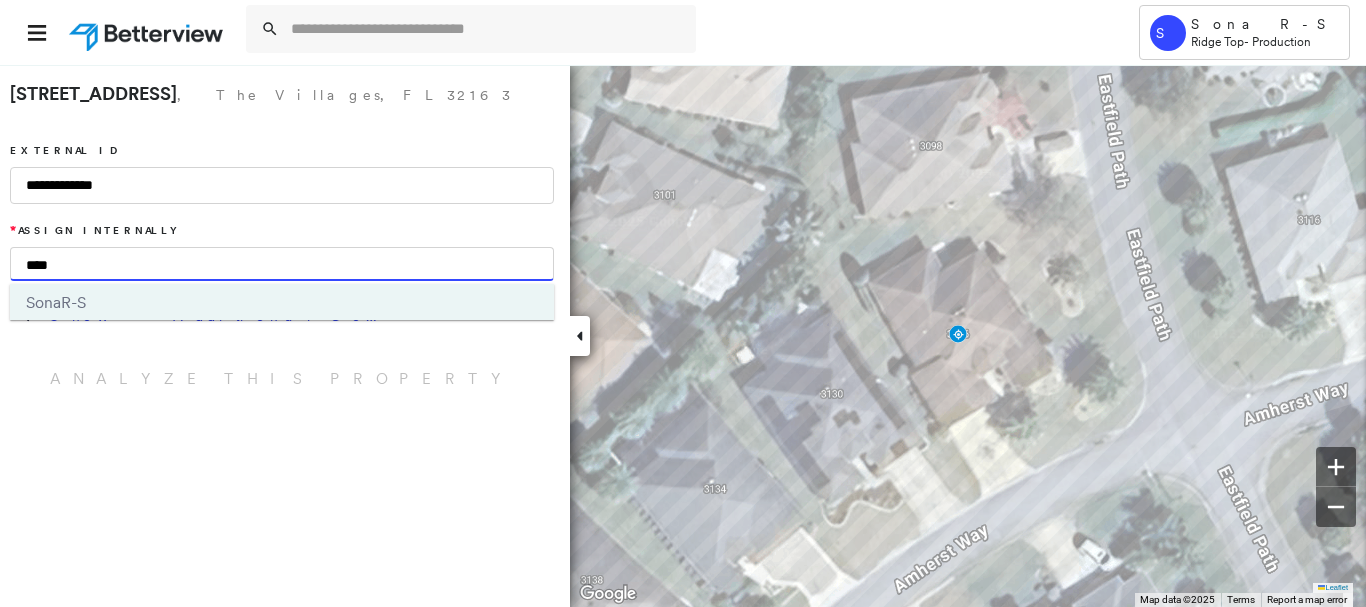 type 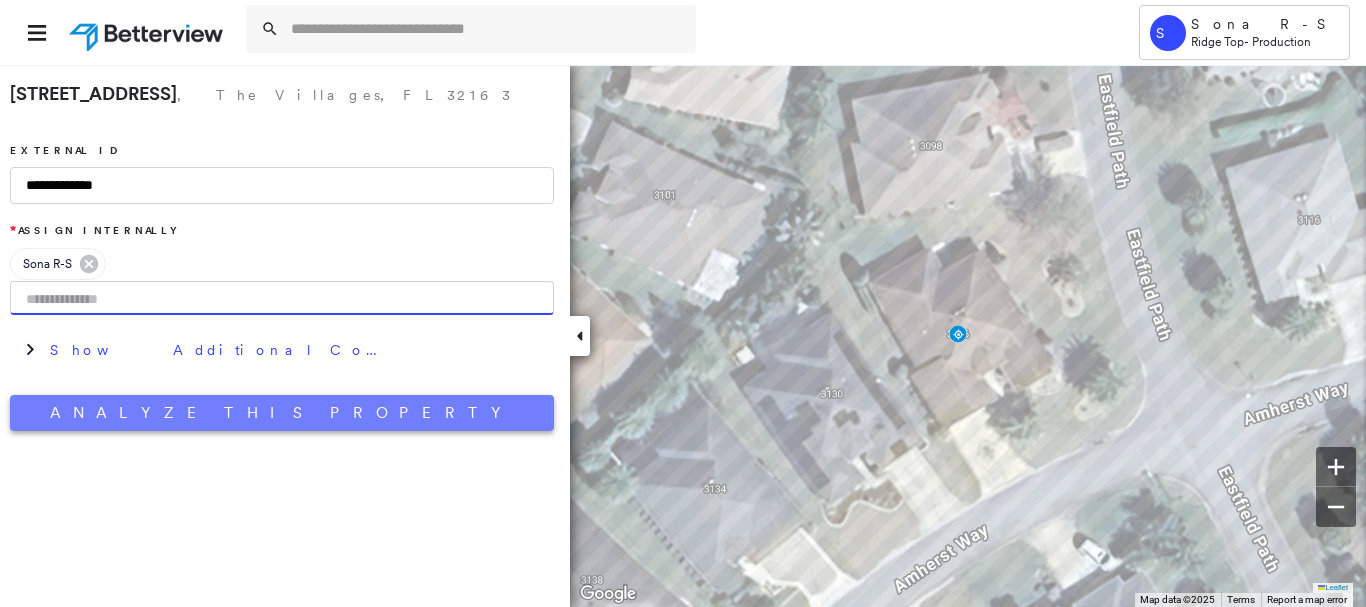 click on "Analyze This Property" at bounding box center [282, 413] 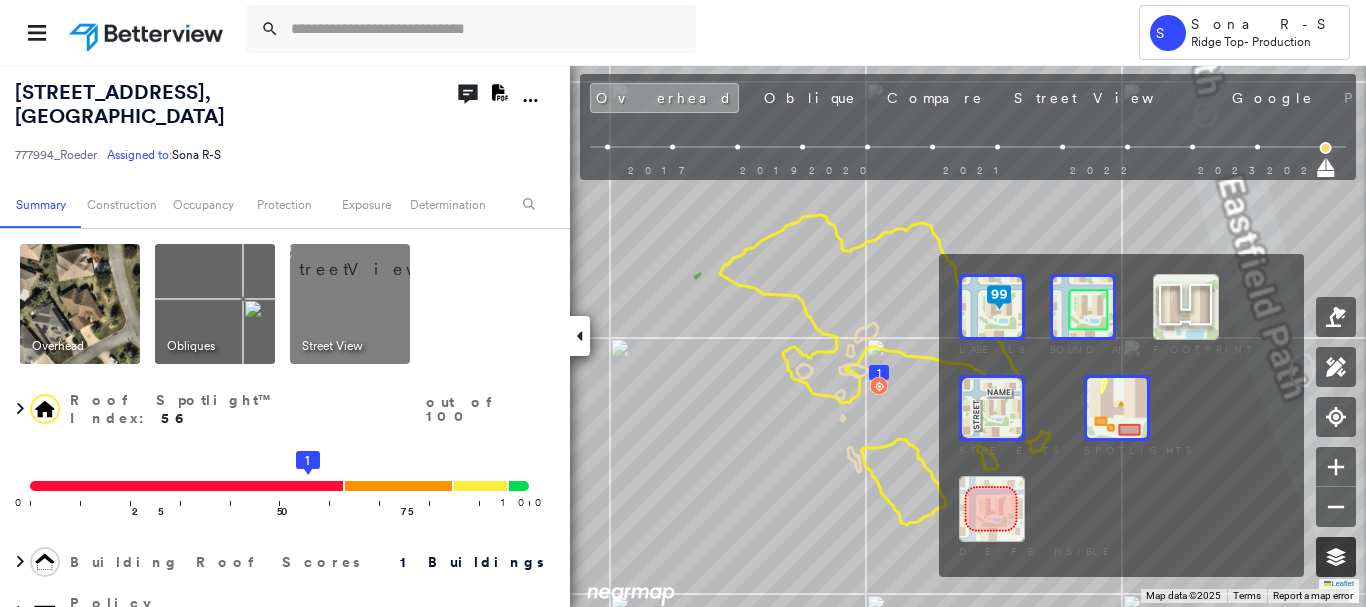 click 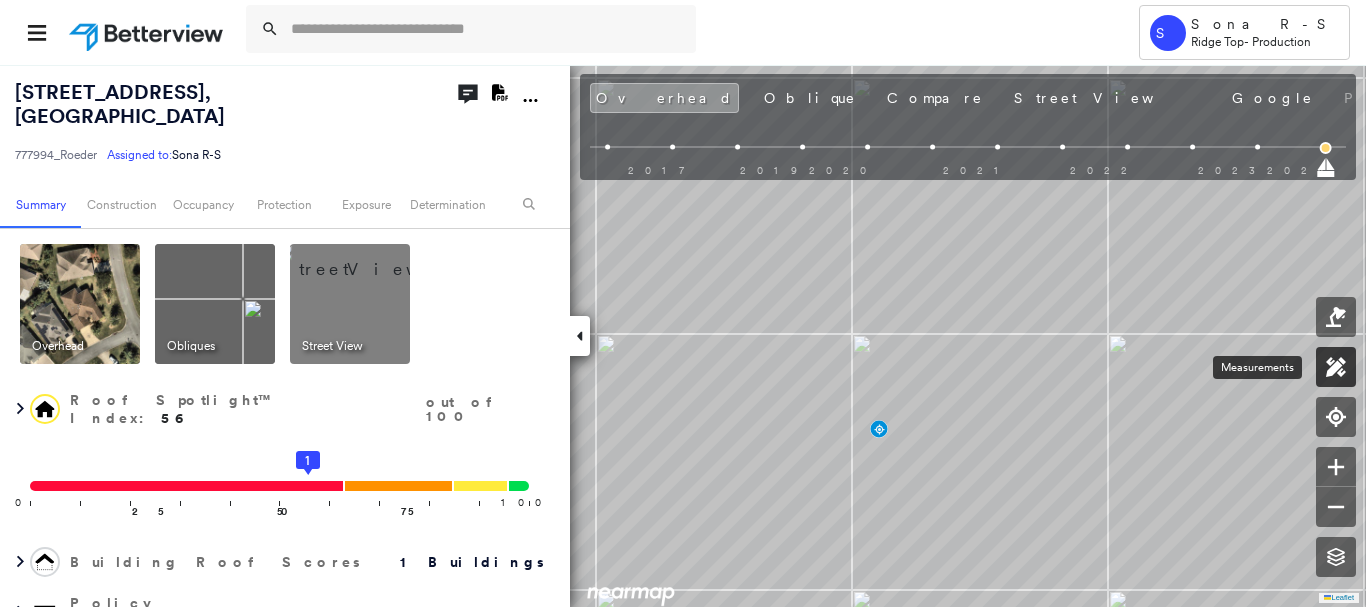 click 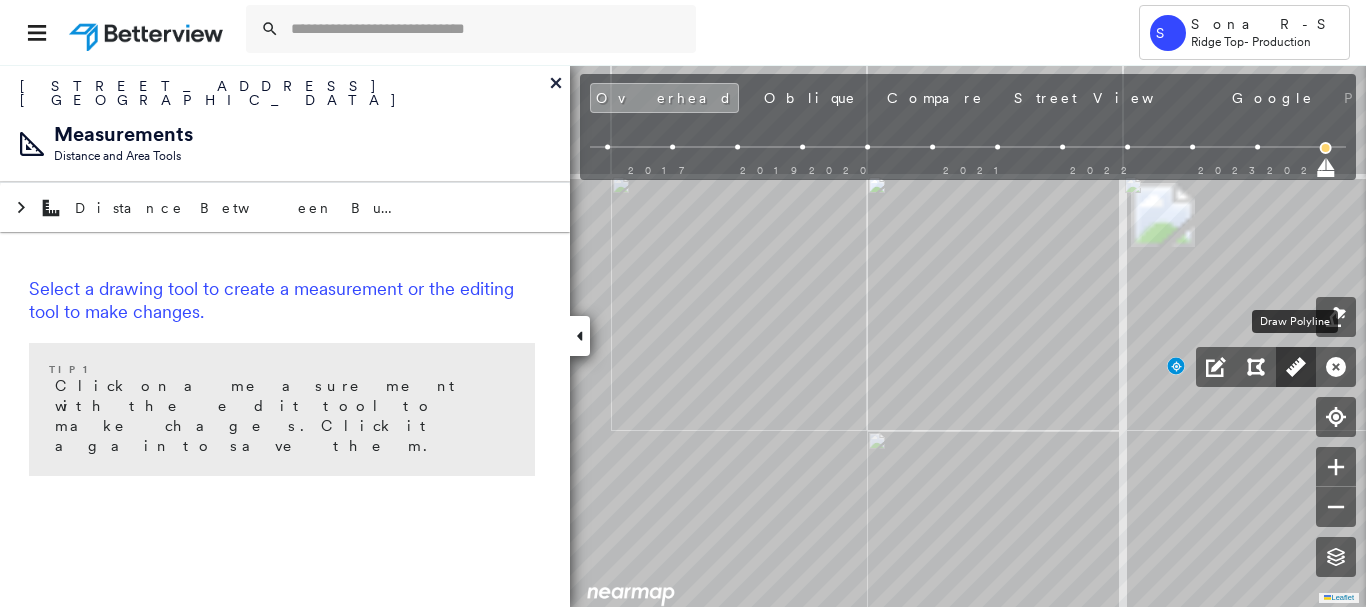 click at bounding box center [1296, 367] 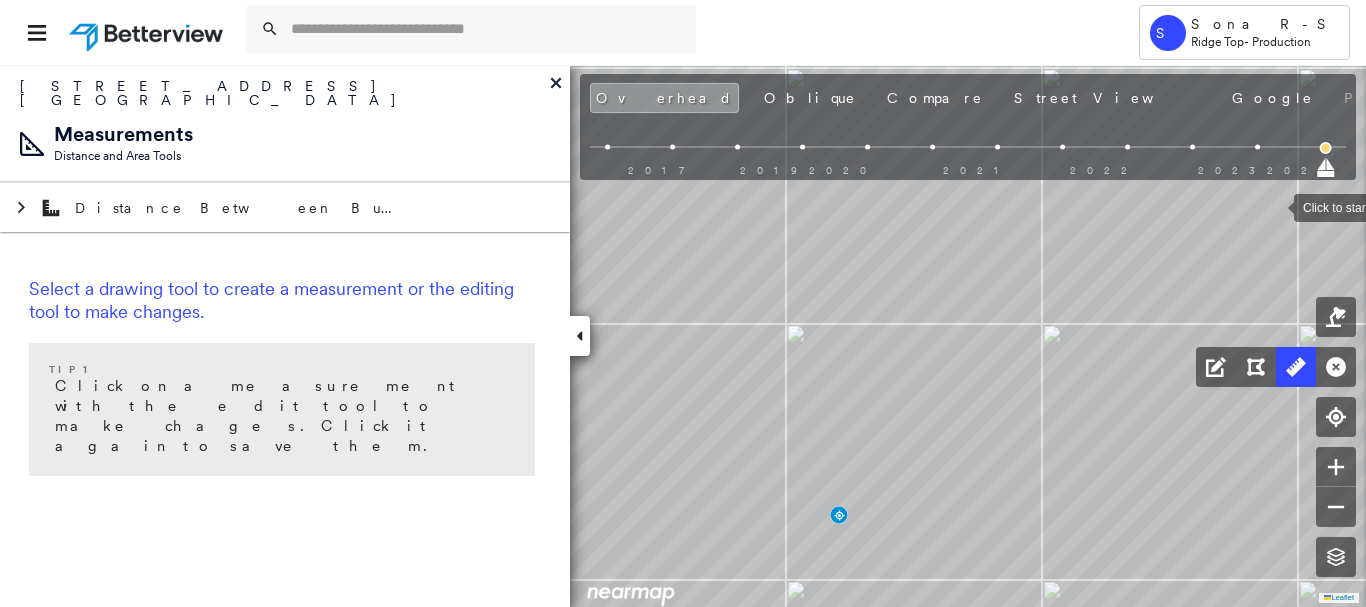 drag, startPoint x: 1274, startPoint y: 206, endPoint x: 1248, endPoint y: 243, distance: 45.221676 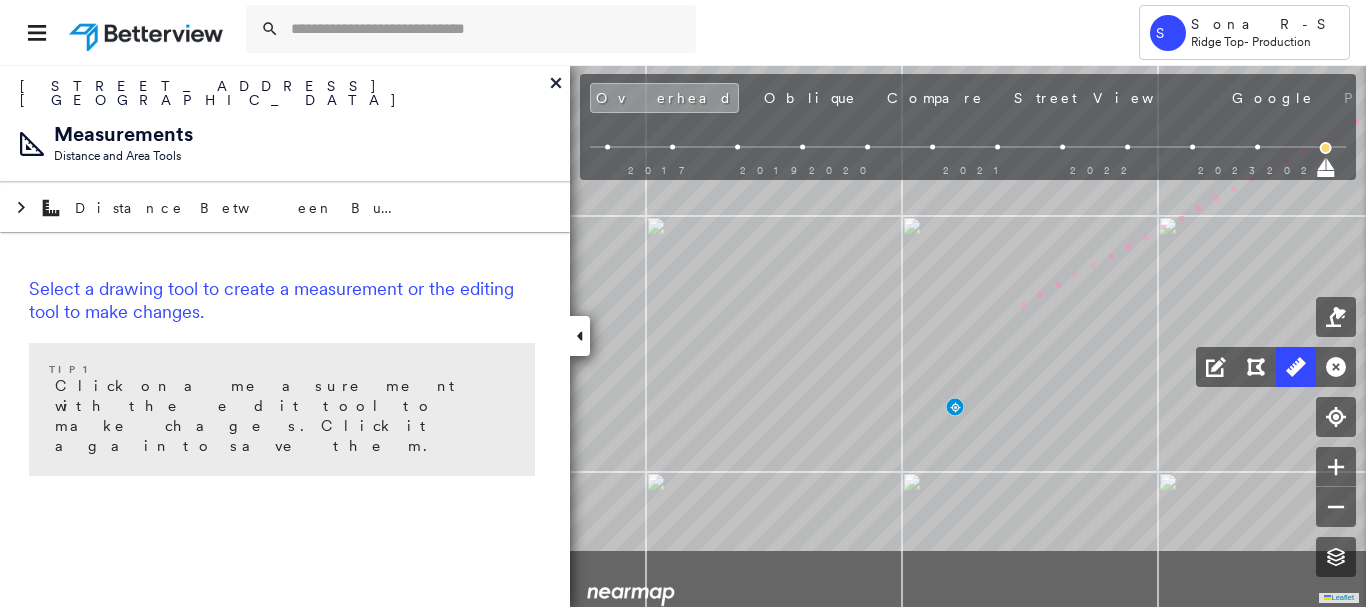 click on "7 m Click to continue drawing line." at bounding box center (-24, 357) 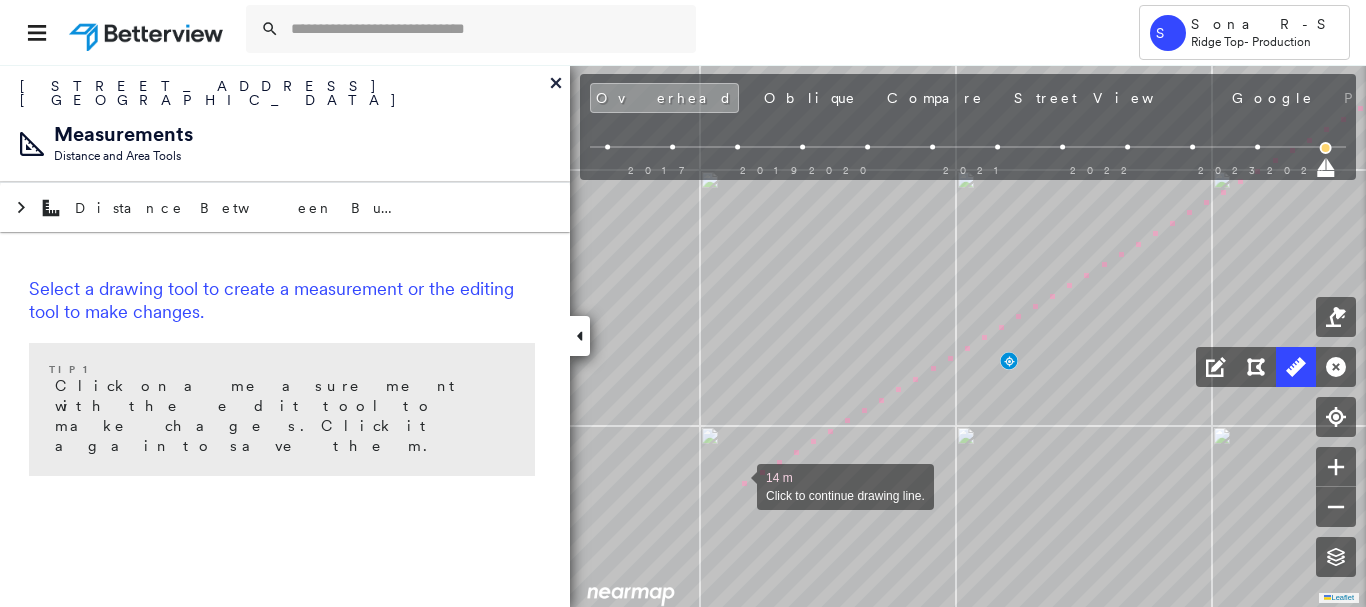 drag, startPoint x: 705, startPoint y: 512, endPoint x: 736, endPoint y: 485, distance: 41.109608 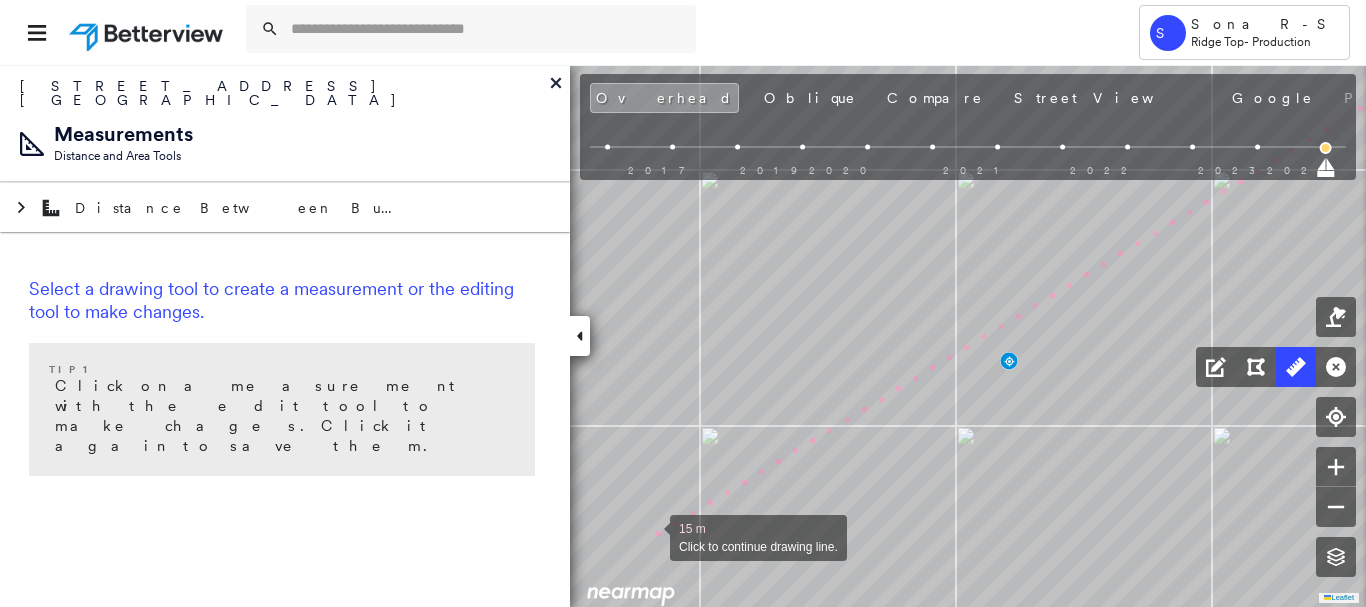 click at bounding box center [650, 536] 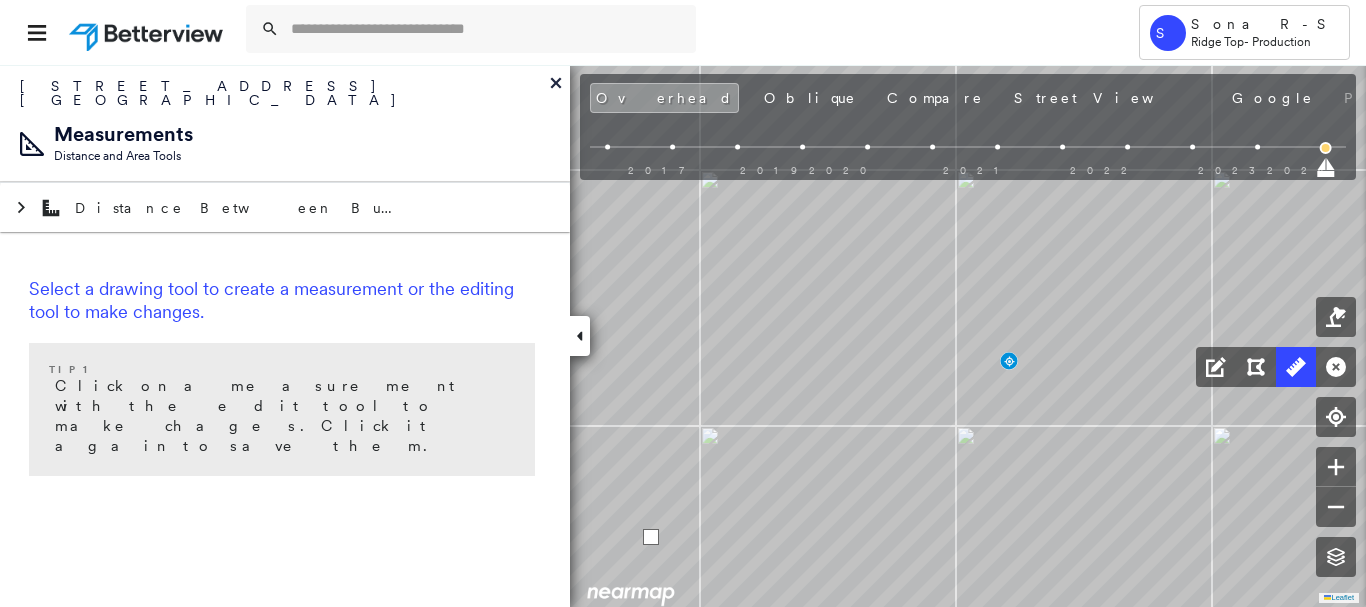 click at bounding box center (651, 537) 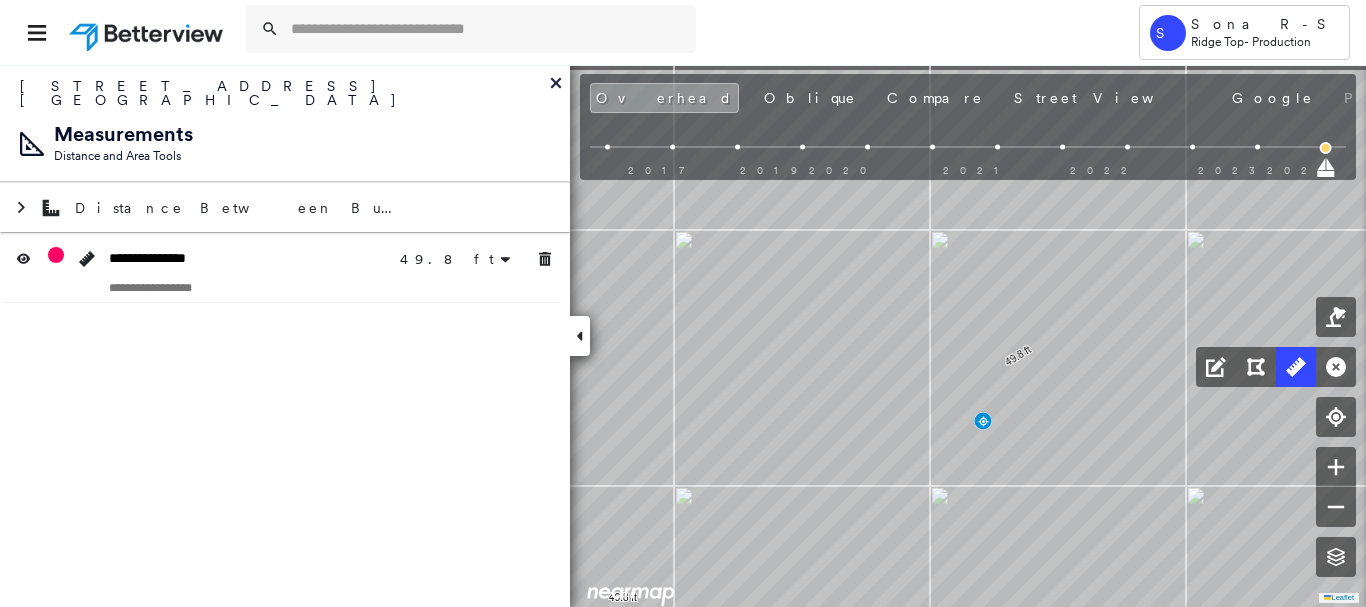 drag, startPoint x: 786, startPoint y: 325, endPoint x: 677, endPoint y: 597, distance: 293.0273 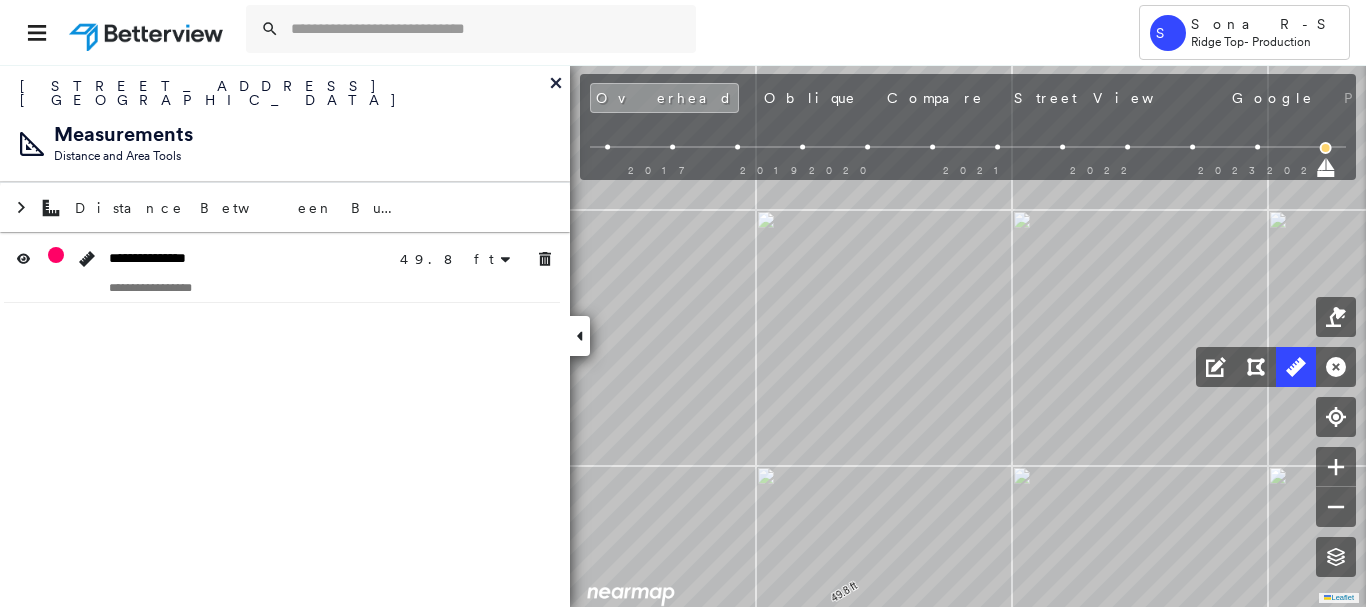 click on "49.8 ft 49.8 ft Click to start drawing line." at bounding box center [-170, 607] 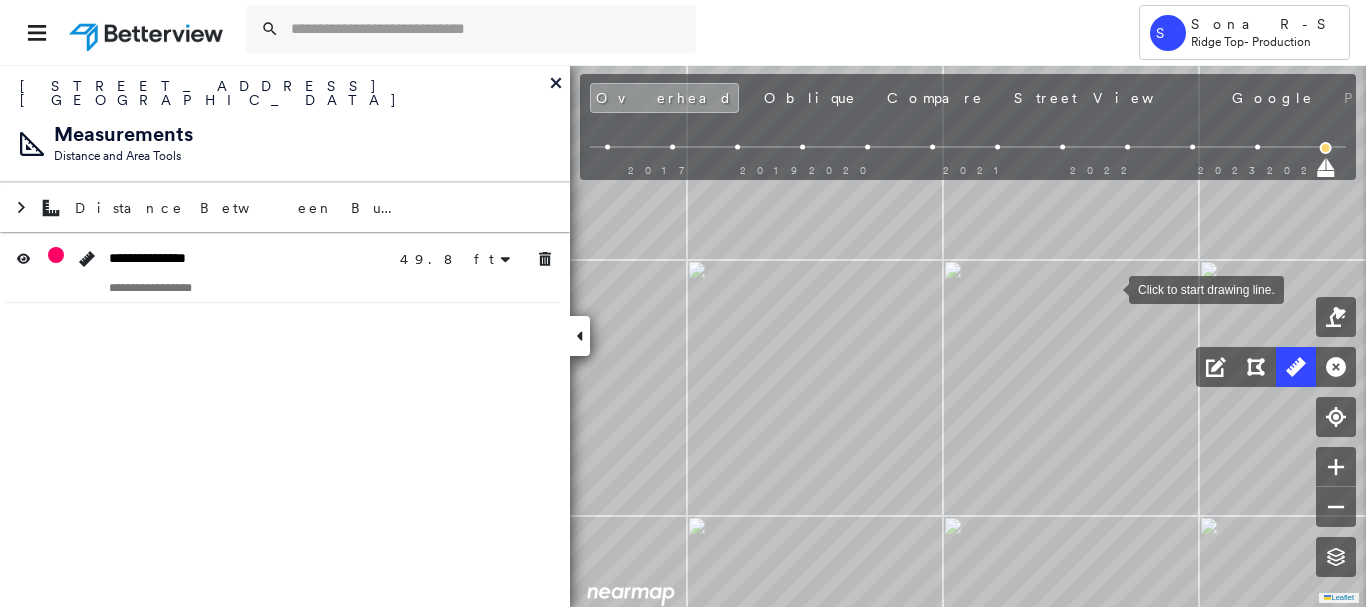 click at bounding box center (1109, 288) 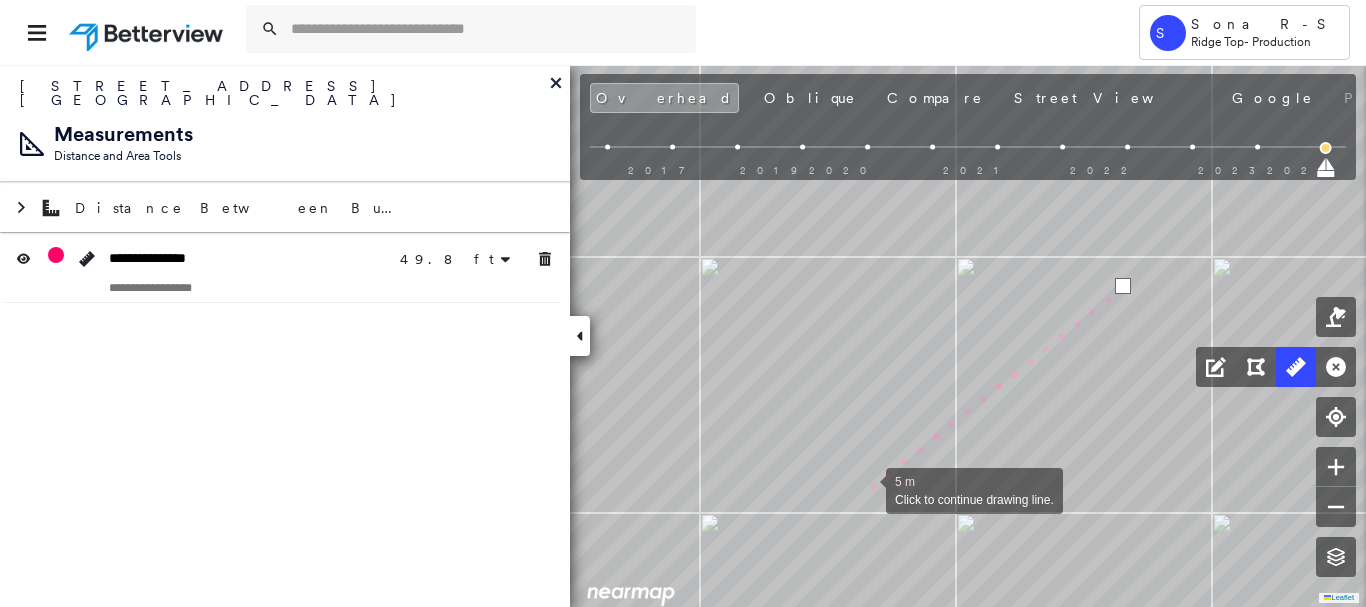 drag, startPoint x: 853, startPoint y: 492, endPoint x: 939, endPoint y: 426, distance: 108.40664 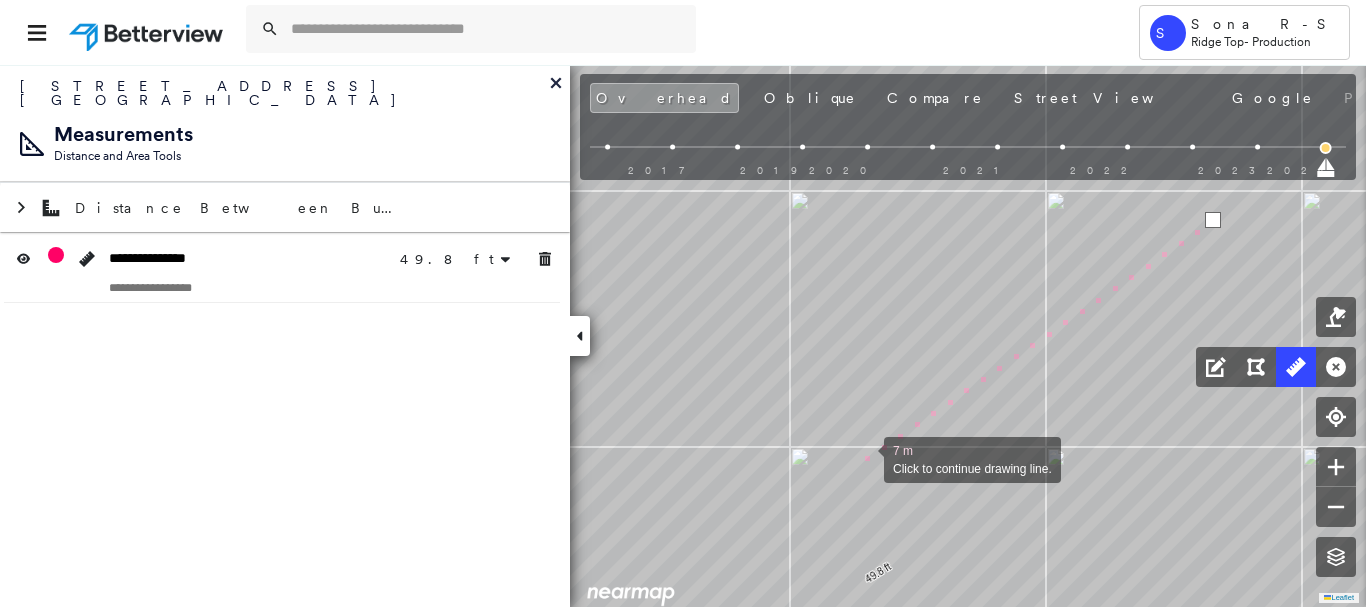 click at bounding box center (864, 458) 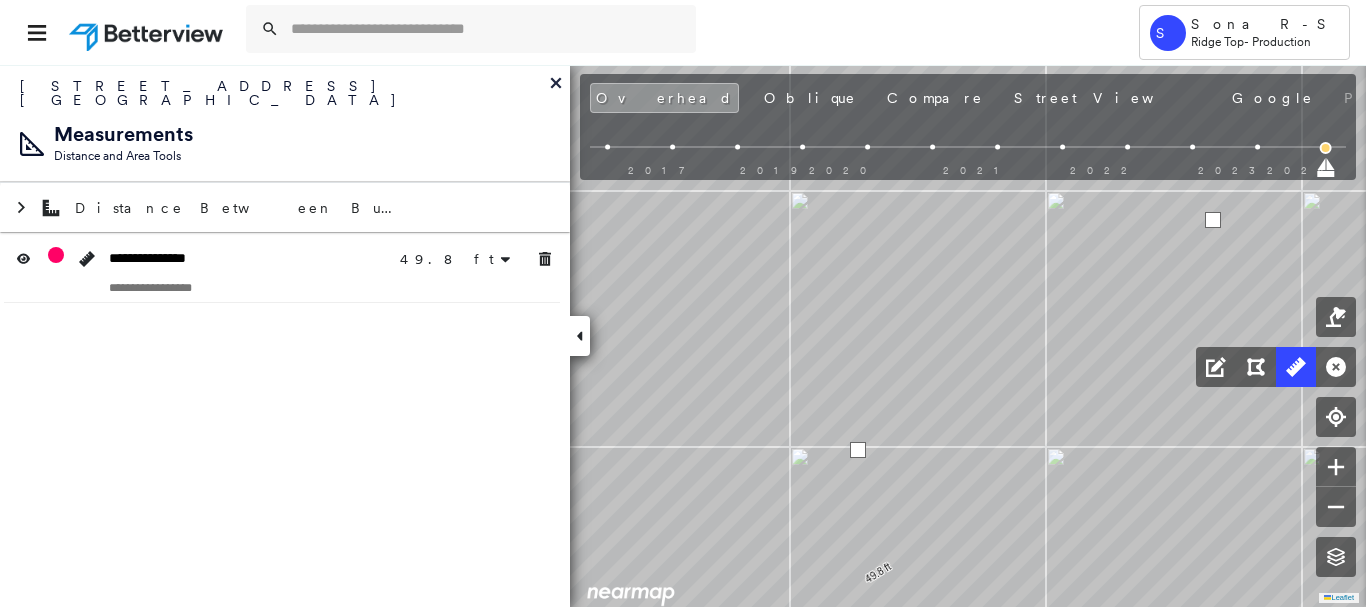 click at bounding box center [858, 450] 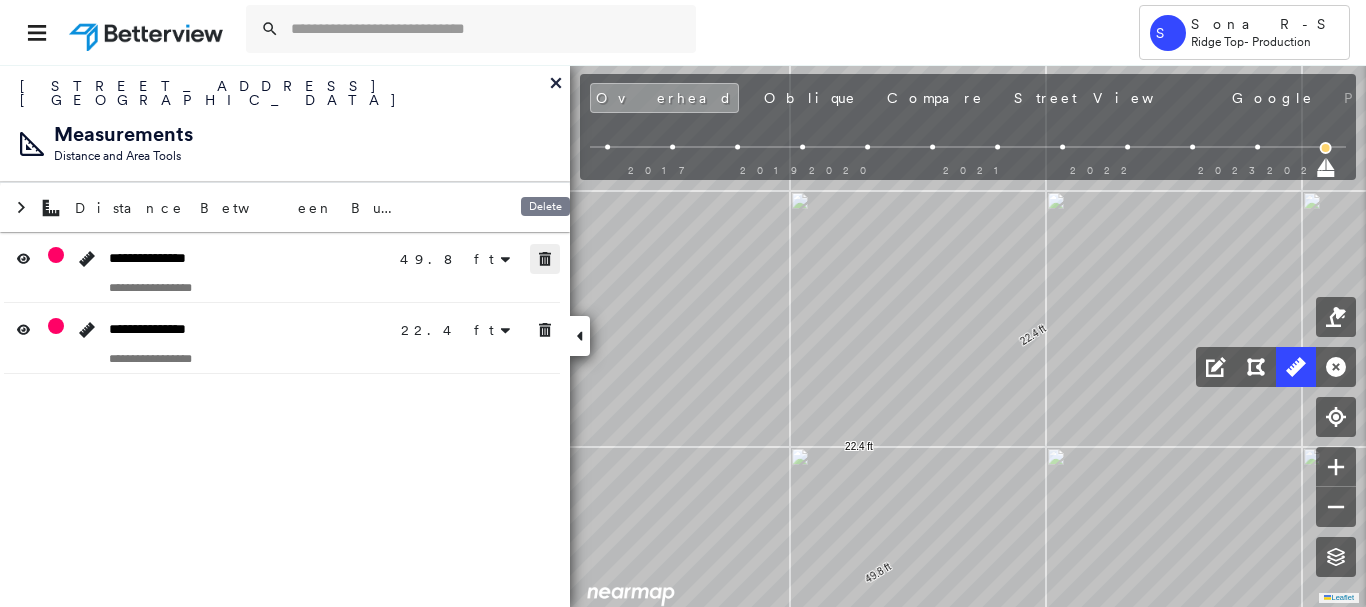 click 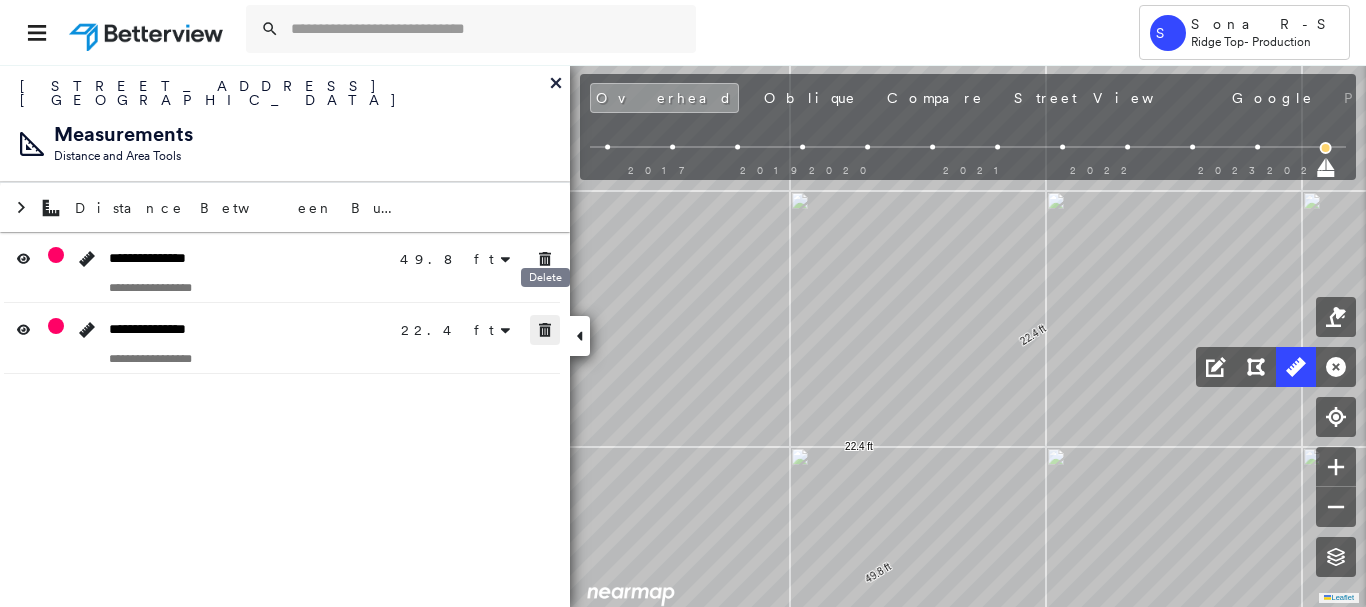 click 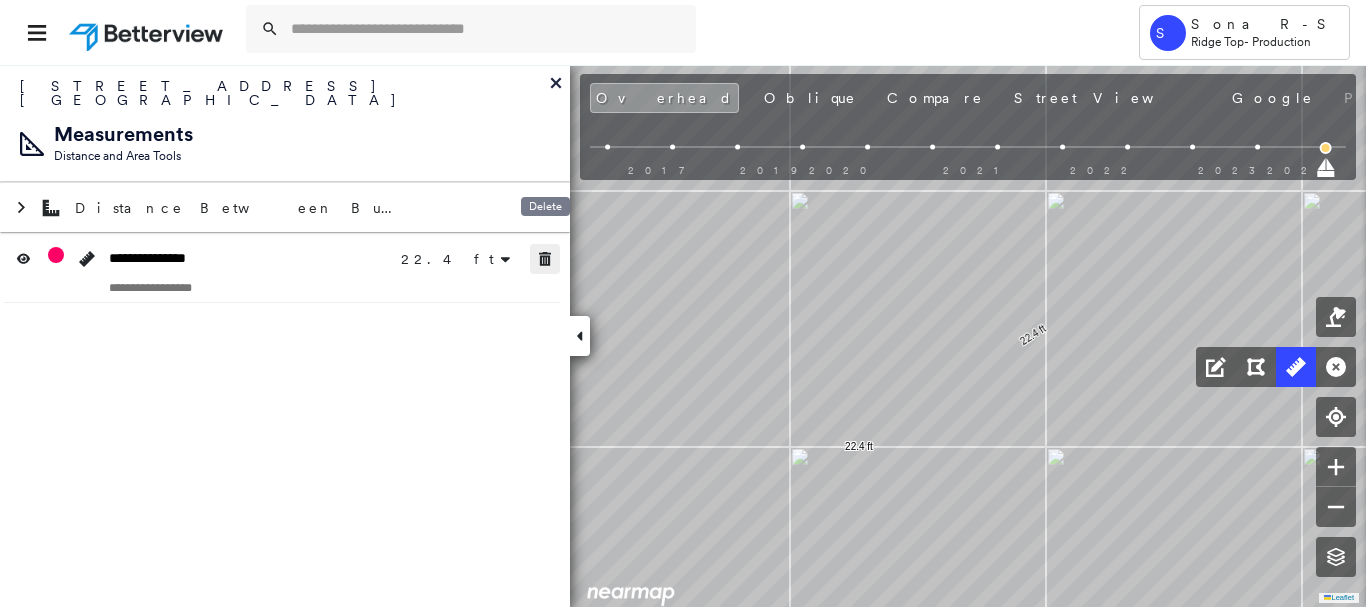 click at bounding box center [545, 259] 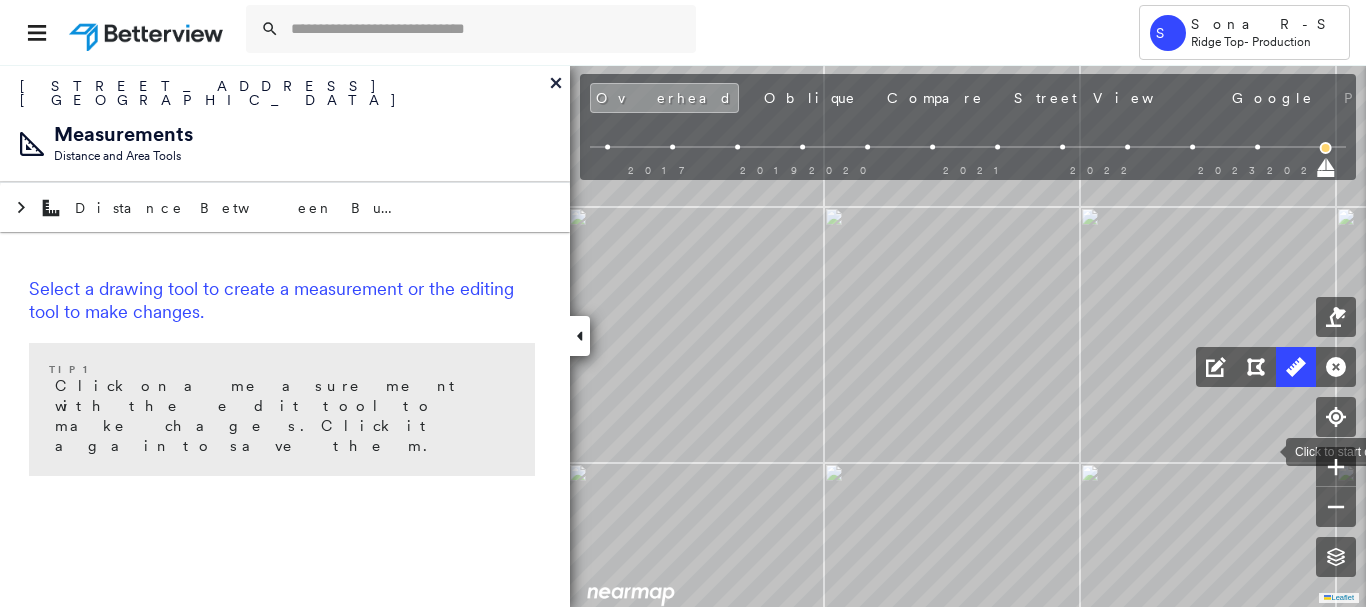 click on "Click to start drawing line." at bounding box center [154, 604] 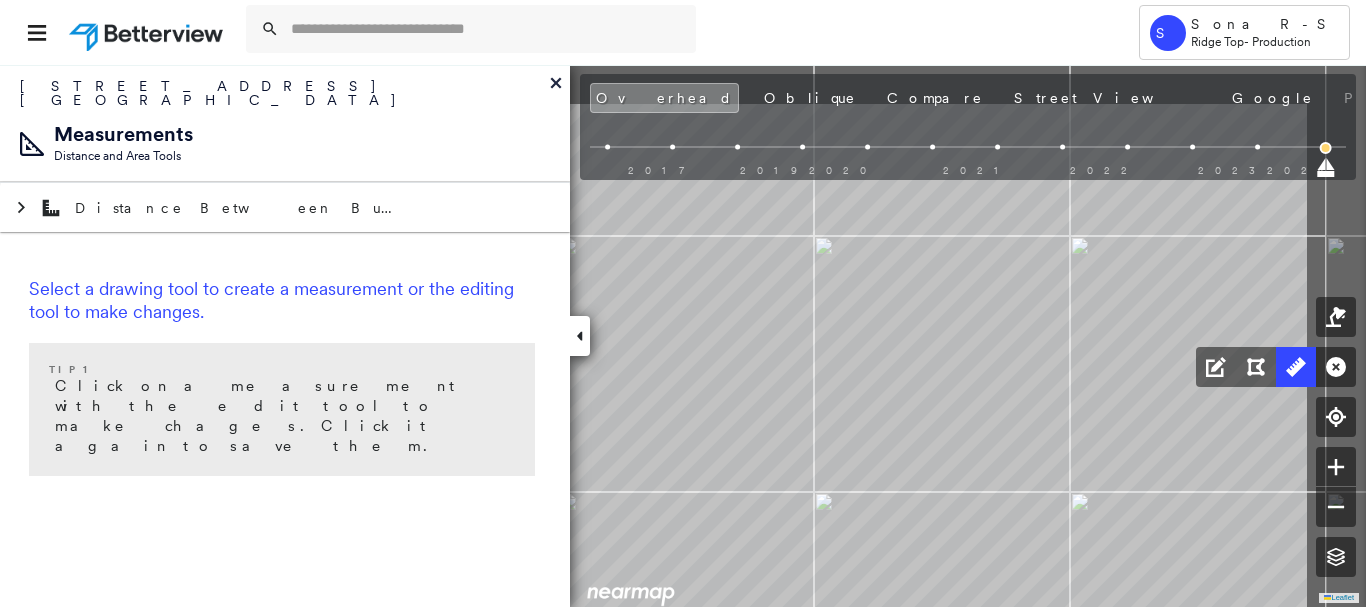 click on "Click to start drawing line." at bounding box center [-49, 721] 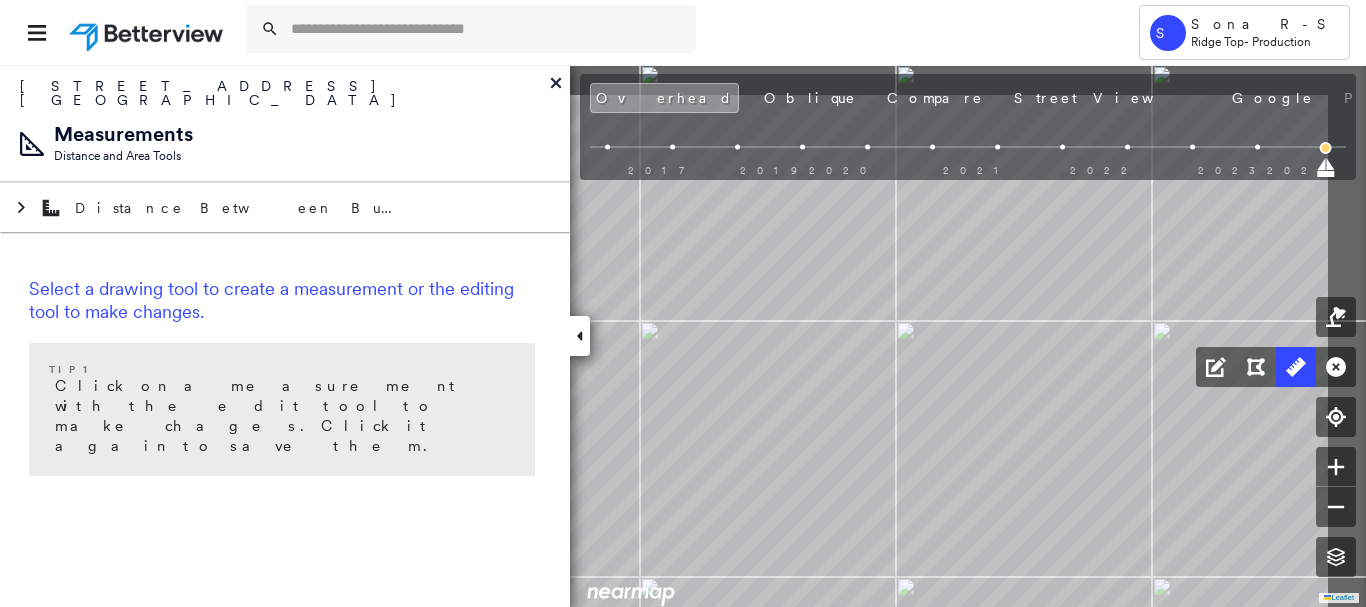 drag, startPoint x: 1106, startPoint y: 255, endPoint x: 904, endPoint y: 346, distance: 221.55135 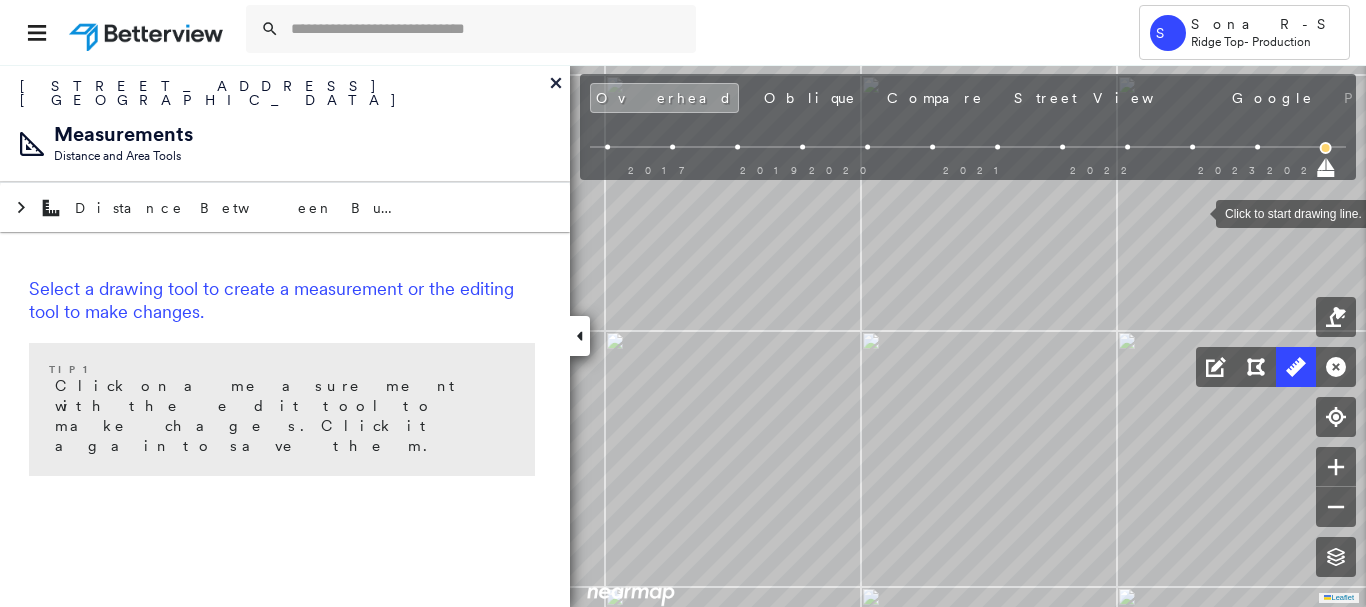 click at bounding box center (1196, 212) 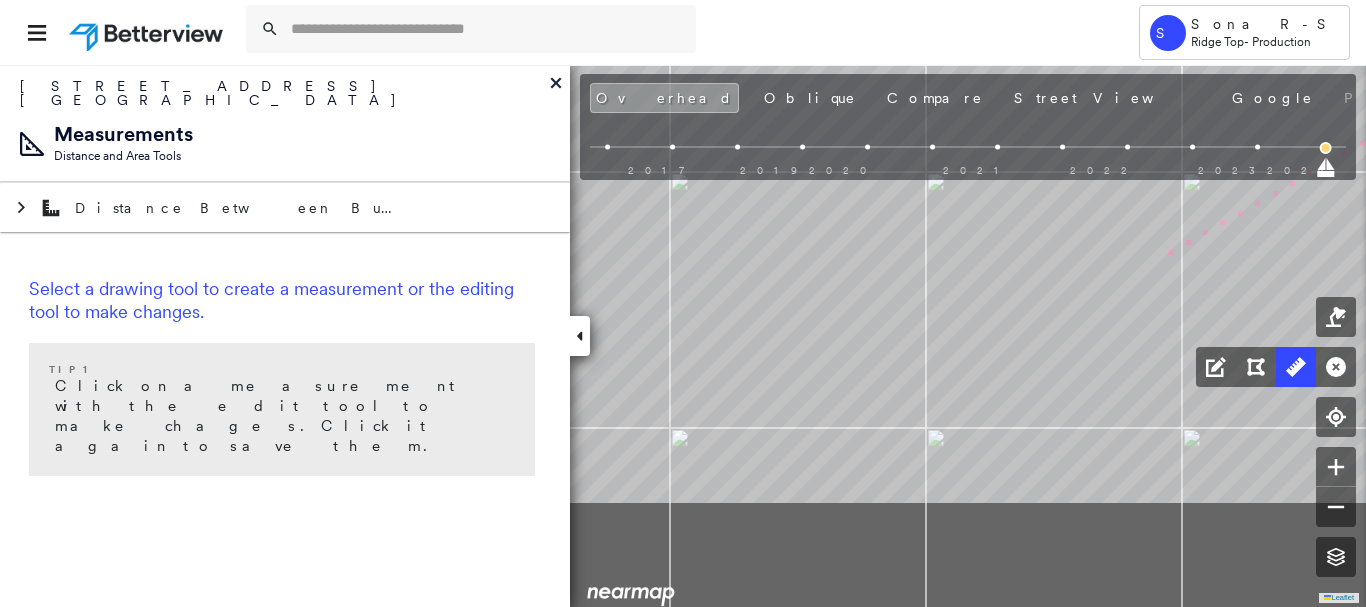 click on "7 m Click to continue drawing line." at bounding box center [63, 657] 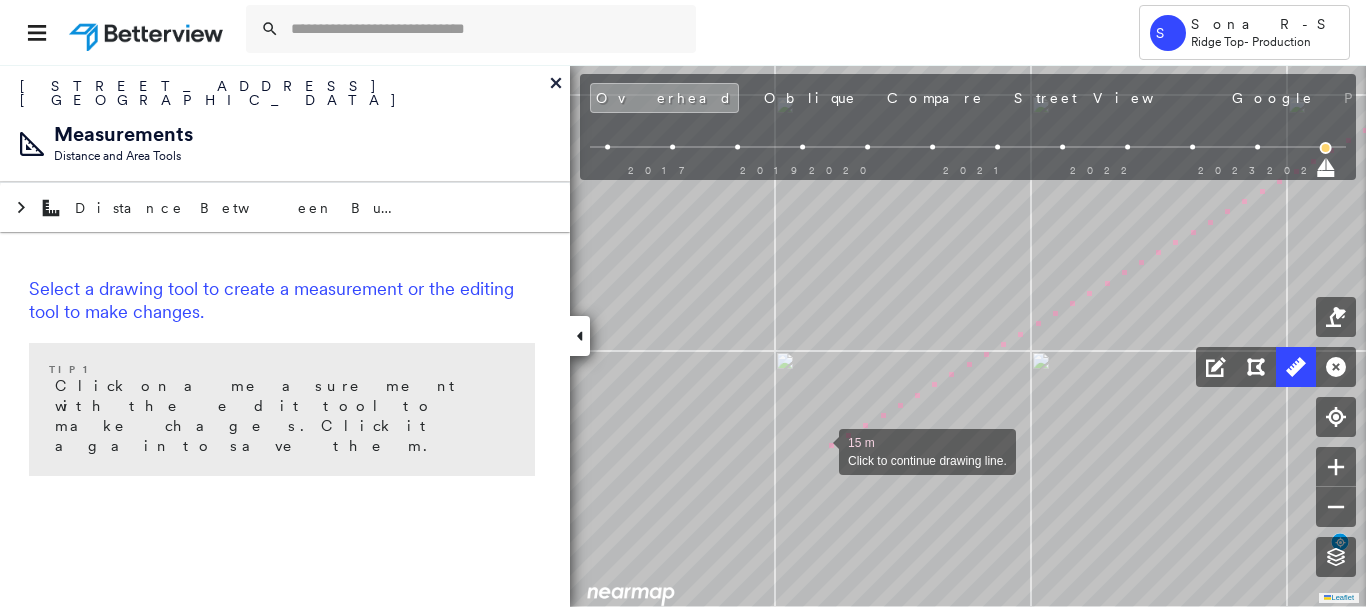 click at bounding box center (819, 450) 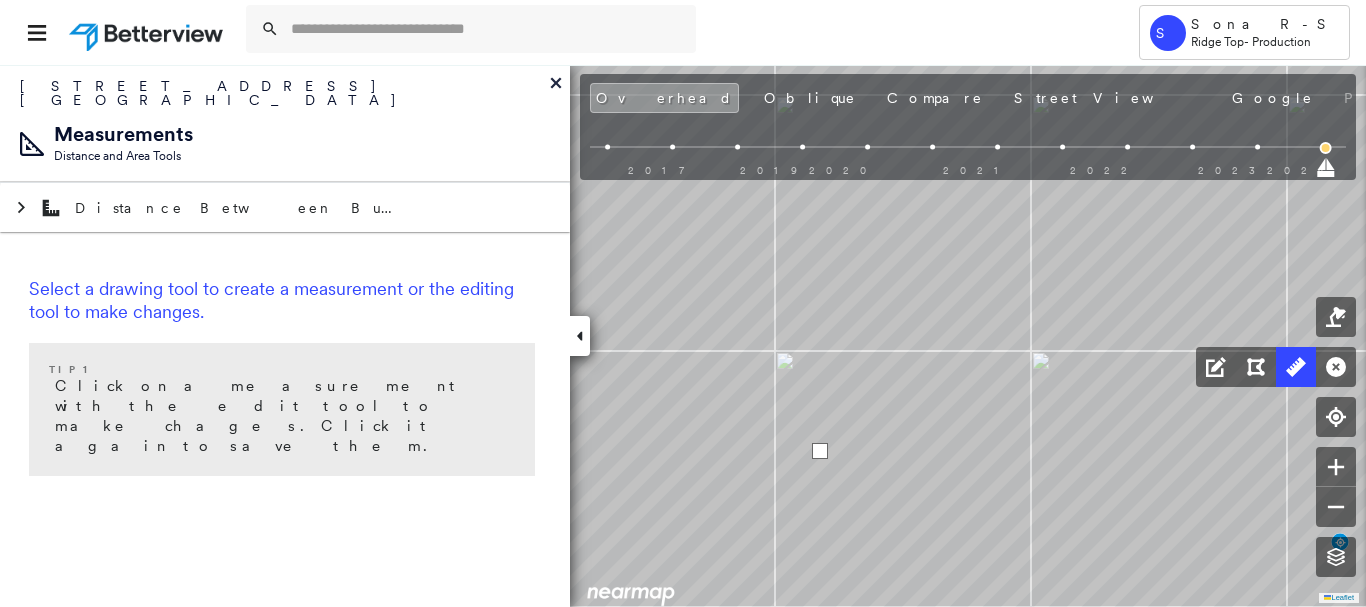 click at bounding box center [820, 451] 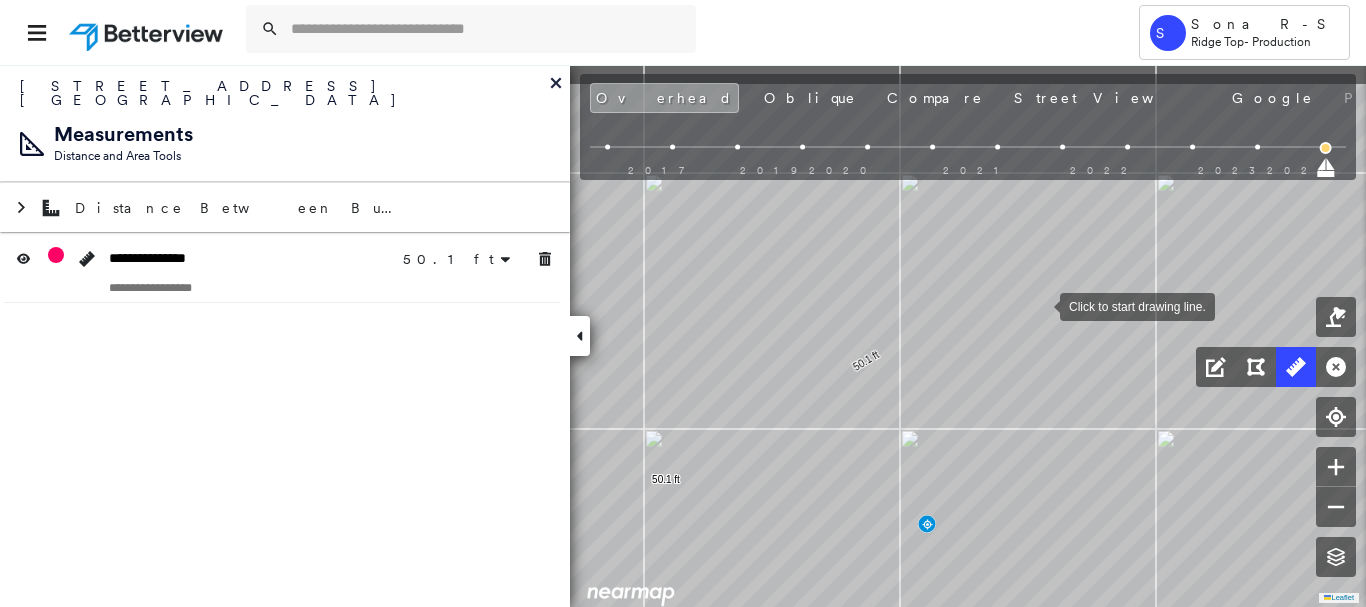 drag, startPoint x: 1116, startPoint y: 256, endPoint x: 1042, endPoint y: 304, distance: 88.20431 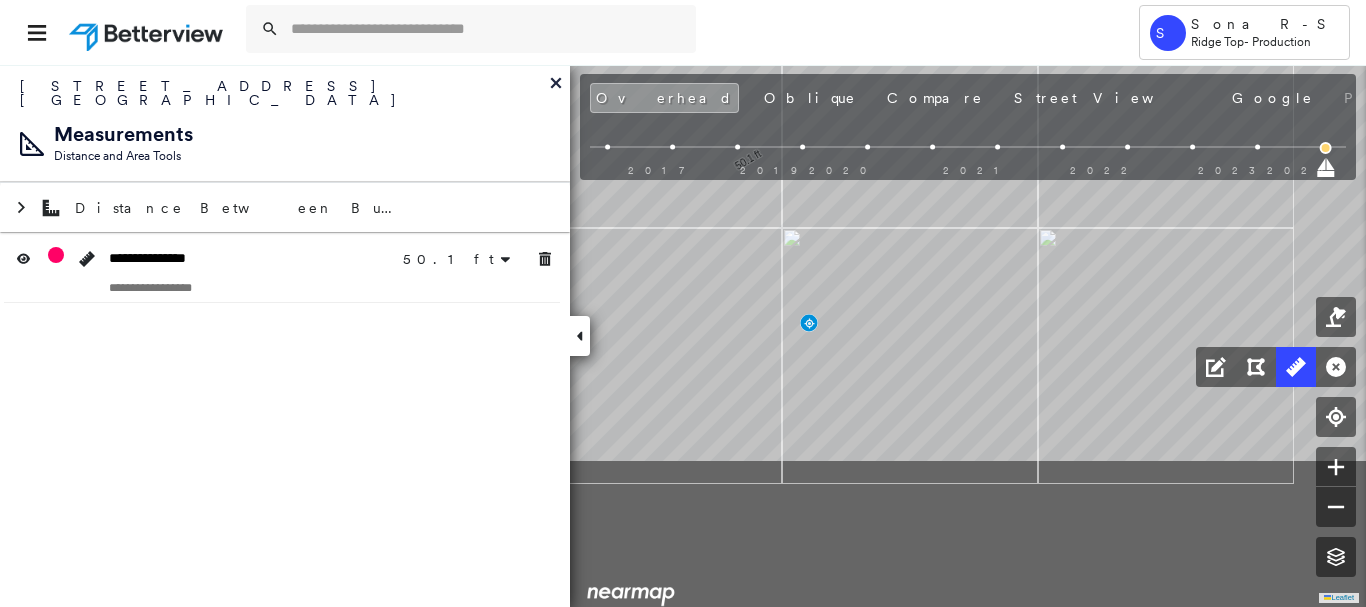 drag, startPoint x: 890, startPoint y: 424, endPoint x: 774, endPoint y: 222, distance: 232.93776 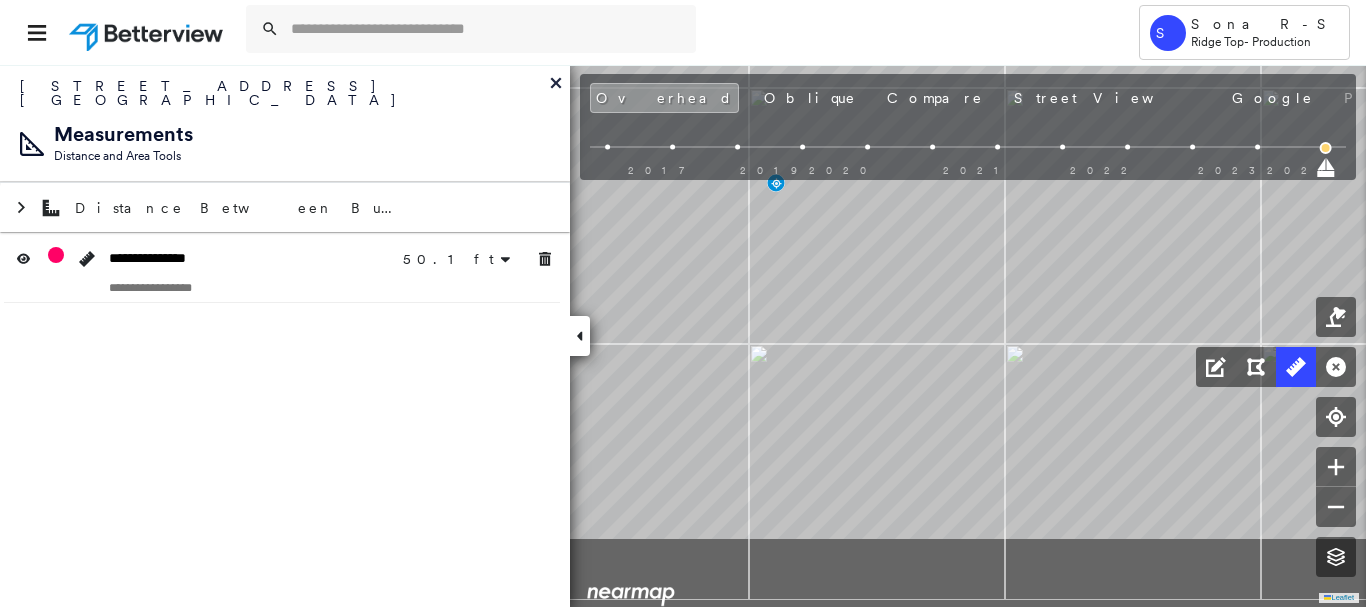 click on "50.1 ft 50.1 ft Click to start drawing line." at bounding box center (-178, 379) 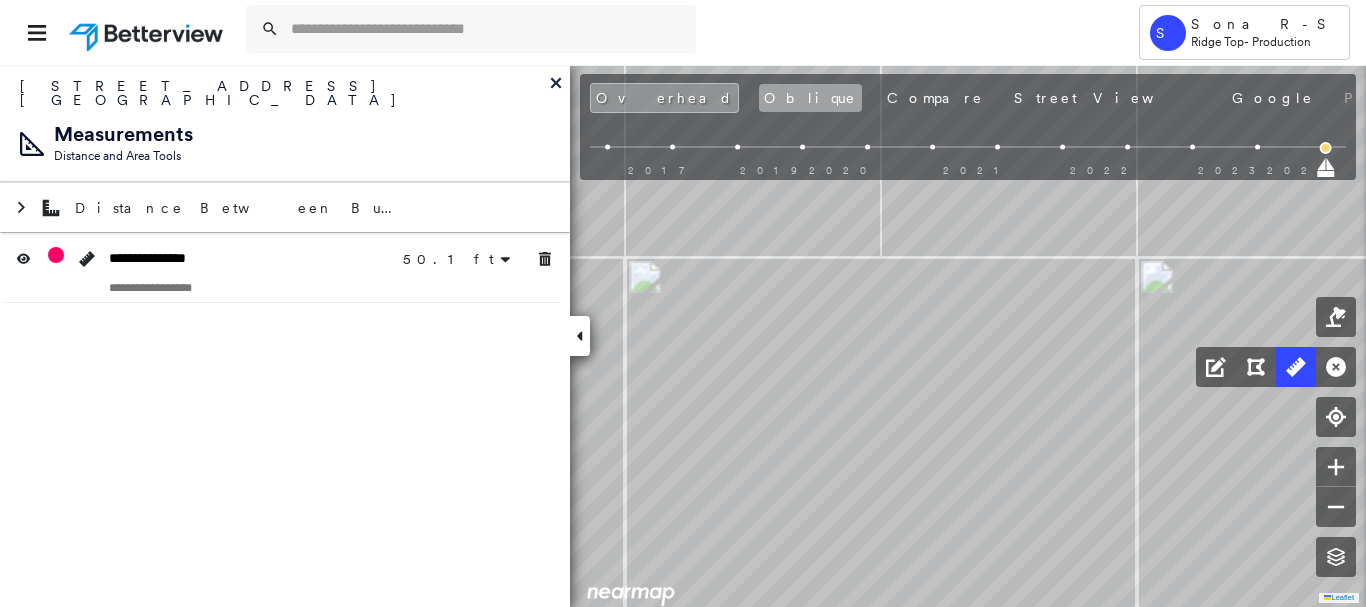 click on "Oblique" at bounding box center (810, 98) 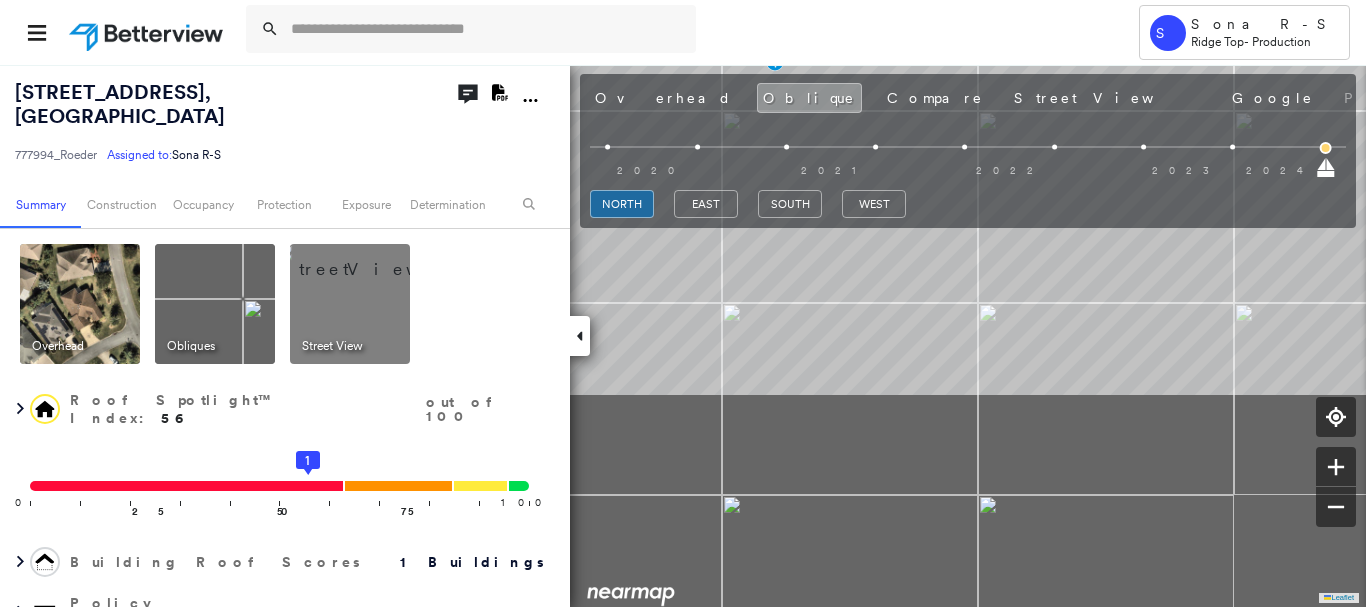 click on "3126 Amherst Way ,  The Villages, FL 32163 777994_Roeder Assigned to:  Sona R-S Assigned to:  Sona R-S 777994_Roeder Assigned to:  Sona R-S Open Comments Download PDF Report Summary Construction Occupancy Protection Exposure Determination Overhead Obliques Street View Roof Spotlight™ Index :  56 out of 100 0 100 25 50 75 1 Building Roof Scores 1 Buildings Policy Information :  777994_Roeder Flags :  1 (0 cleared, 1 uncleared) Construction Roof Spotlights :  Staining, Overhang, Vent Property Features :  Water Hazard Roof Size & Shape :  1 building  - Hip | Asphalt Shingle Occupancy Protection Exposure Determination Flags :  1 (0 cleared, 1 uncleared) Uncleared Flags (1) Cleared Flags  (0) Betterview Property Flagged 07/10/25 Clear Action Taken New Entry History Quote/New Business Terms & Conditions Added ACV Endorsement Added Cosmetic Endorsement Inspection/Loss Control Report Information Added to Inspection Survey Onsite Inspection Ordered Determined No Inspection Needed General Save Renewal General Save" at bounding box center [683, 335] 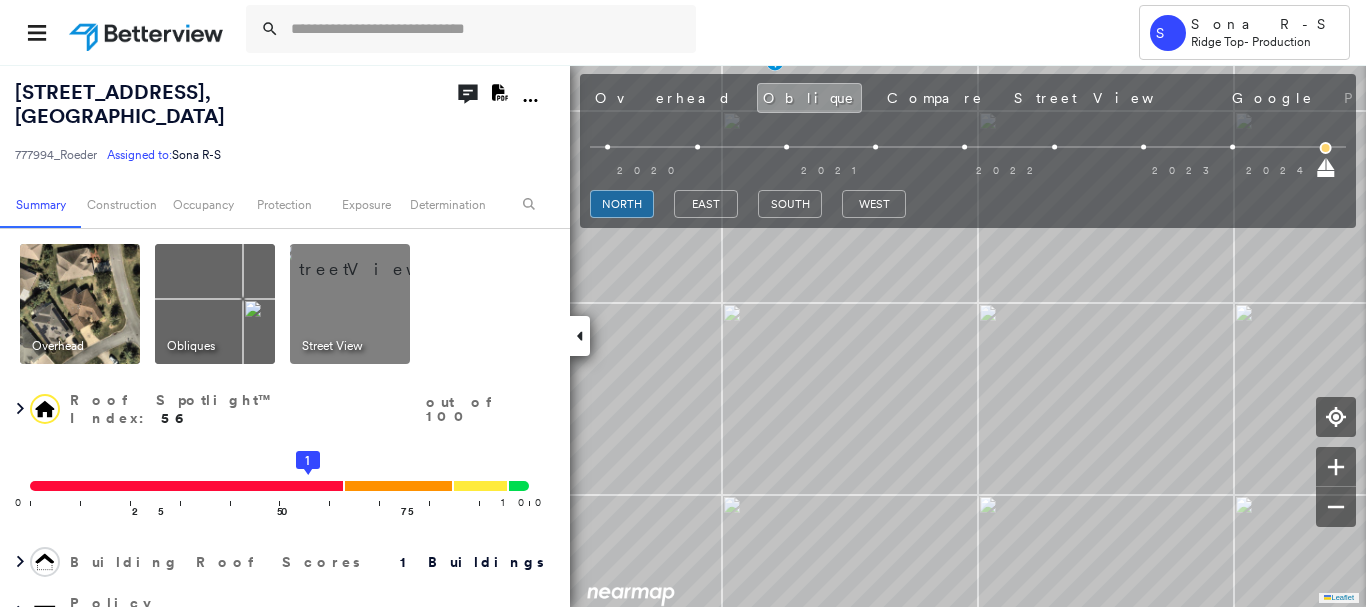 click on "Overhead Oblique Compare Street View Google Photos" at bounding box center [1005, 98] 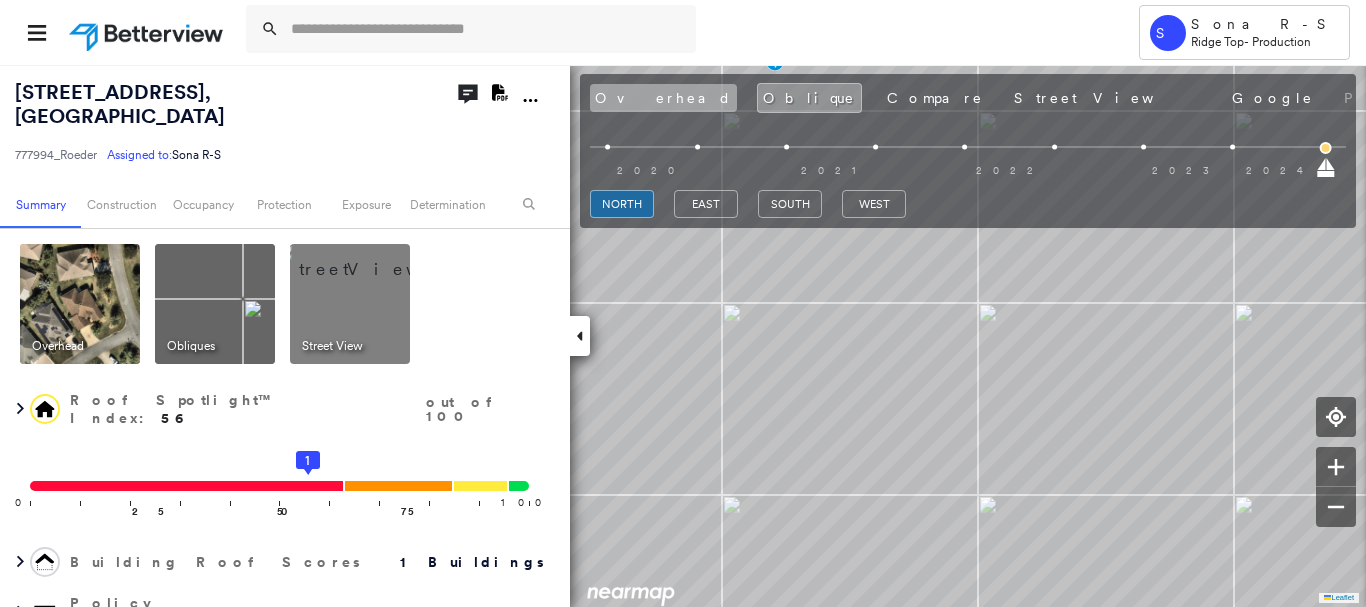 click on "Overhead" at bounding box center (663, 98) 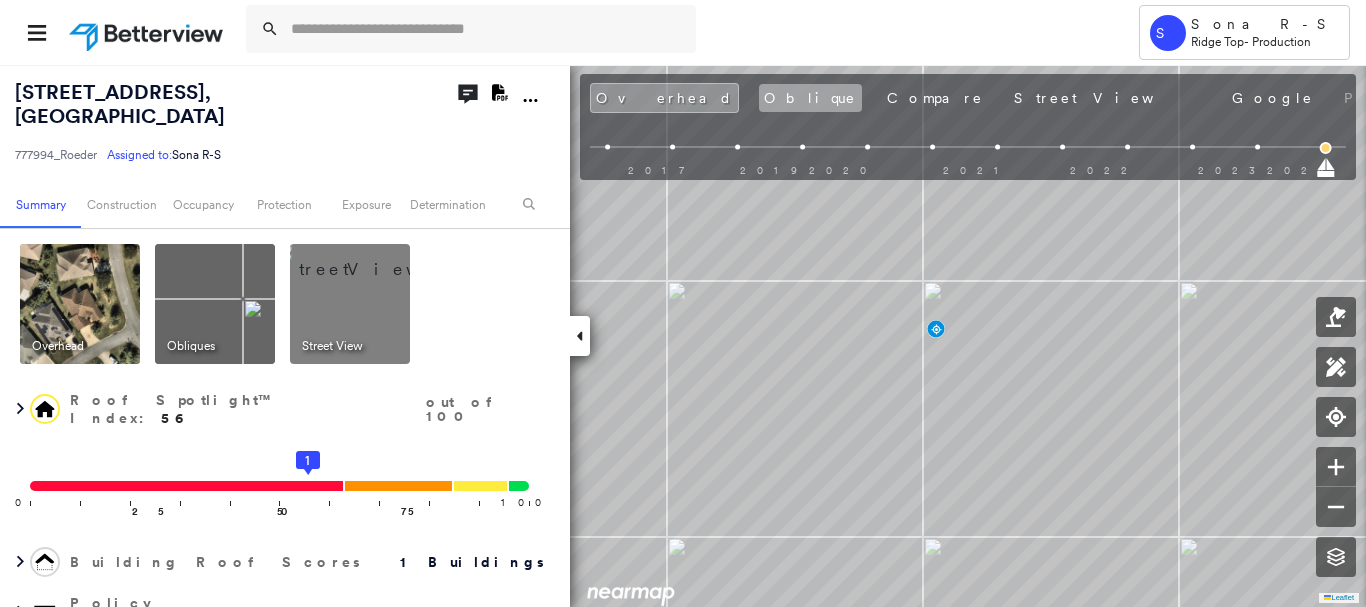 click on "Oblique" at bounding box center (810, 98) 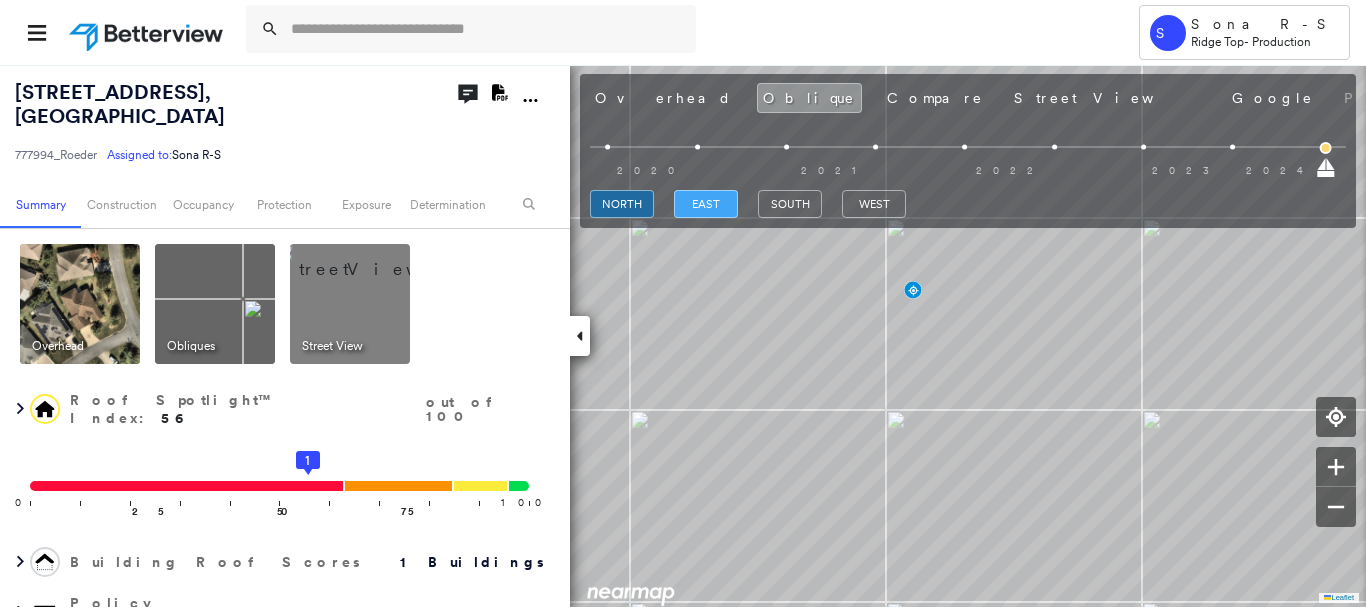click on "east" at bounding box center [706, 204] 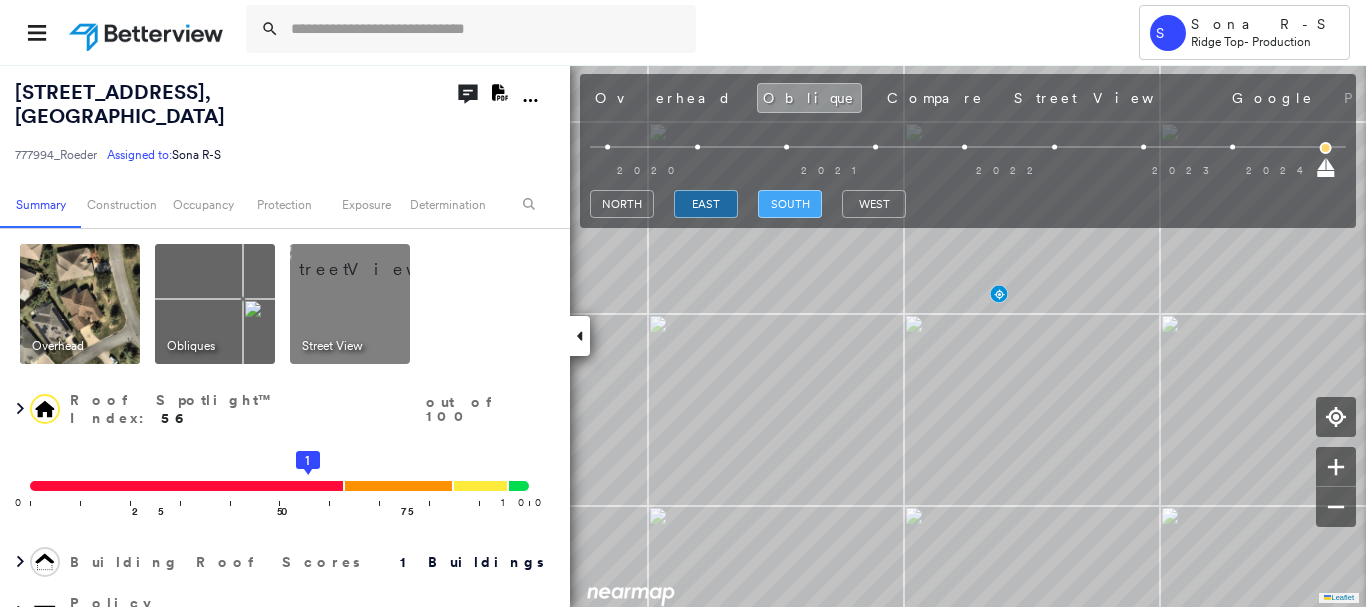 click on "south" at bounding box center [790, 204] 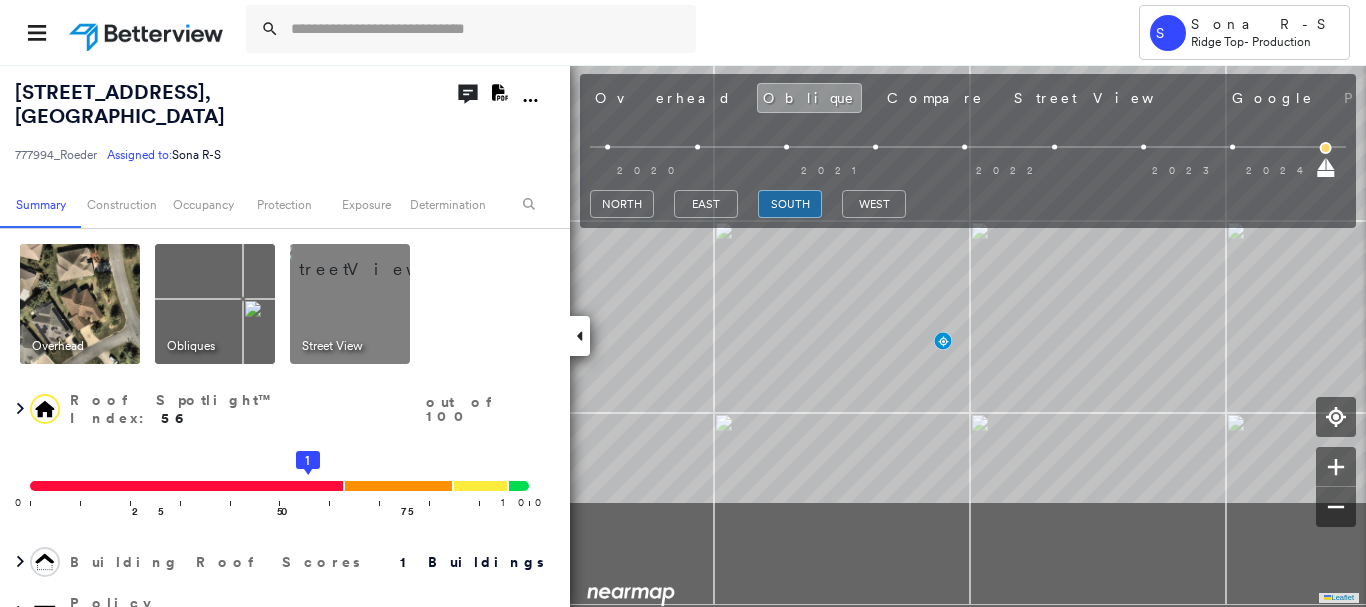 click on "3126 Amherst Way ,  The Villages, FL 32163 777994_Roeder Assigned to:  Sona R-S Assigned to:  Sona R-S 777994_Roeder Assigned to:  Sona R-S Open Comments Download PDF Report Summary Construction Occupancy Protection Exposure Determination Overhead Obliques Street View Roof Spotlight™ Index :  56 out of 100 0 100 25 50 75 1 Building Roof Scores 1 Buildings Policy Information :  777994_Roeder Flags :  1 (0 cleared, 1 uncleared) Construction Roof Spotlights :  Staining, Overhang, Vent Property Features :  Water Hazard Roof Size & Shape :  1 building  - Hip | Asphalt Shingle Occupancy Protection Exposure Determination Flags :  1 (0 cleared, 1 uncleared) Uncleared Flags (1) Cleared Flags  (0) Betterview Property Flagged 07/10/25 Clear Action Taken New Entry History Quote/New Business Terms & Conditions Added ACV Endorsement Added Cosmetic Endorsement Inspection/Loss Control Report Information Added to Inspection Survey Onsite Inspection Ordered Determined No Inspection Needed General Save Renewal General Save" at bounding box center [683, 335] 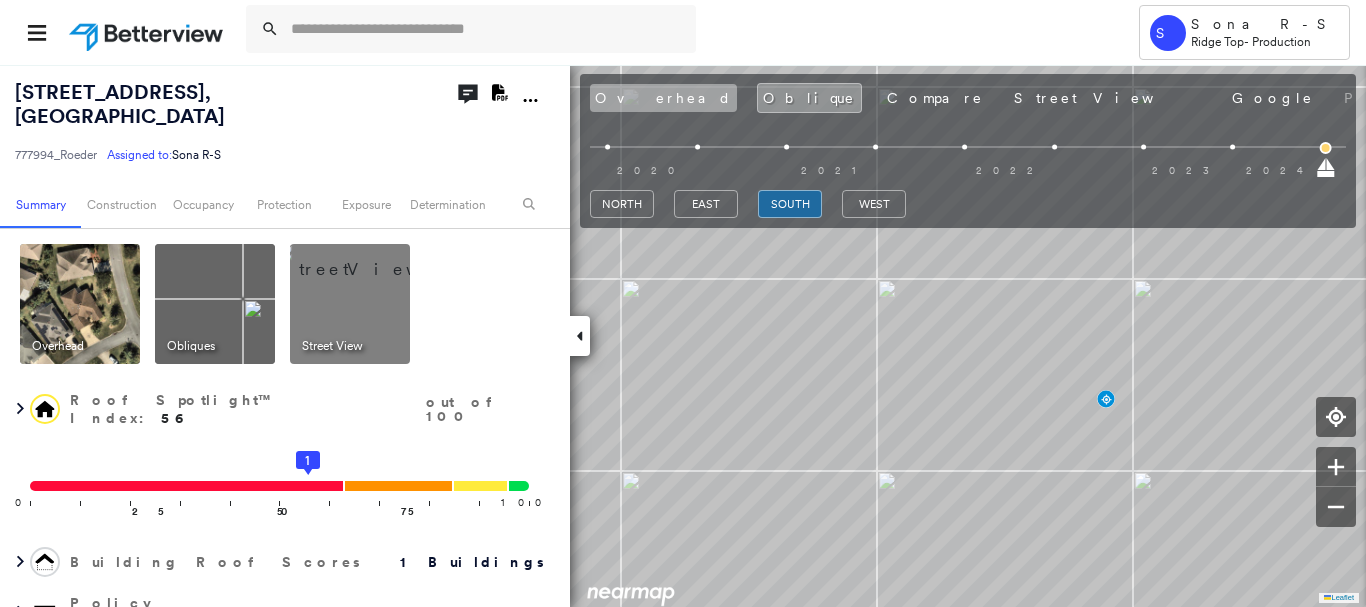 click on "Overhead" at bounding box center (663, 98) 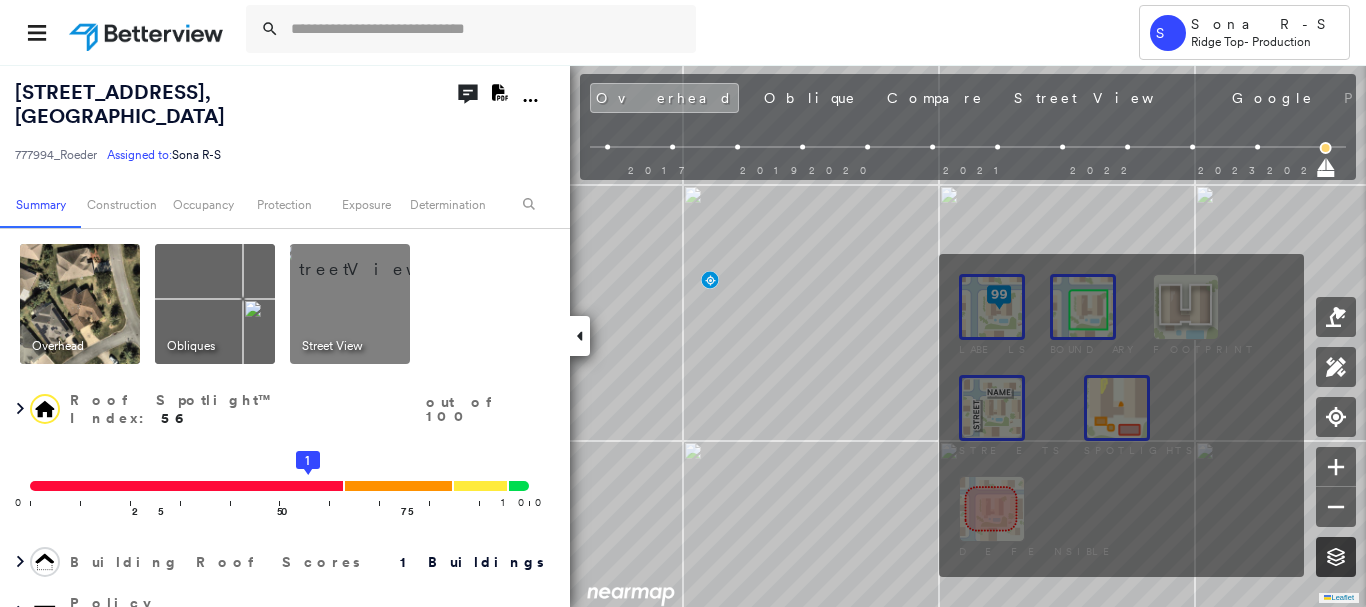 click 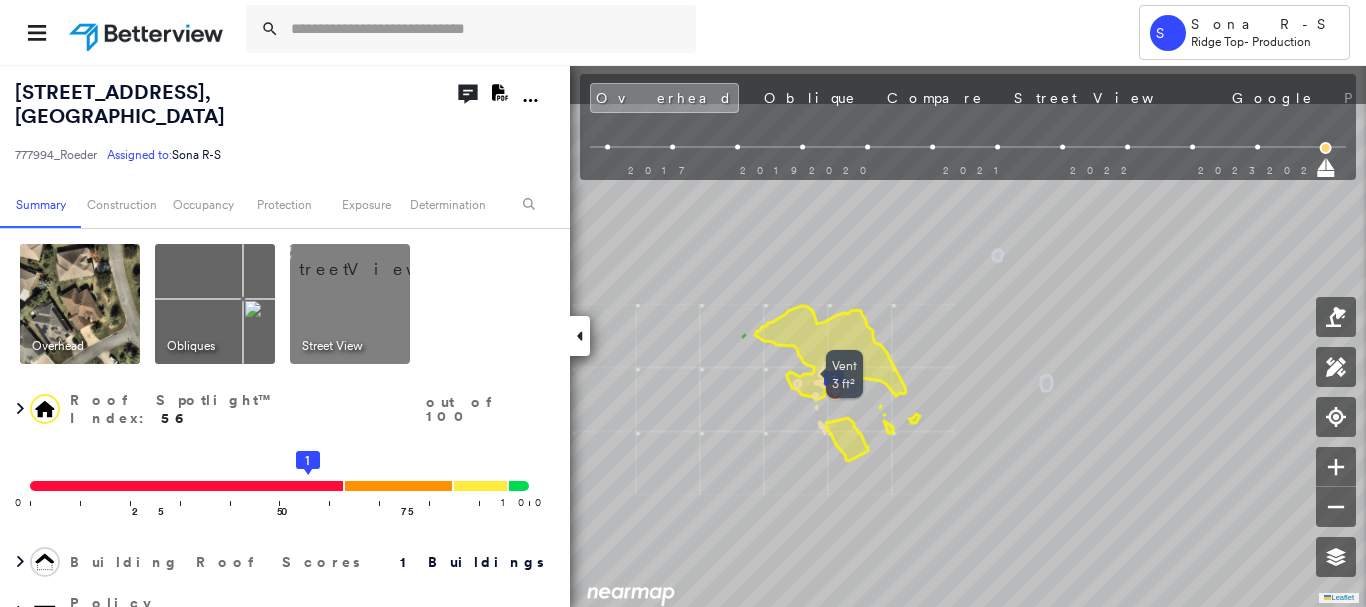 drag, startPoint x: 767, startPoint y: 299, endPoint x: 827, endPoint y: 372, distance: 94.493385 